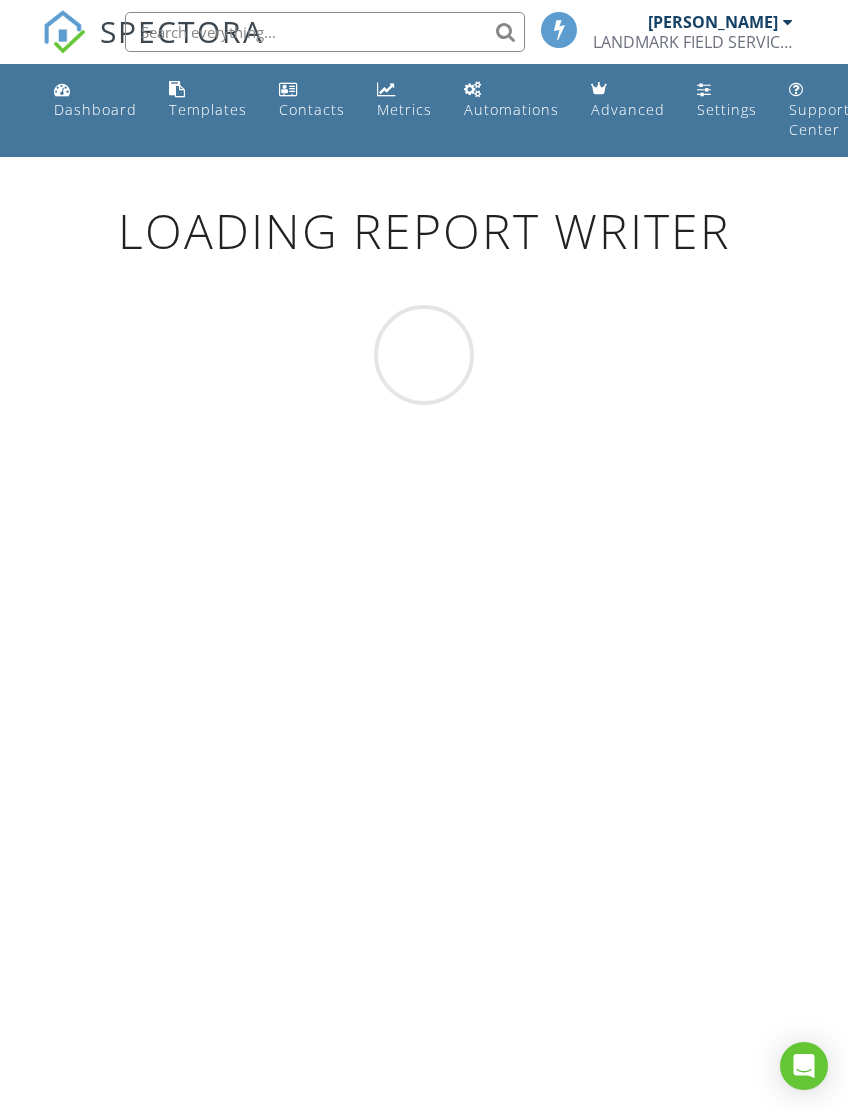 scroll, scrollTop: 66, scrollLeft: 44, axis: both 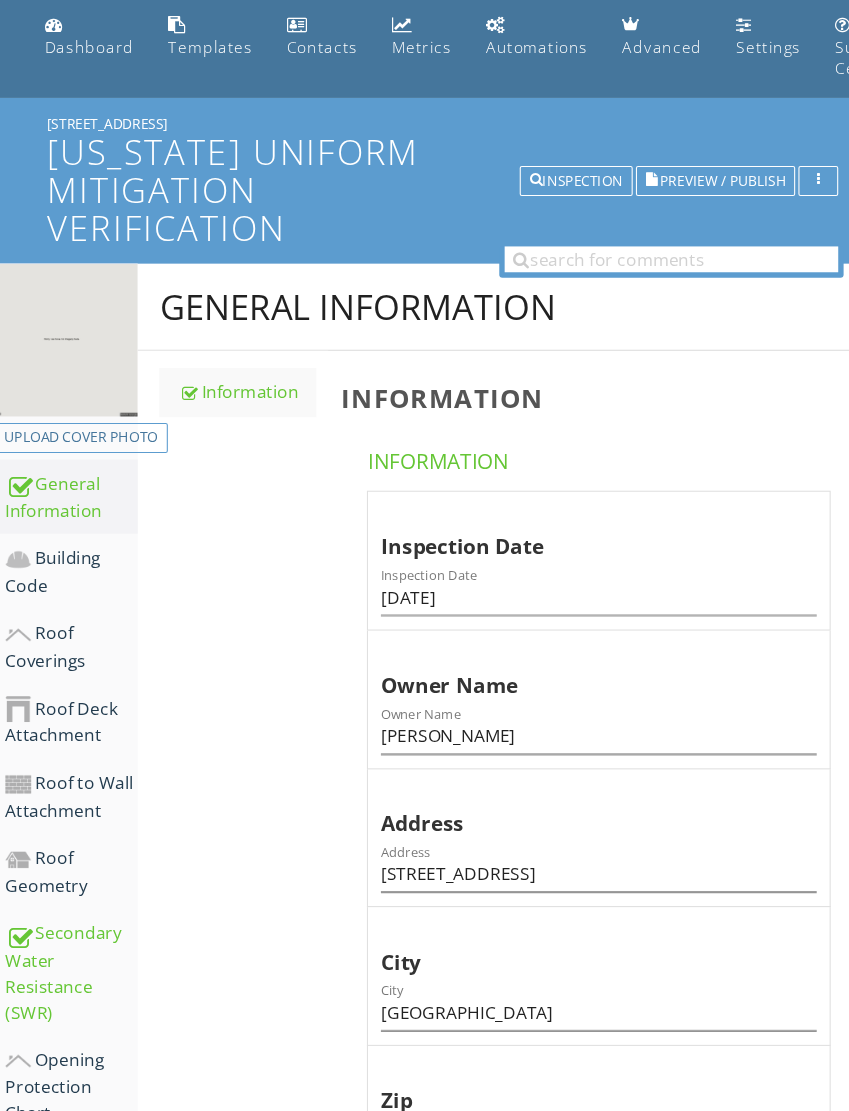 click on "Dashboard" at bounding box center (82, 43) 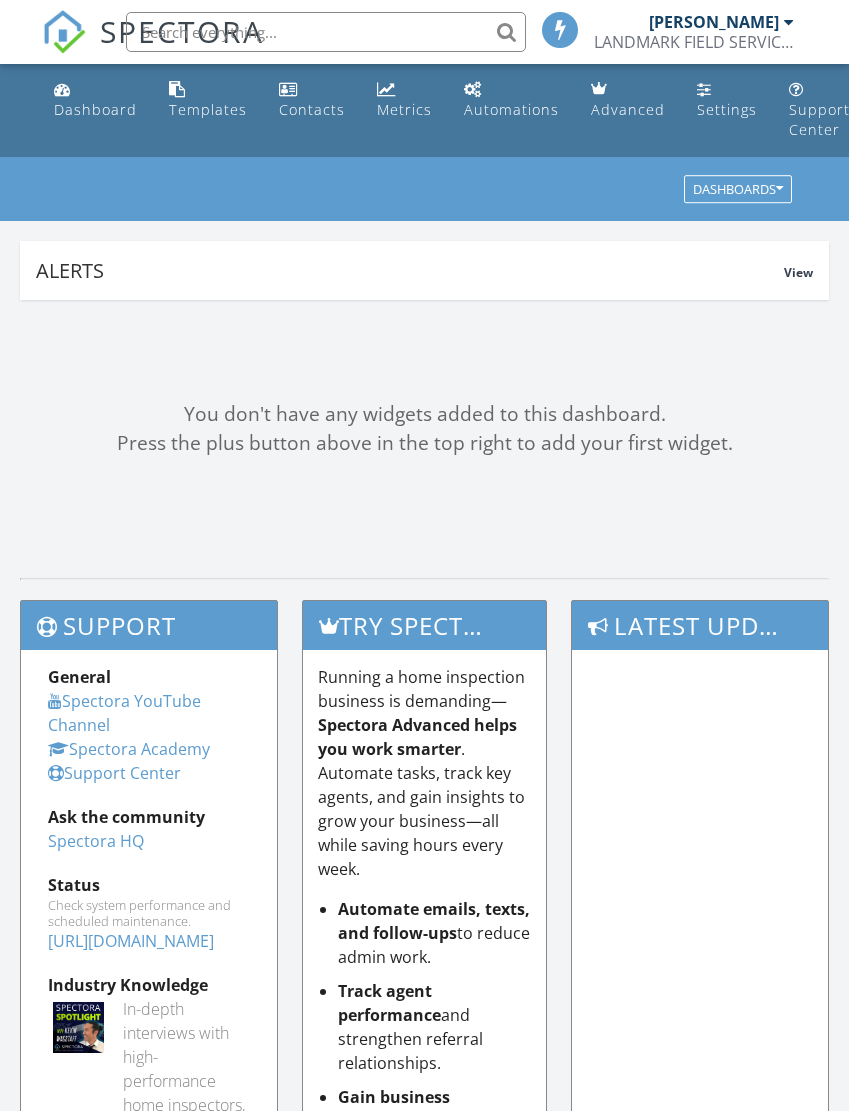 scroll, scrollTop: 0, scrollLeft: 0, axis: both 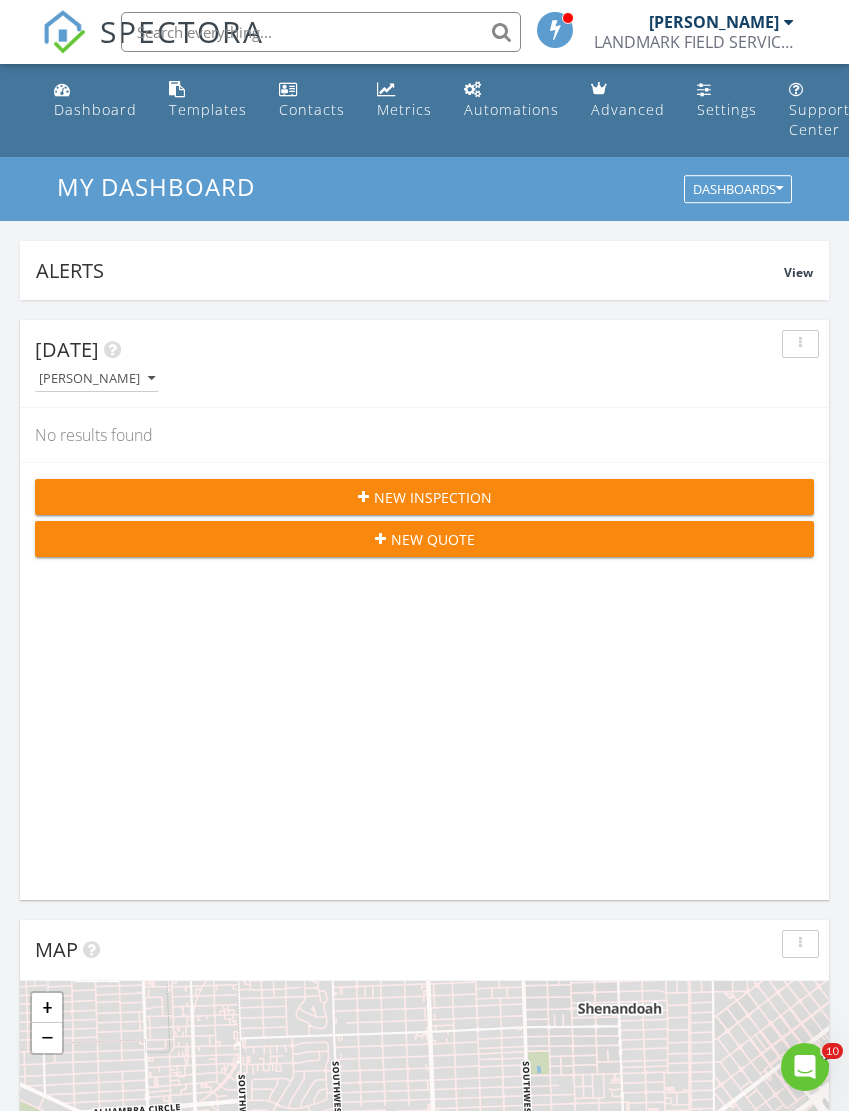 click on "New Inspection" at bounding box center [424, 497] 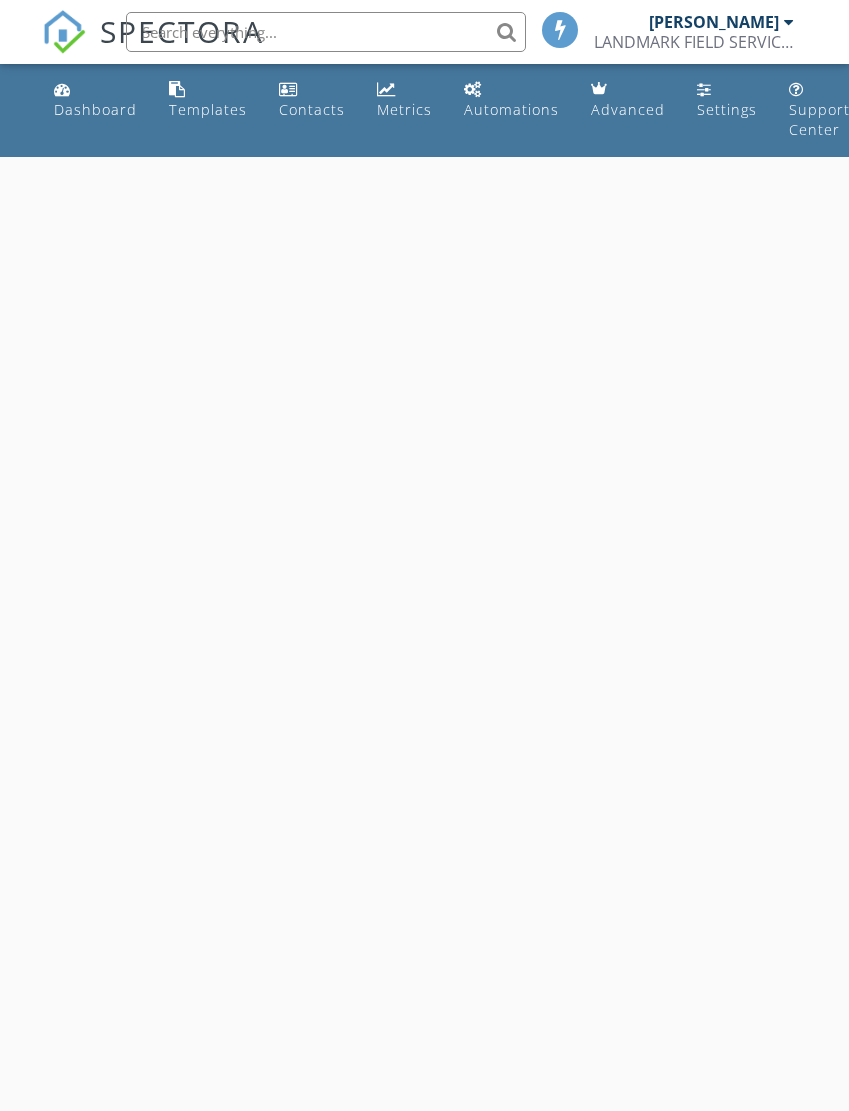 scroll, scrollTop: 0, scrollLeft: 0, axis: both 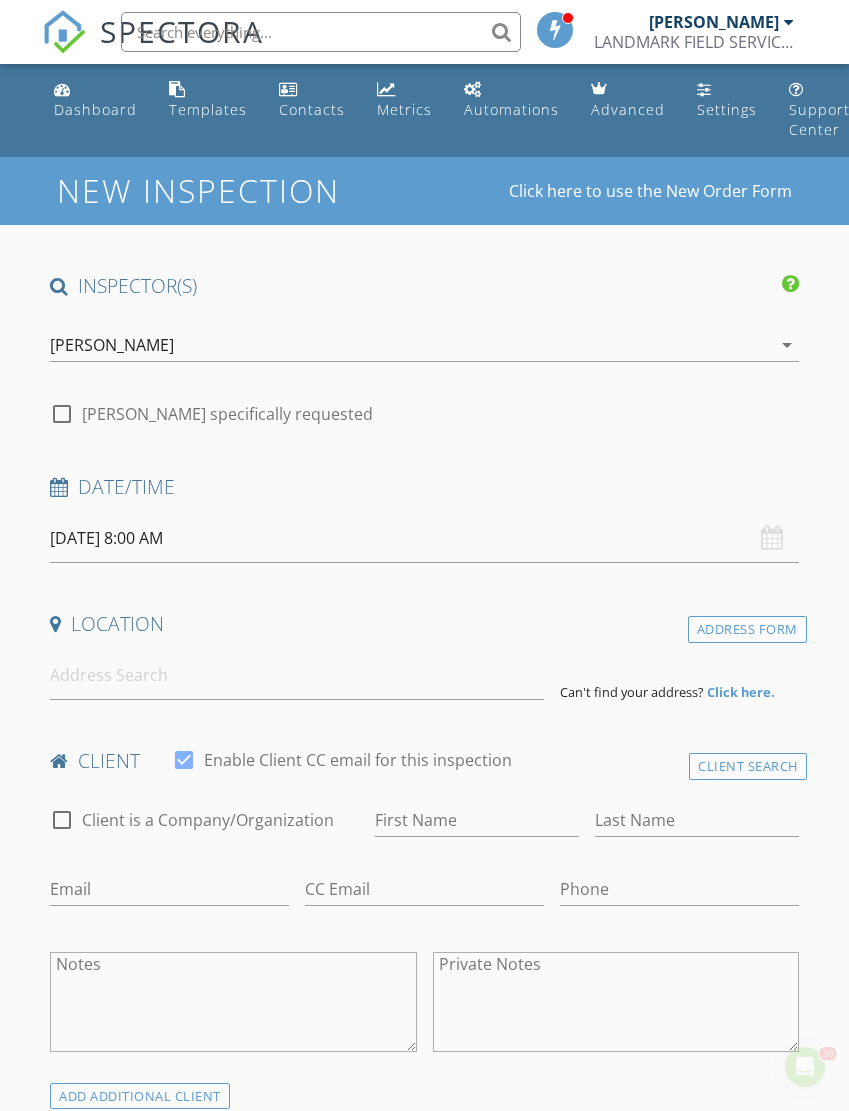 click on "[DATE] 8:00 AM" at bounding box center (424, 538) 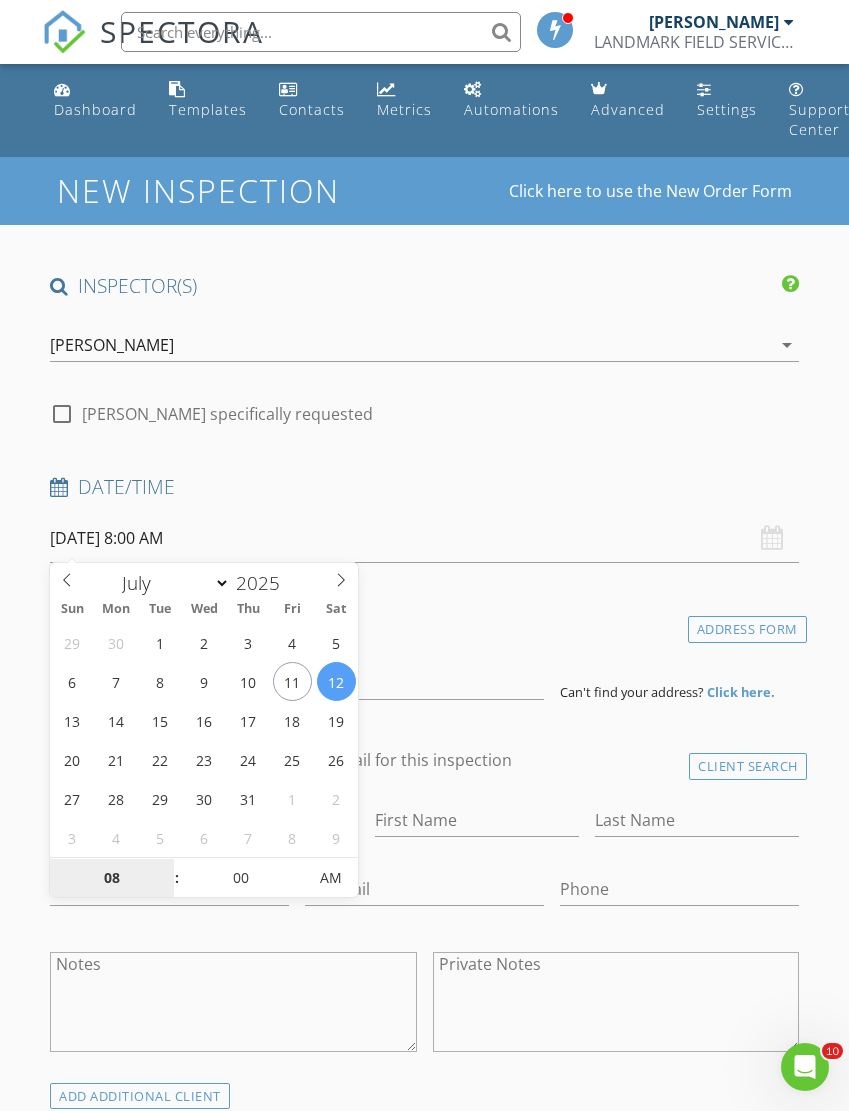 type on "[DATE] 8:00 AM" 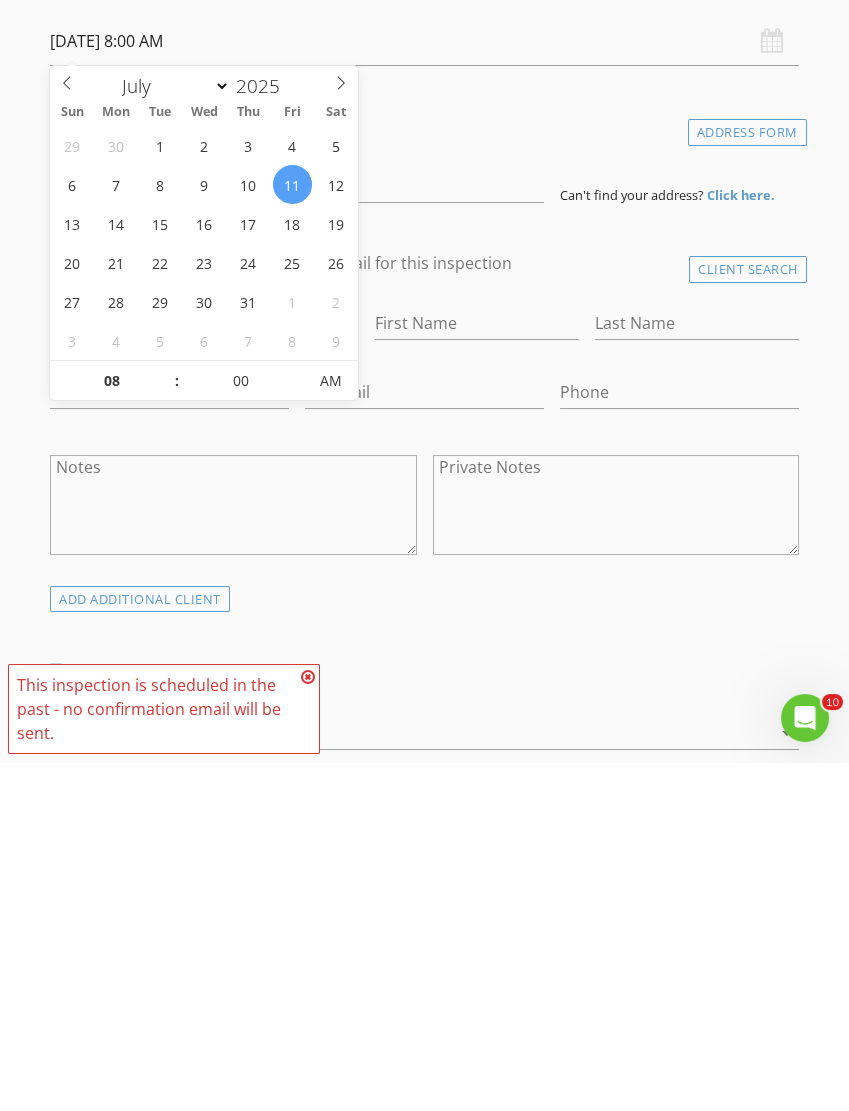 scroll, scrollTop: 497, scrollLeft: 0, axis: vertical 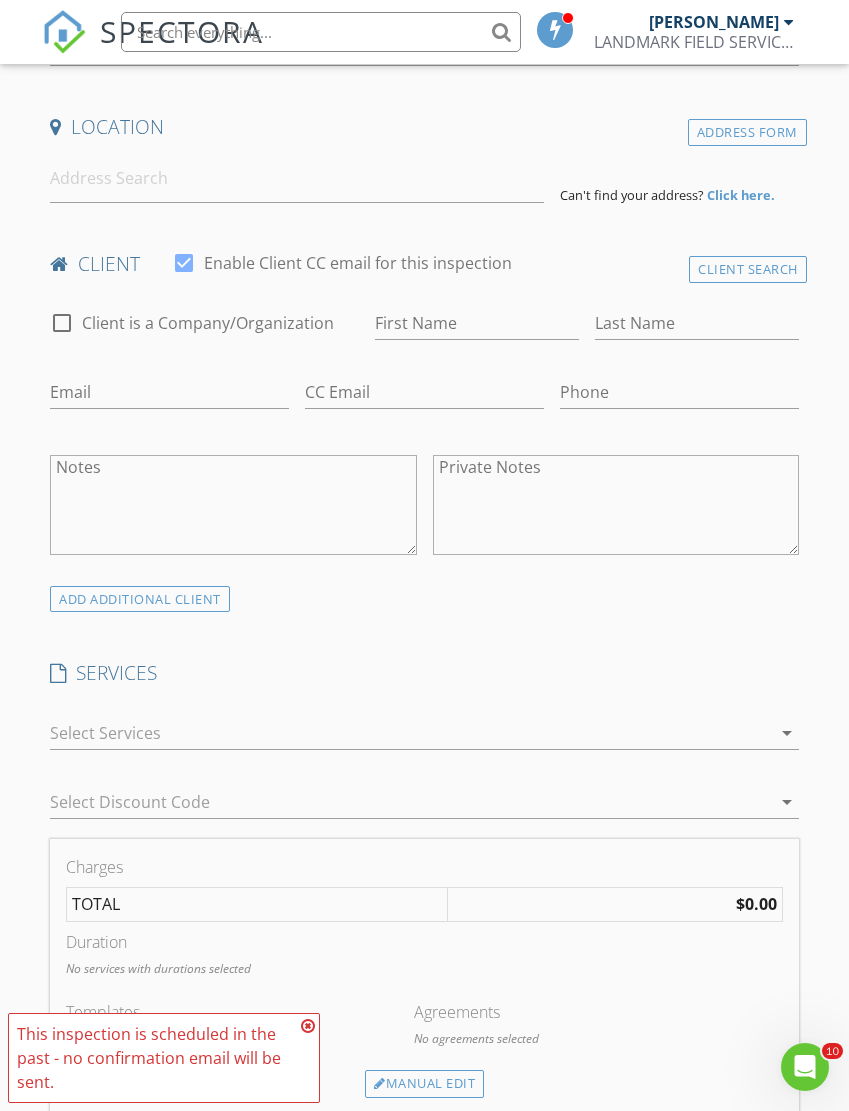 click on "INSPECTOR(S)
check_box   [PERSON_NAME]   PRIMARY   [PERSON_NAME] arrow_drop_down   check_box_outline_blank [PERSON_NAME] specifically requested
Date/Time
[DATE] 8:00 AM
Location
Address Form       Can't find your address?   Click here.
client
check_box Enable Client CC email for this inspection   Client Search     check_box_outline_blank Client is a Company/Organization     First Name   Last Name   Email   CC Email   Phone           Notes   Private Notes
ADD ADDITIONAL client
SERVICES
check_box_outline_blank   FOUR POINT   check_box_outline_blank   WIND MITIGATION   check_box_outline_blank   ROOF CERTIFICATION   check_box_outline_blank   New Service   check_box_outline_blank   RESIDENTIAL INSPECTION   arrow_drop_down     Select Discount Code arrow_drop_down    Charges" at bounding box center [424, 1116] 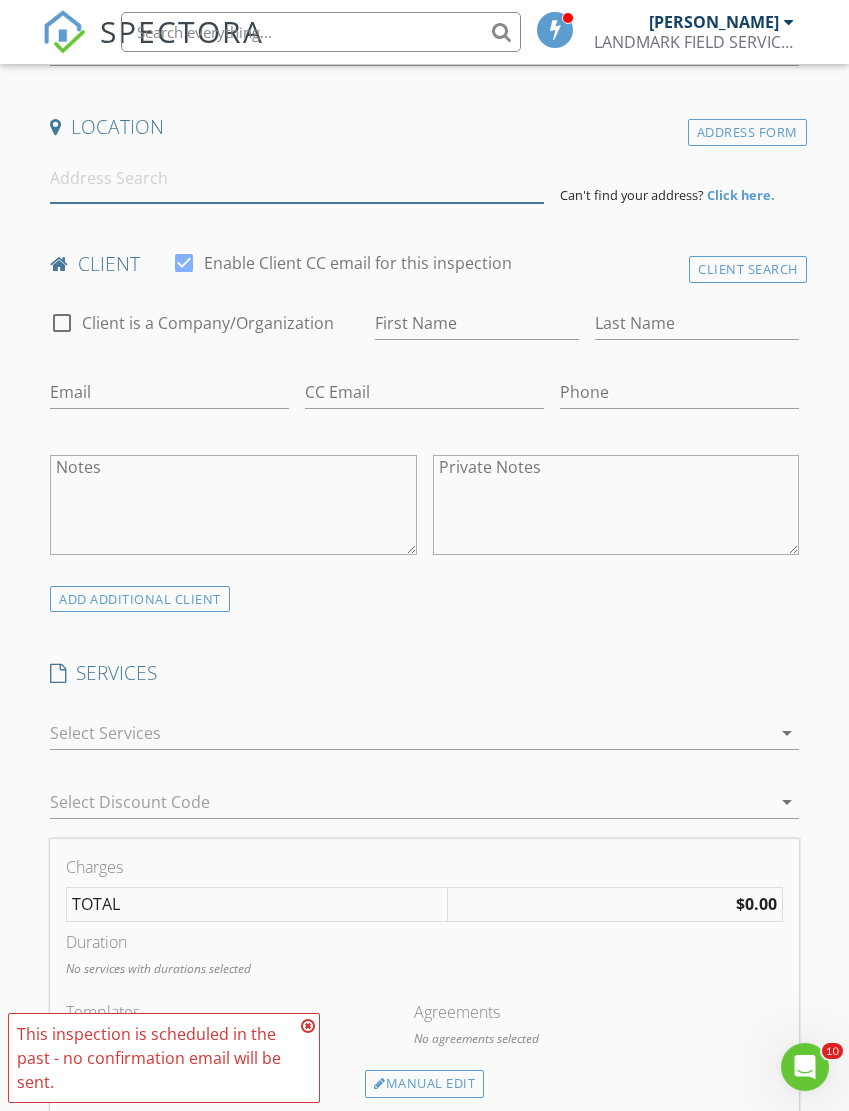 click at bounding box center [296, 178] 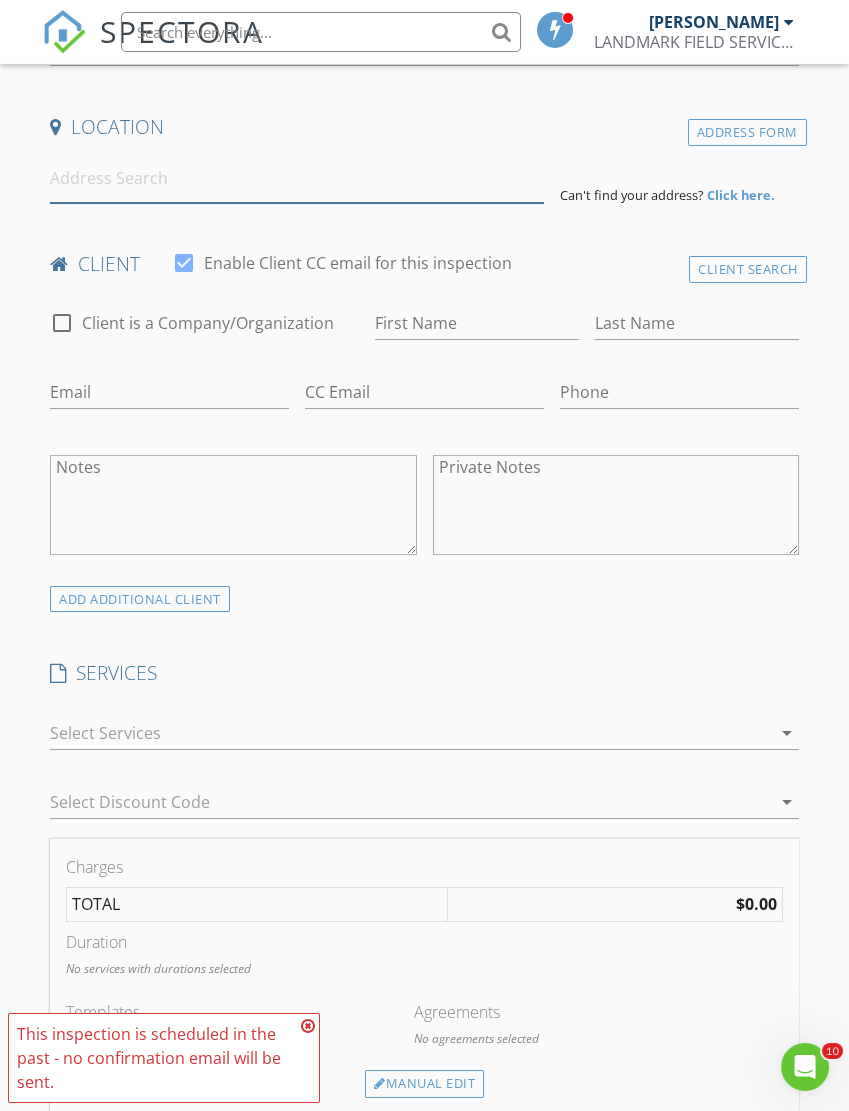 paste on "[STREET_ADDRESS]" 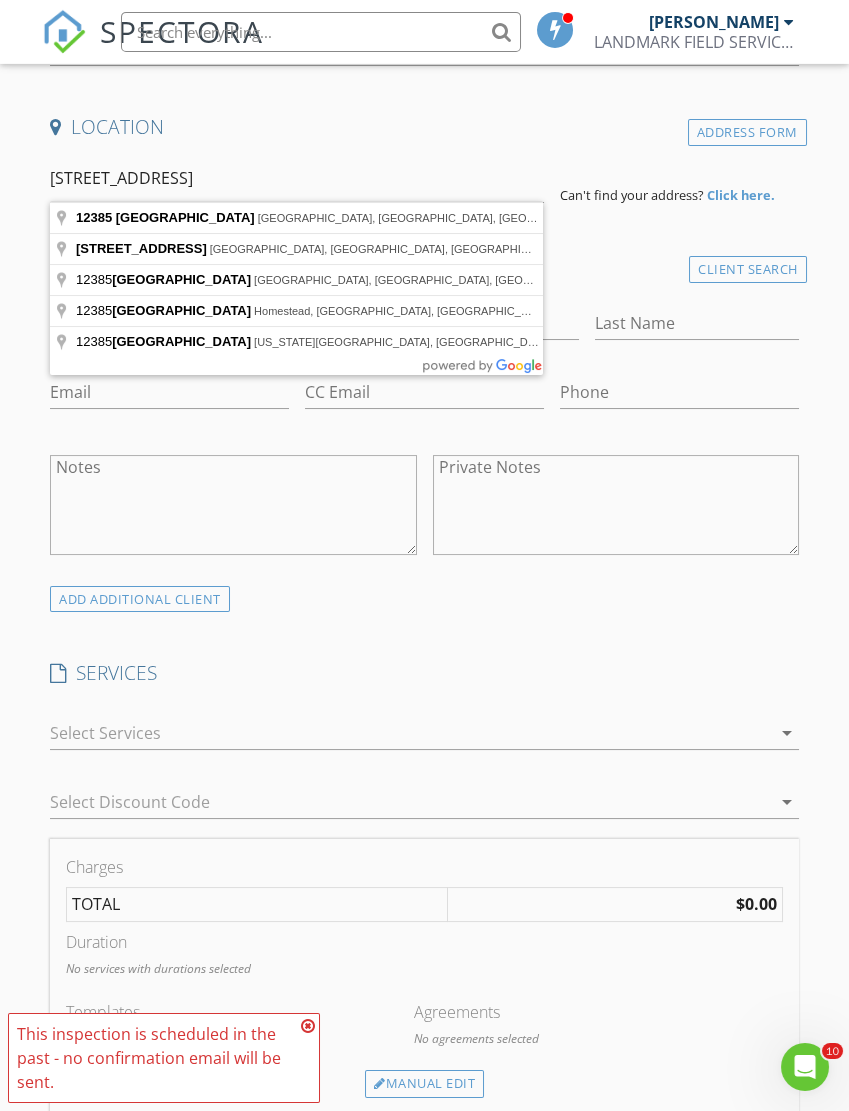 type on "12385 Northwest 4 Avenue, North Miami, FL, USA" 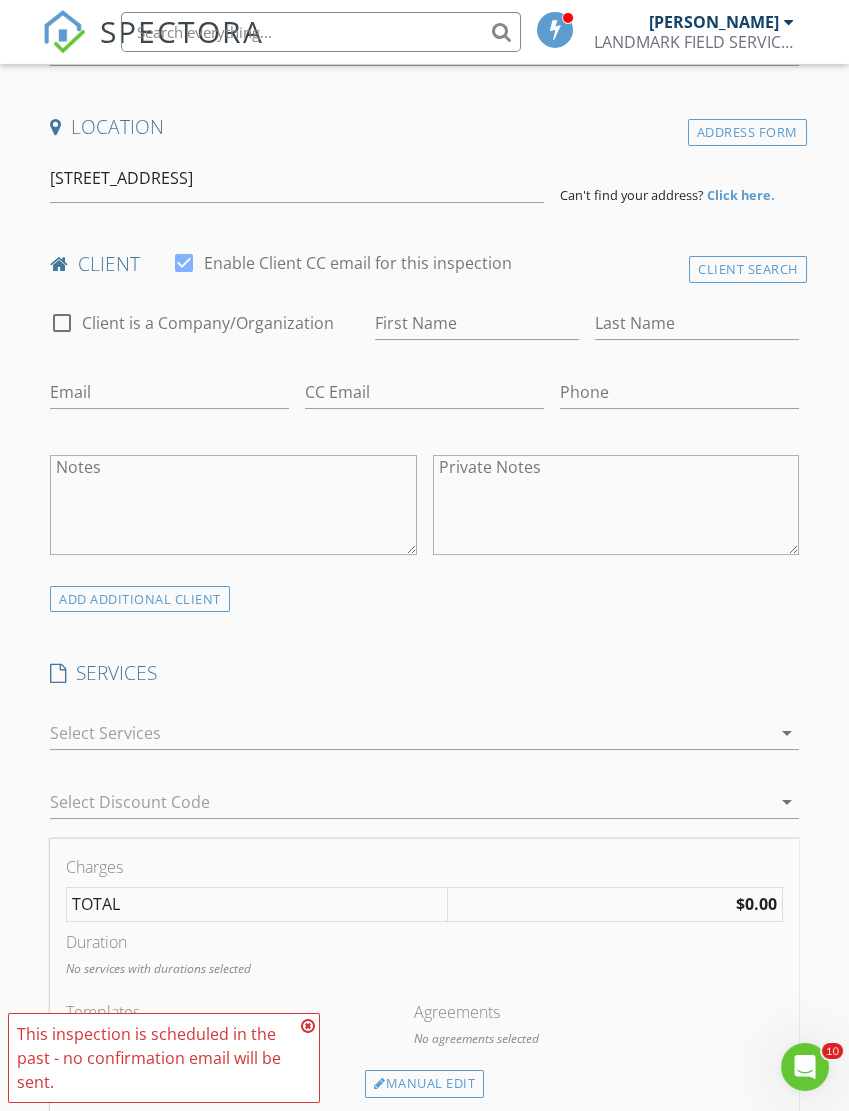 scroll, scrollTop: 497, scrollLeft: 0, axis: vertical 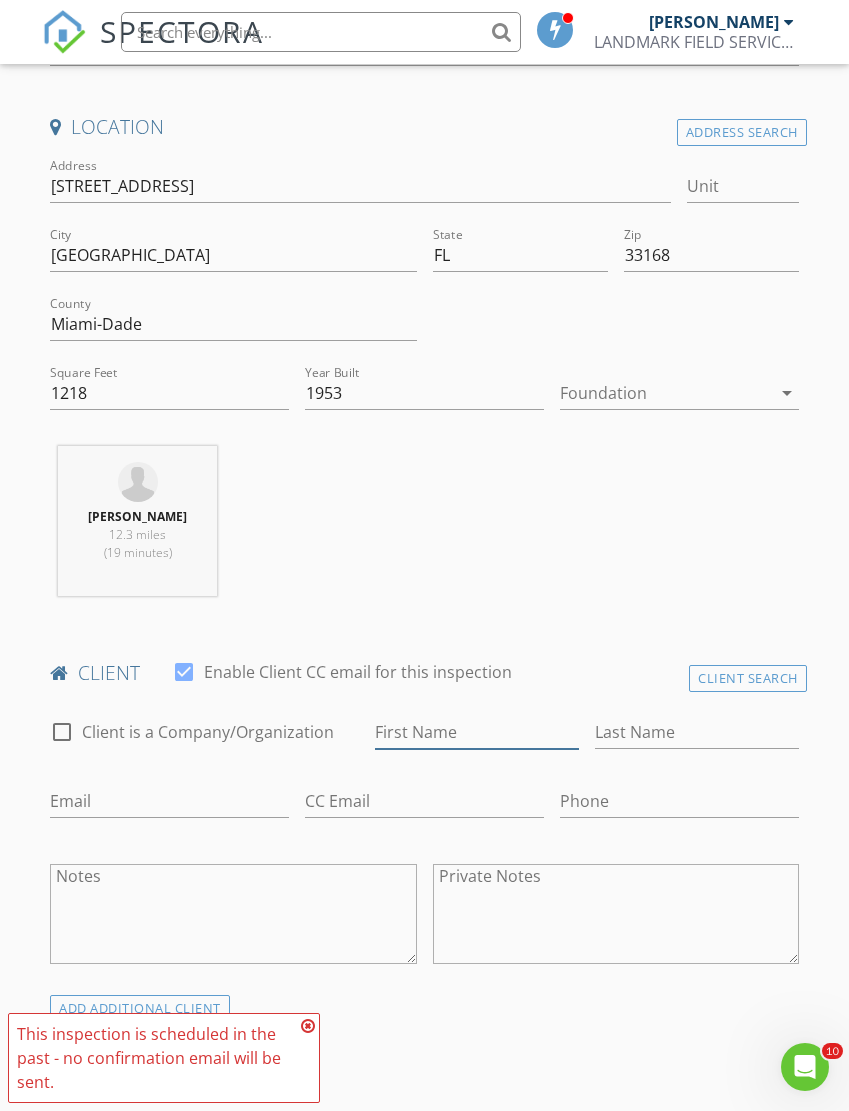 click on "First Name" at bounding box center (477, 732) 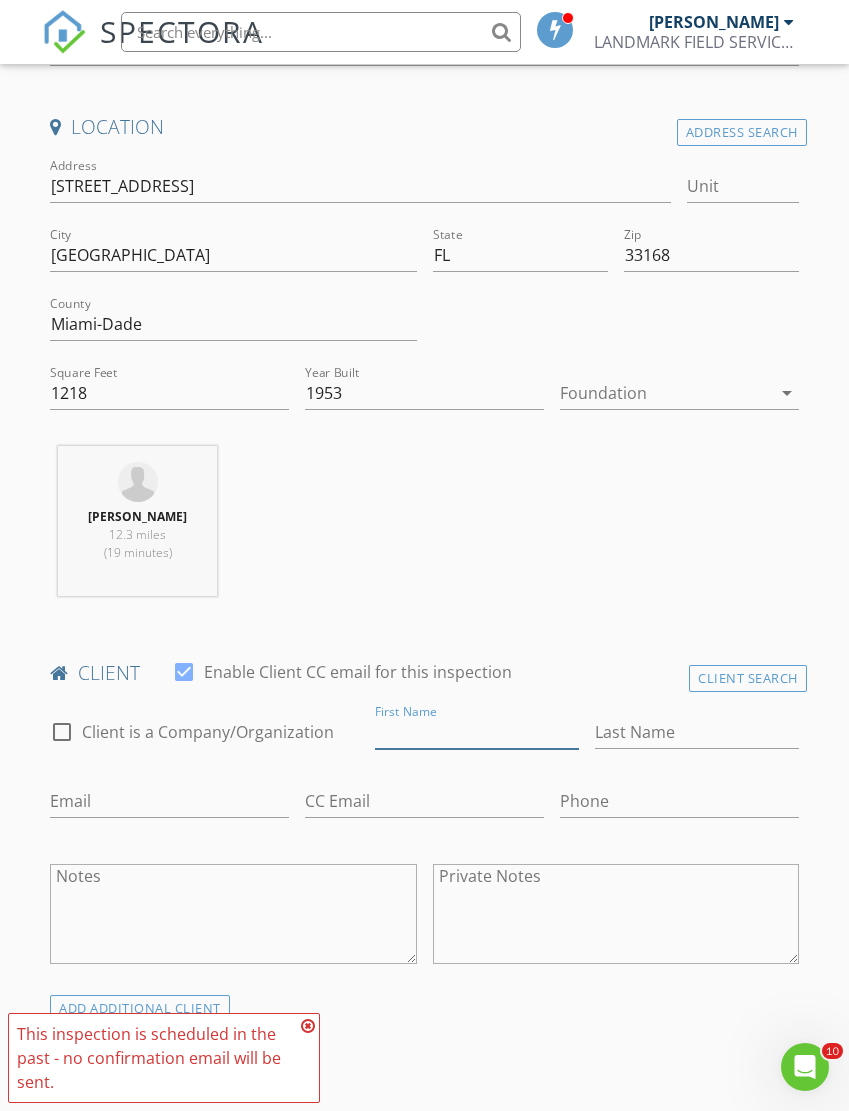 scroll, scrollTop: 497, scrollLeft: 0, axis: vertical 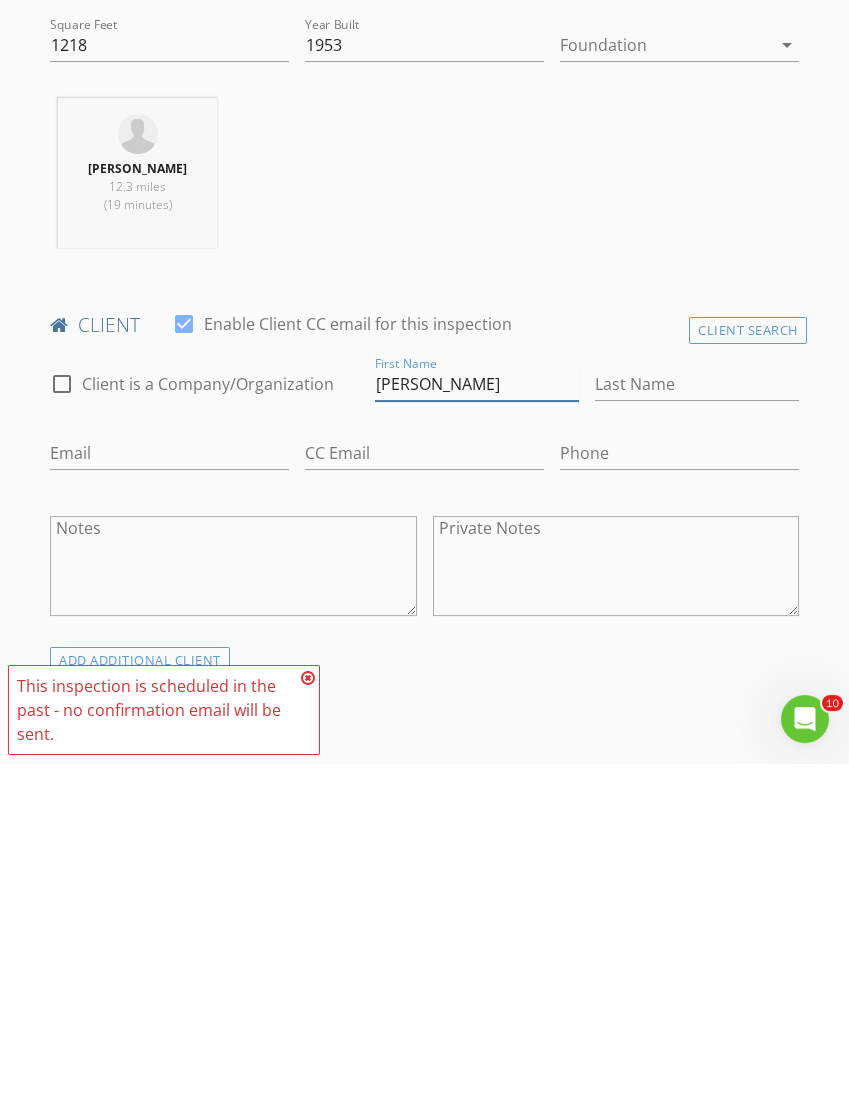 type on "AMY" 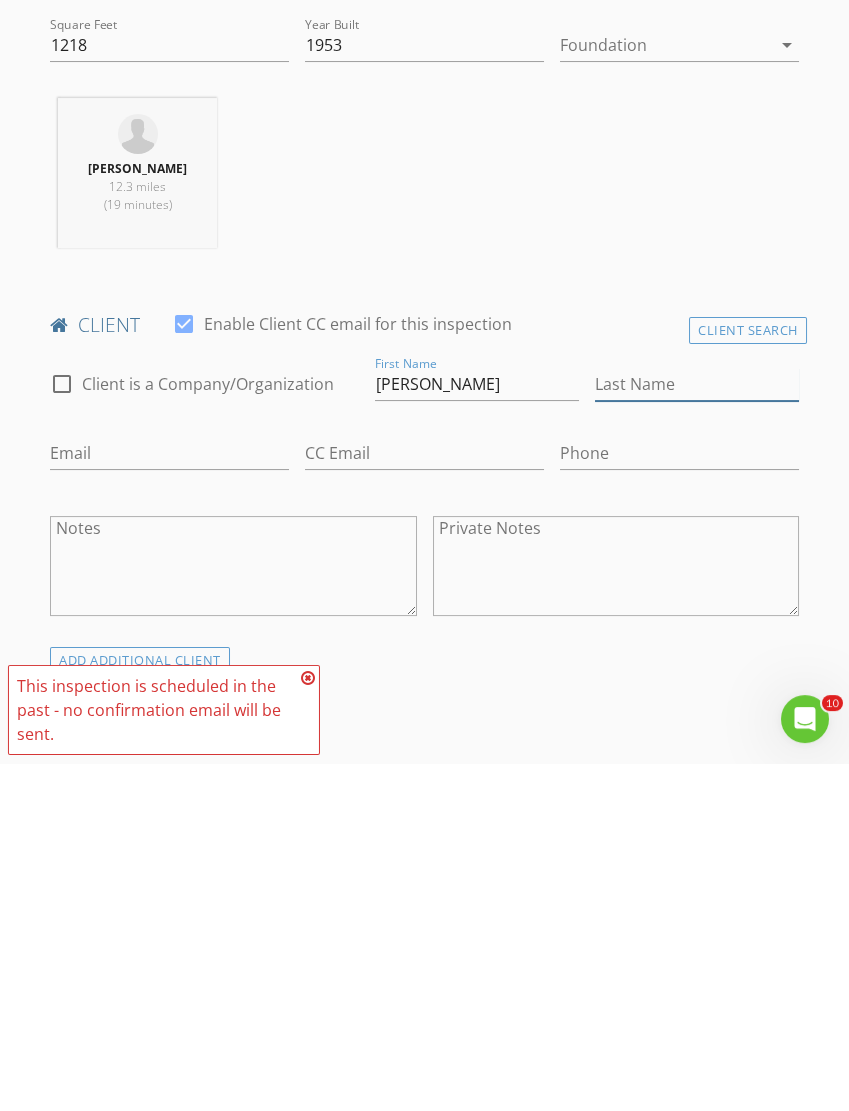 click on "Last Name" at bounding box center [697, 732] 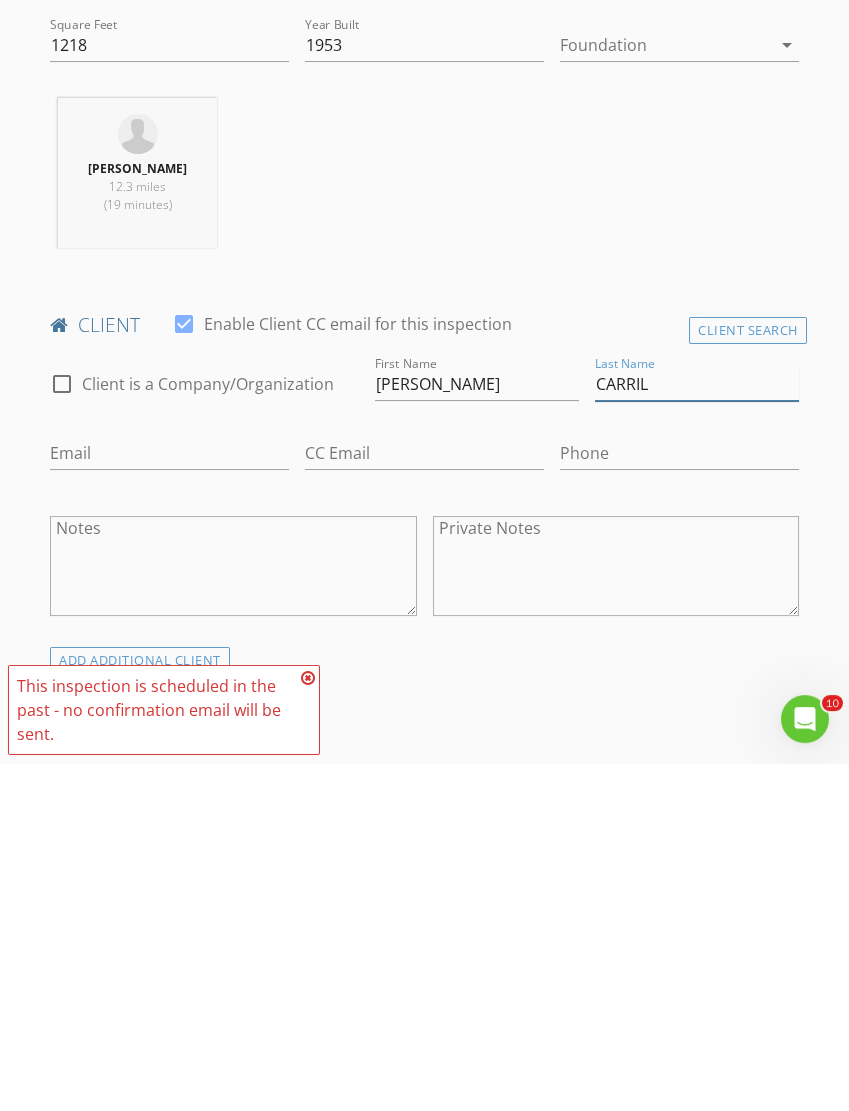 type on "CARRIL" 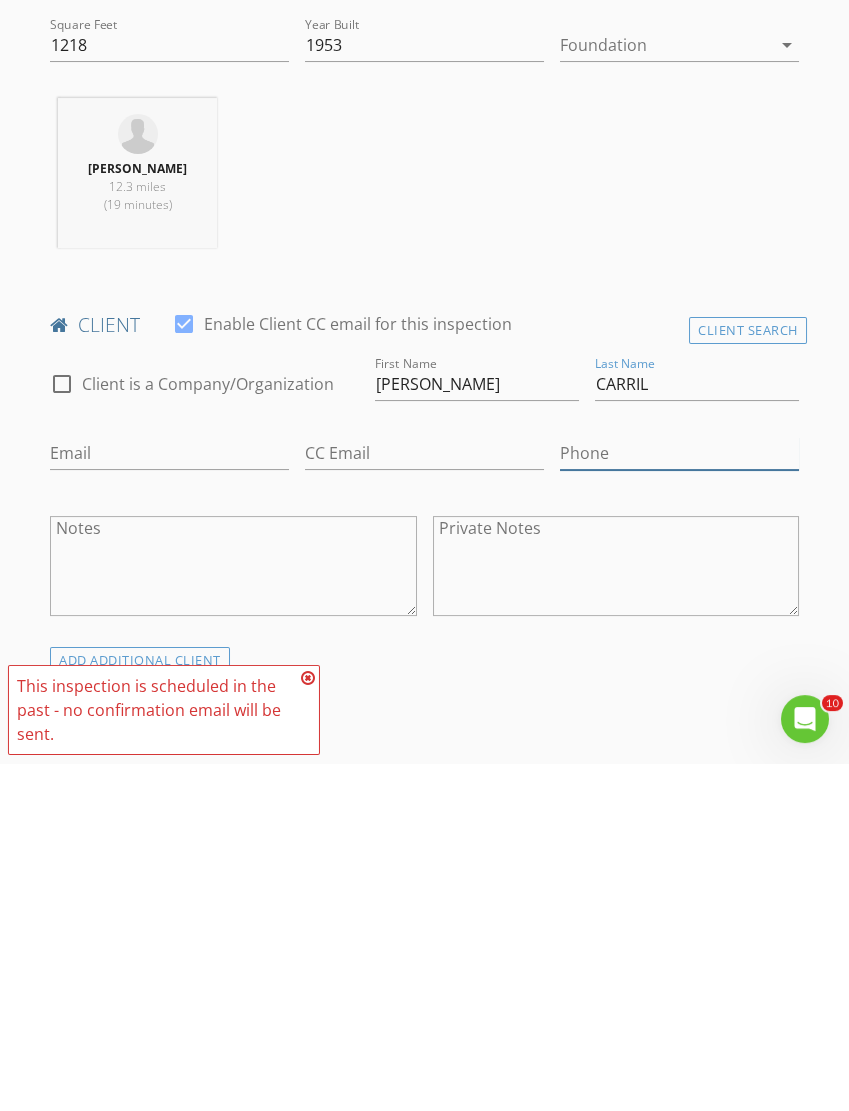 click on "Phone" at bounding box center [679, 801] 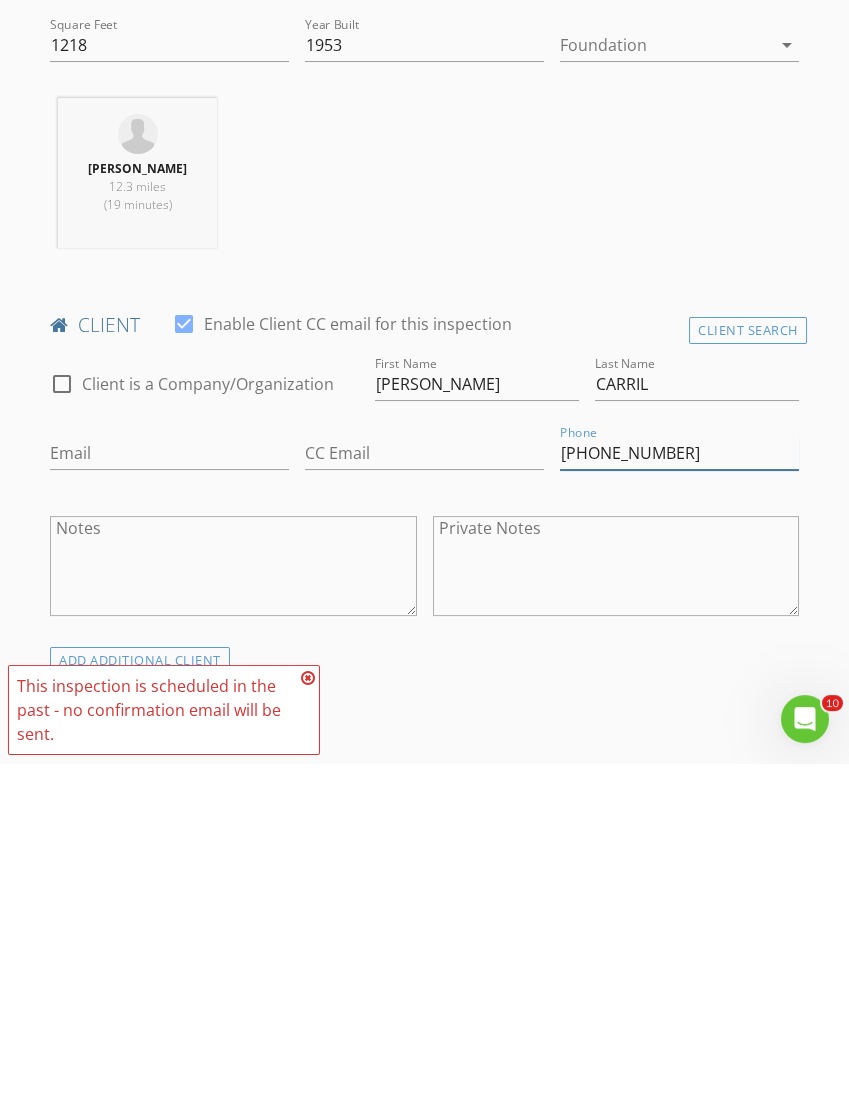 type on "786-222-5290" 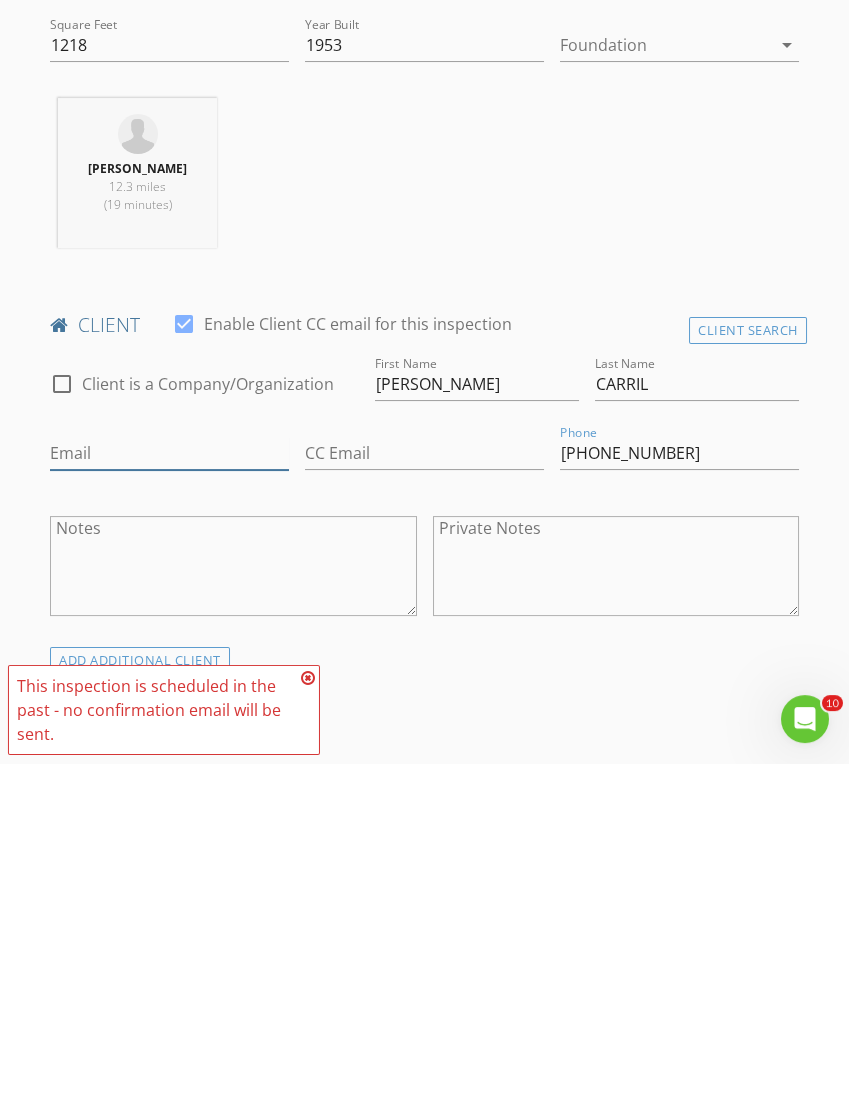 click on "Email" at bounding box center [169, 801] 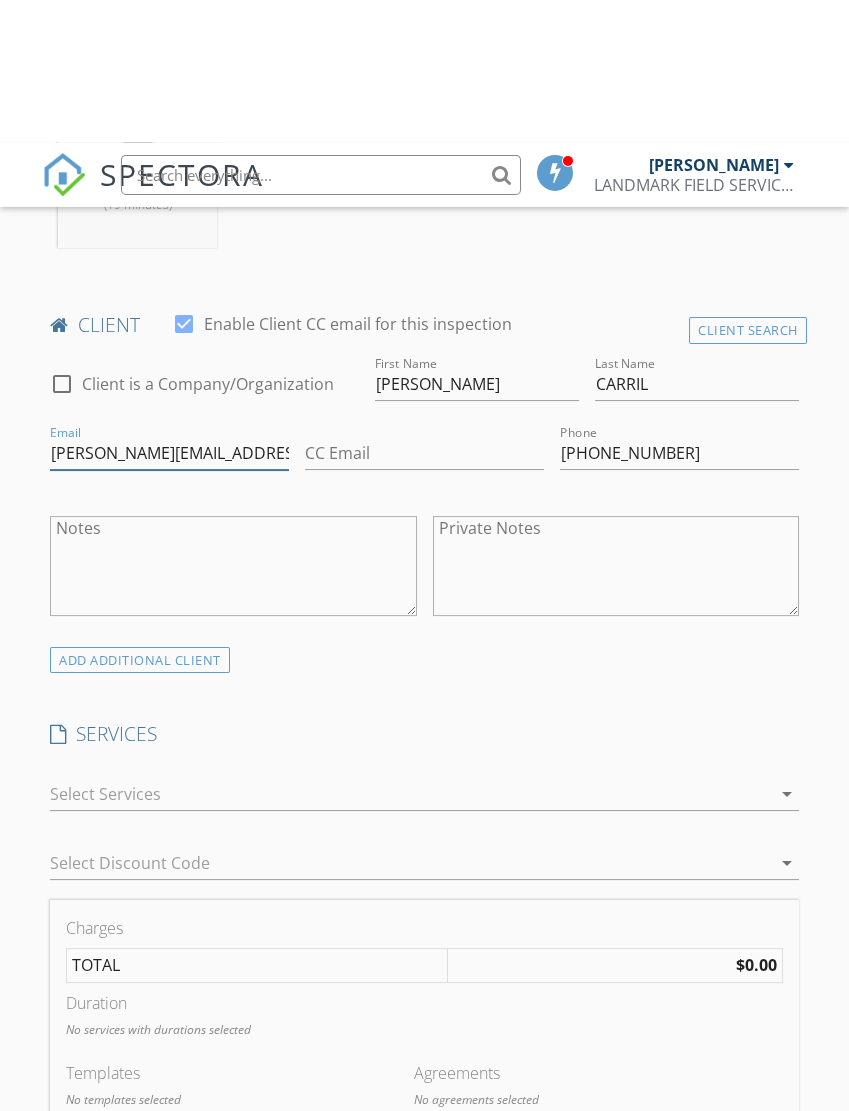 scroll, scrollTop: 1001, scrollLeft: 0, axis: vertical 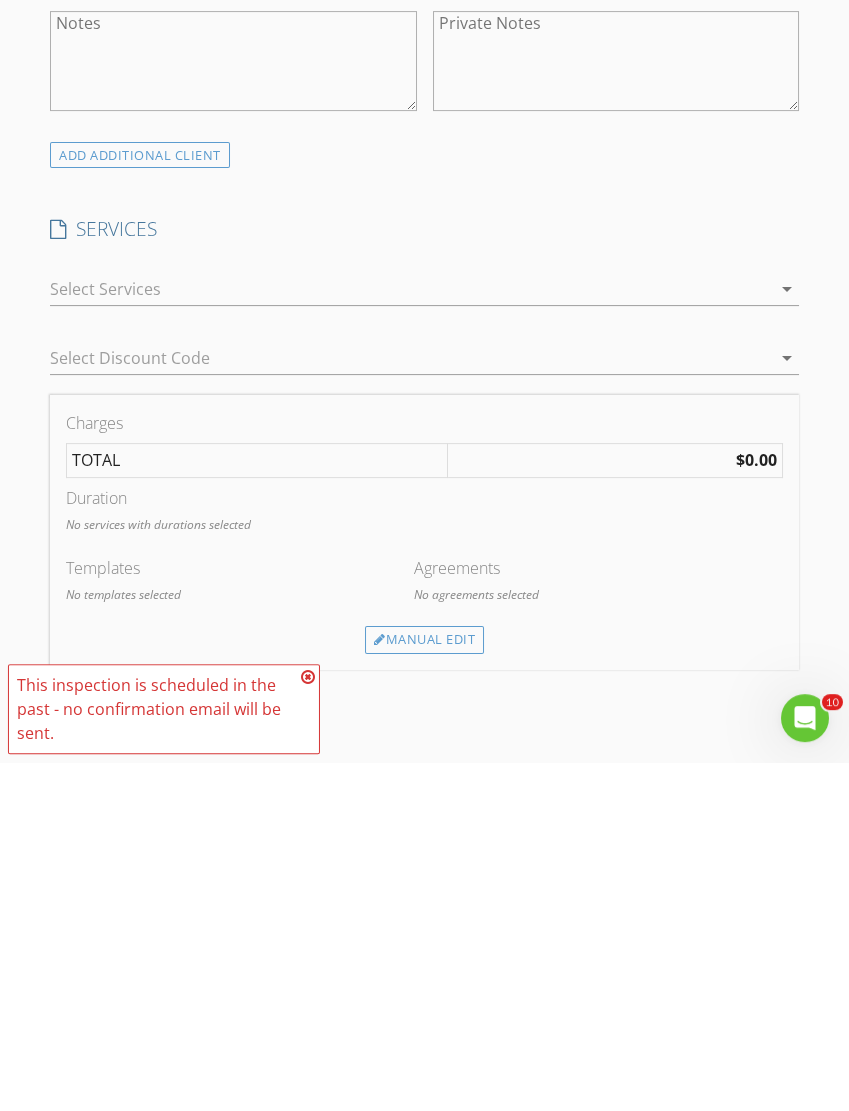 click on "Manual Edit" at bounding box center (424, 989) 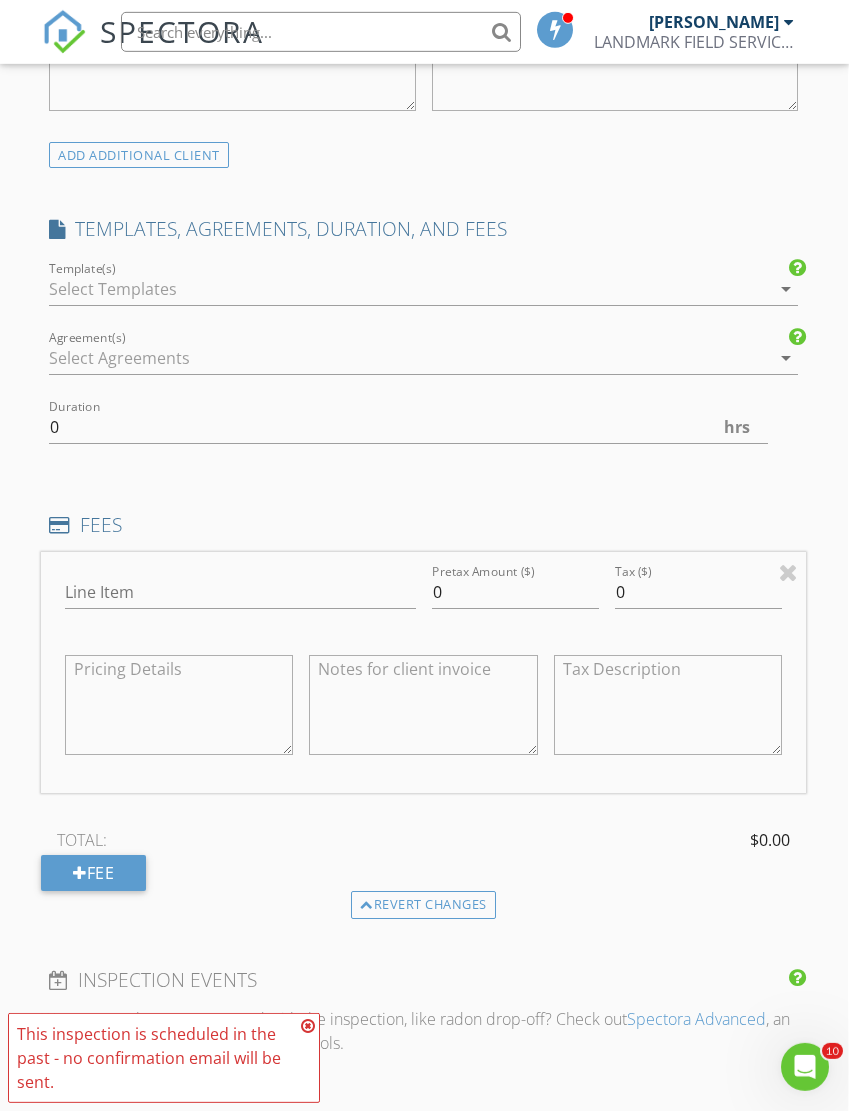click at bounding box center [788, 572] 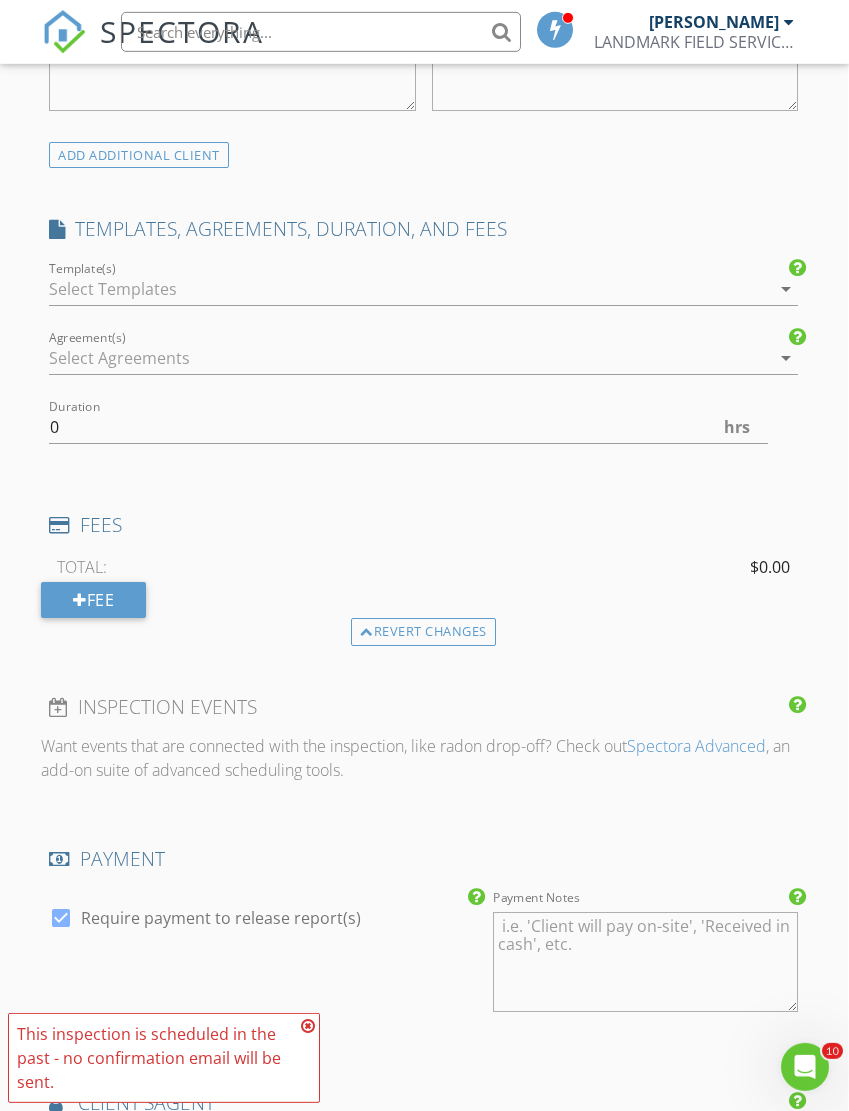click on "arrow_drop_down" at bounding box center [786, 289] 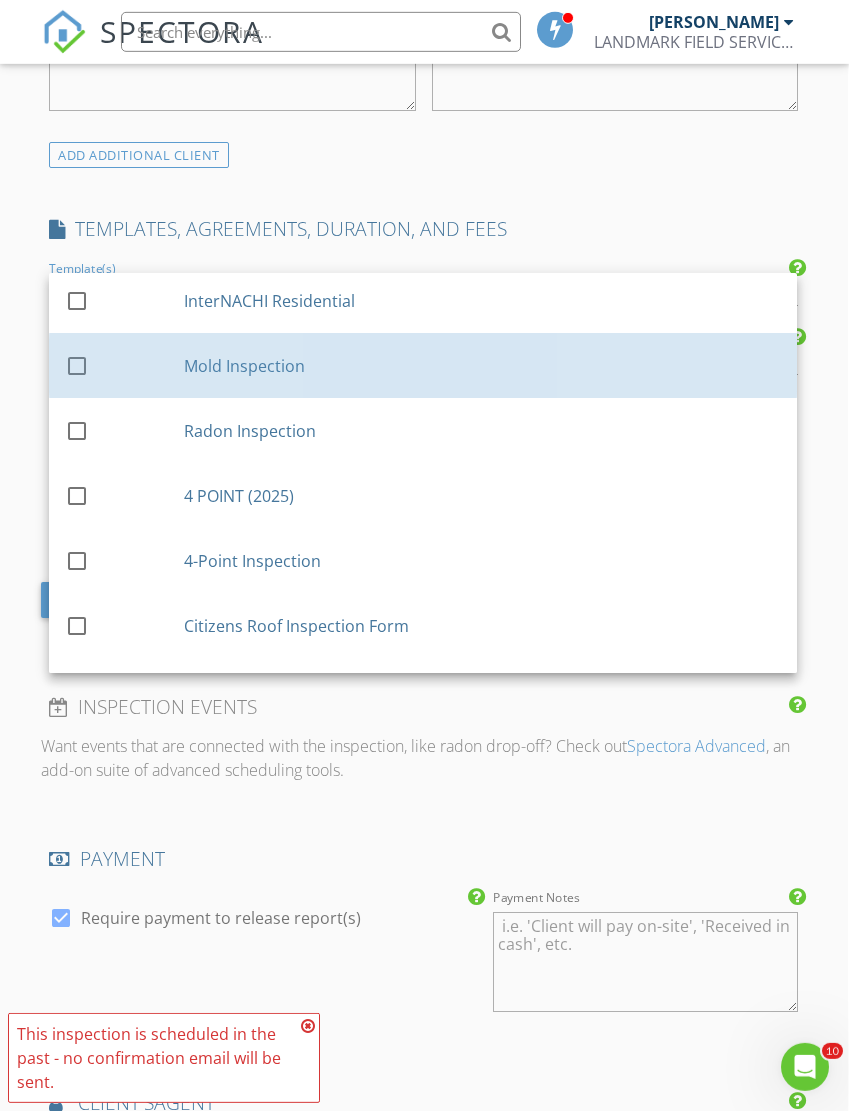 scroll, scrollTop: 201, scrollLeft: 0, axis: vertical 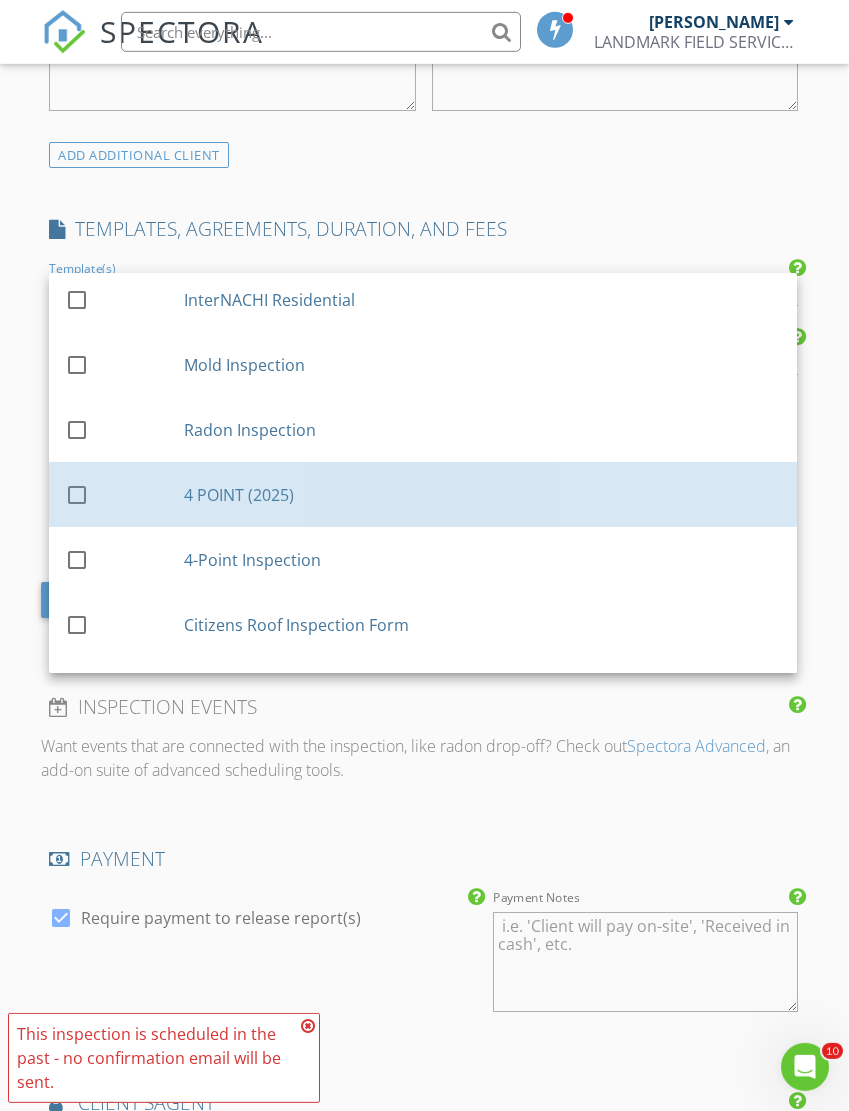 click on "4 POINT (2025)" at bounding box center [483, 494] 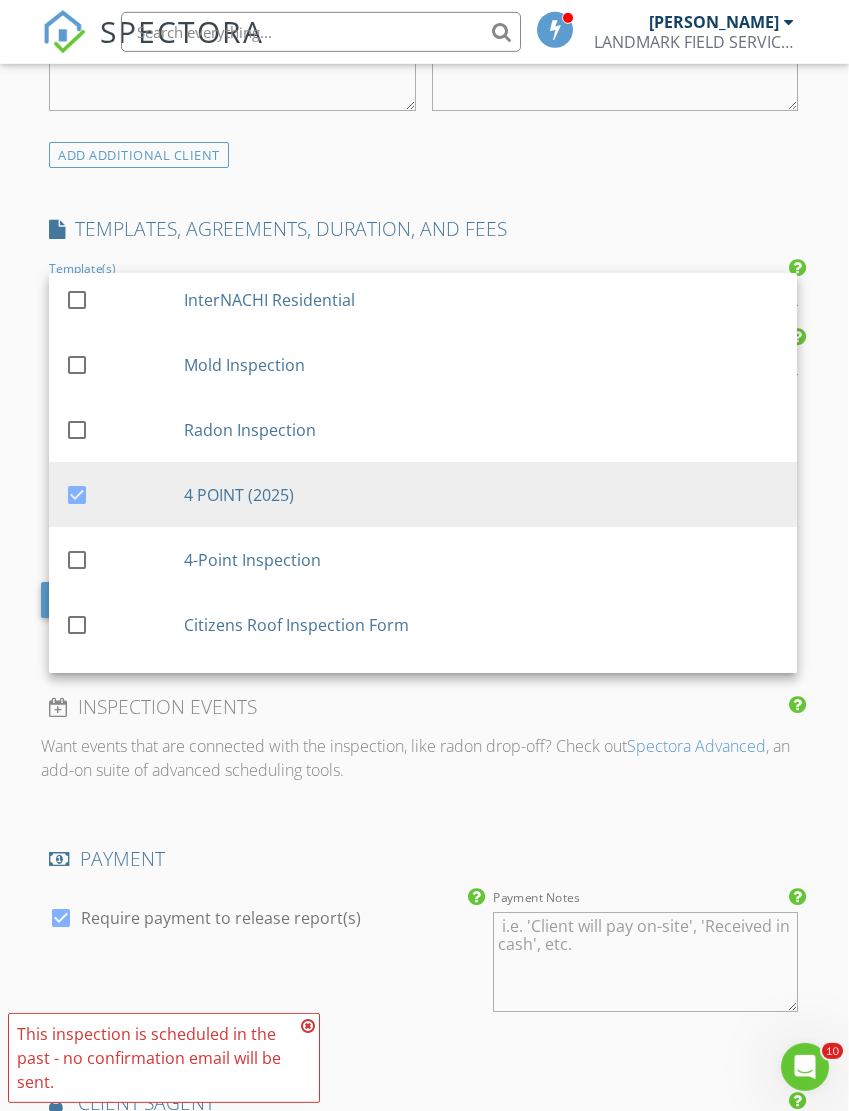 click on "INSPECTOR(S)
check_box   WILLIAM GONZALEZ   PRIMARY   WILLIAM GONZALEZ arrow_drop_down   check_box_outline_blank WILLIAM GONZALEZ specifically requested
Date/Time
07/11/2025 8:00 AM
Location
Address Search       Address 12385 NW 4th Ave   Unit   City North Miami   State FL   Zip 33168   County Miami-Dade     Square Feet 1218   Year Built 1953   Foundation arrow_drop_down     WILLIAM GONZALEZ     12.3 miles     (19 minutes)
client
check_box Enable Client CC email for this inspection   Client Search     check_box_outline_blank Client is a Company/Organization     First Name AMY   Last Name CARRIL   Email AMY.CARRIL.3051@GMAIL.COM   CC Email   Phone 786-222-5290           Notes   Private Notes
ADD ADDITIONAL client
SERVICES
check_box_outline_blank   FOUR POINT     WIND MITIGATION" at bounding box center (423, 455) 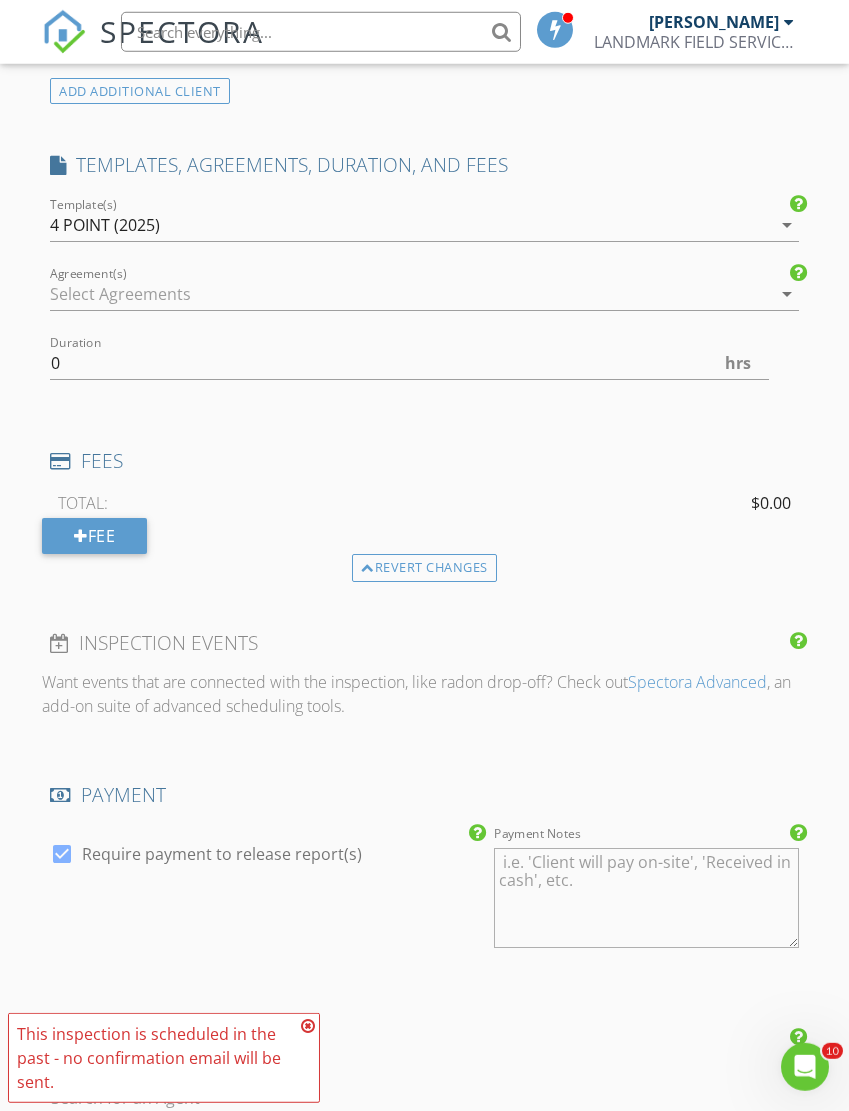 scroll, scrollTop: 1414, scrollLeft: 1, axis: both 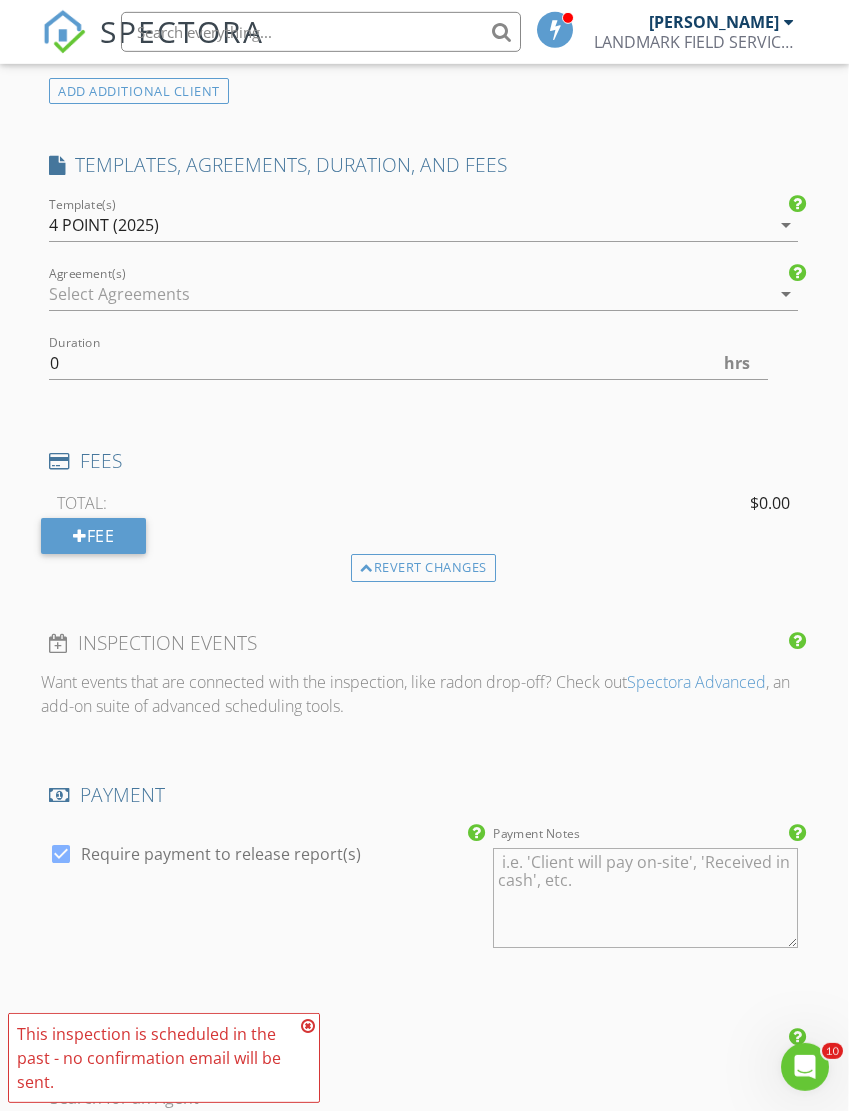 click at bounding box center (61, 854) 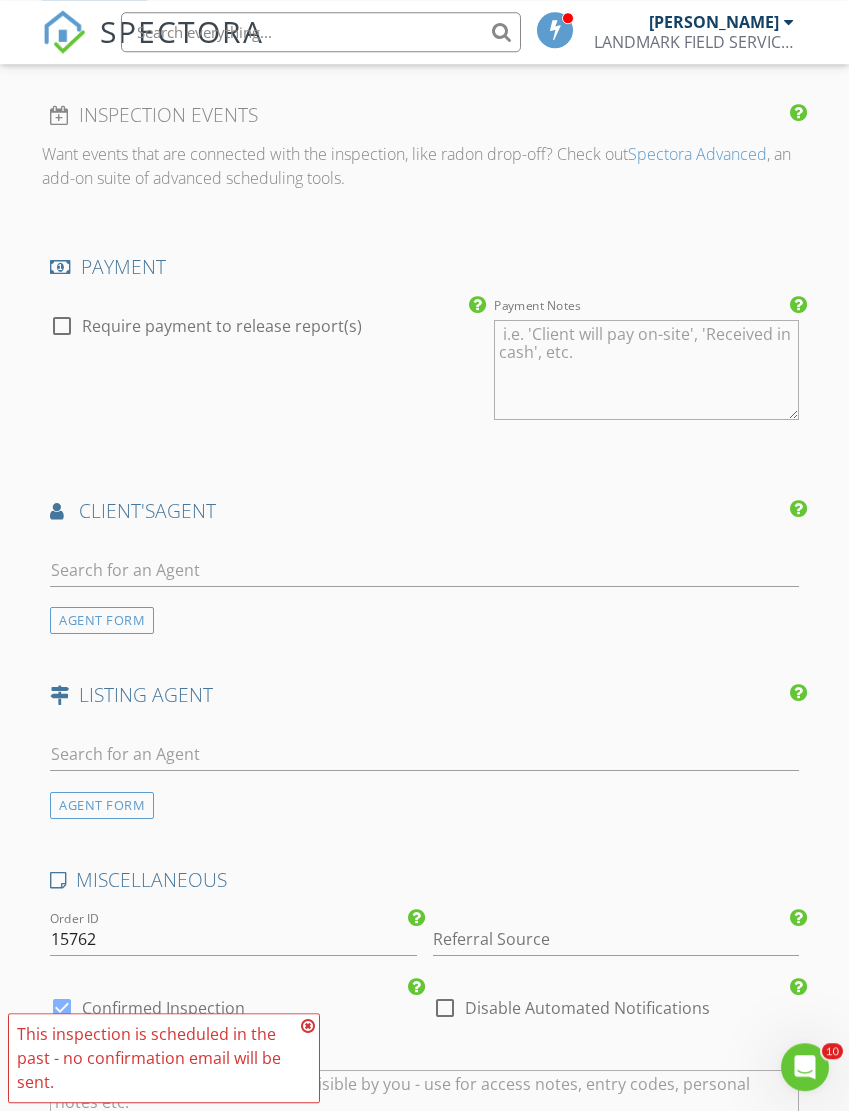 scroll, scrollTop: 1951, scrollLeft: 0, axis: vertical 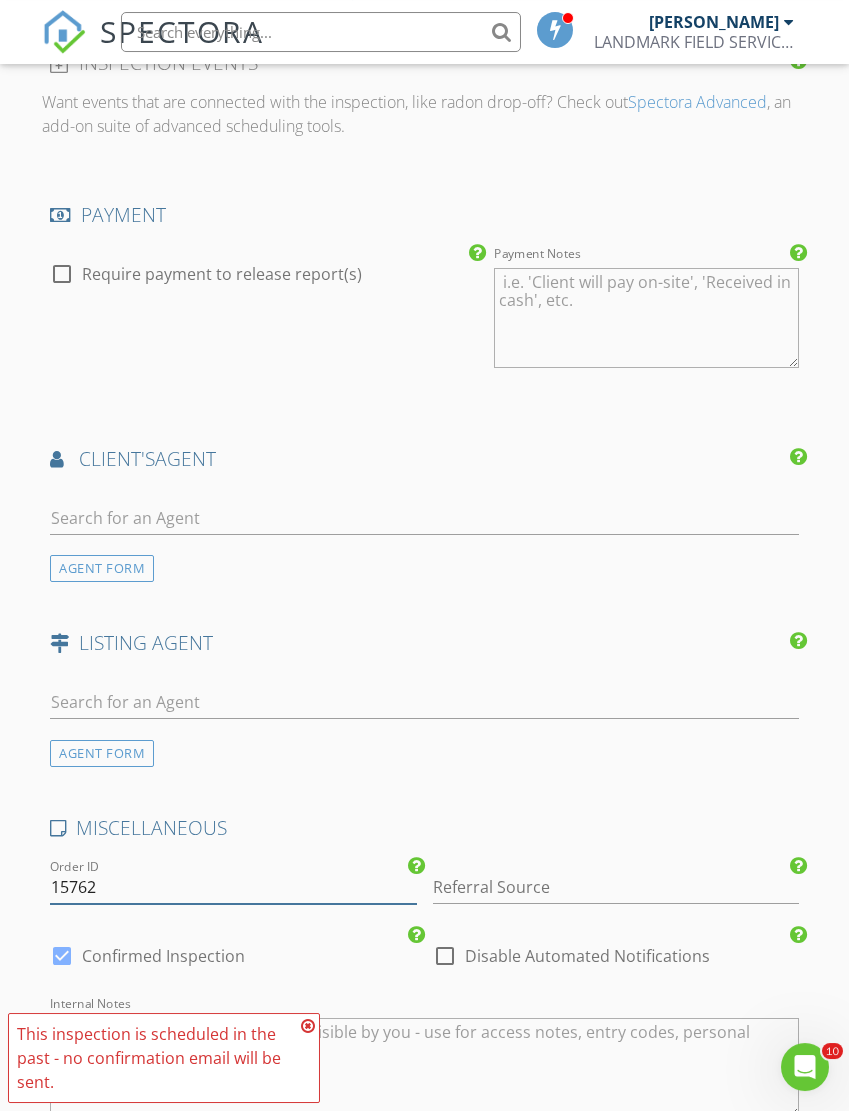 click on "15762" at bounding box center (233, 887) 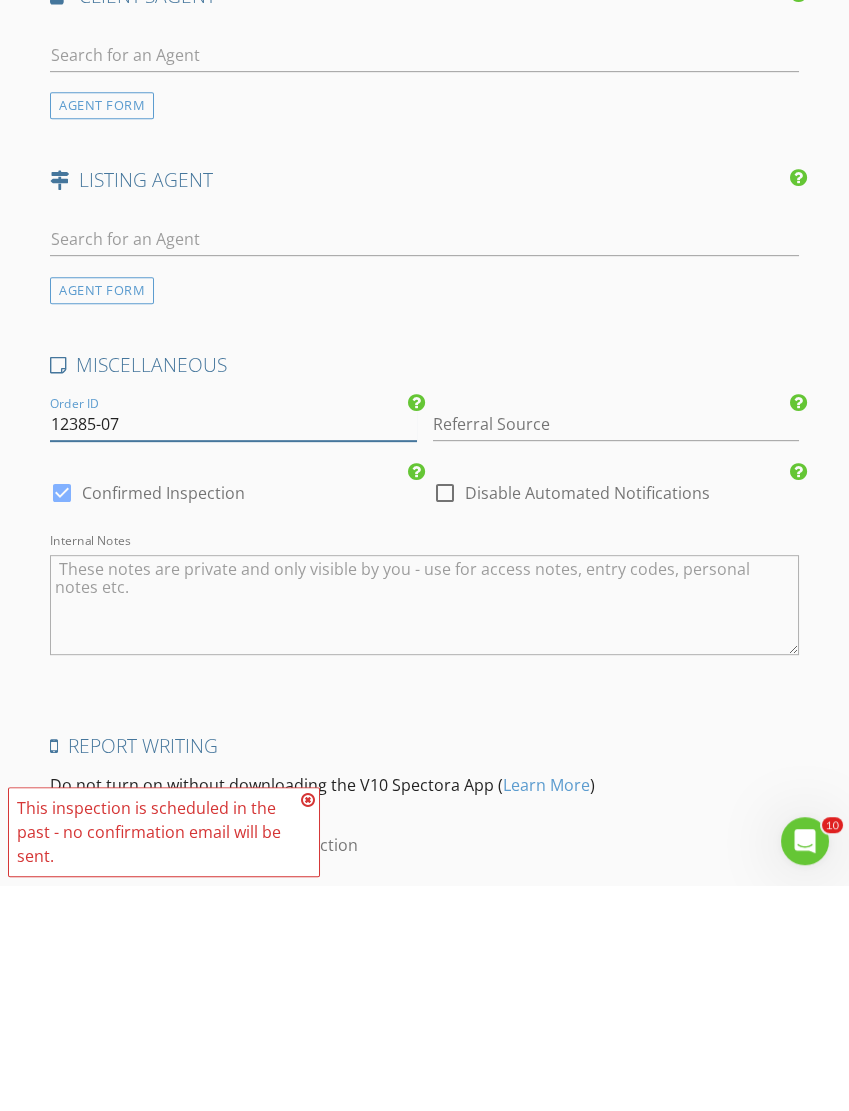 scroll, scrollTop: 2382, scrollLeft: 0, axis: vertical 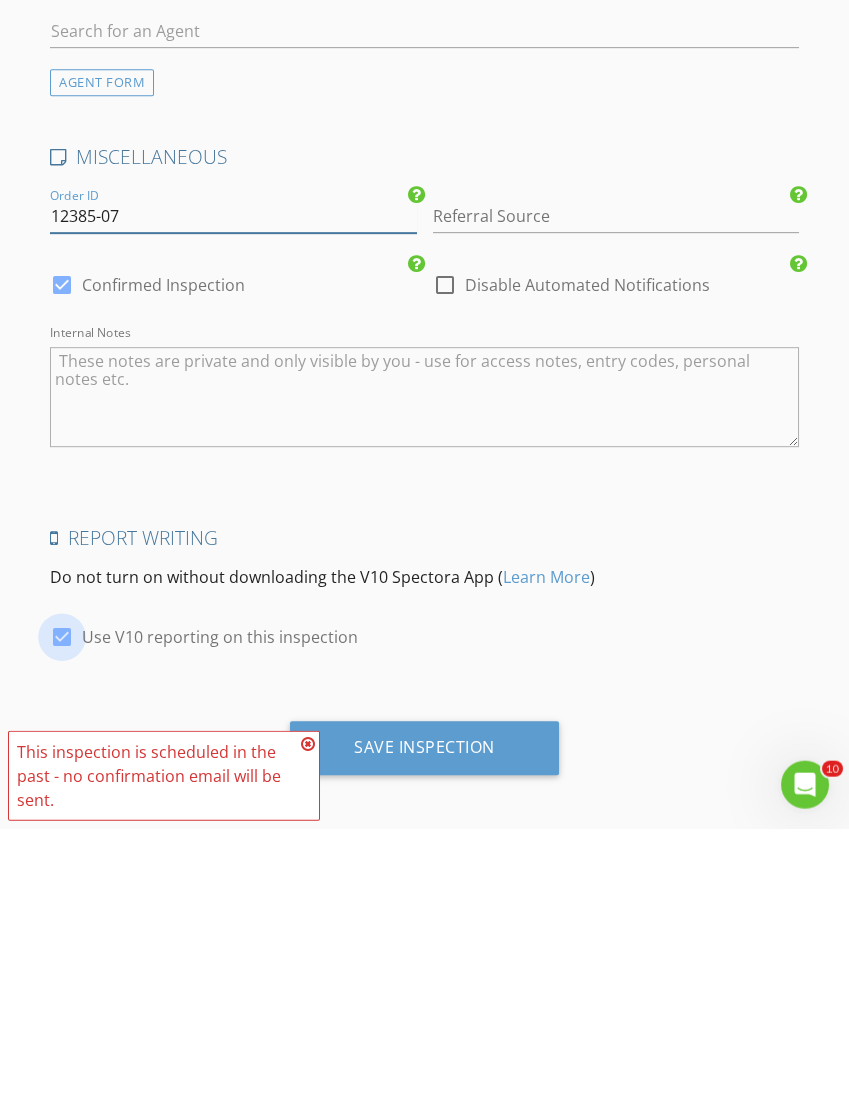 type on "12385-07" 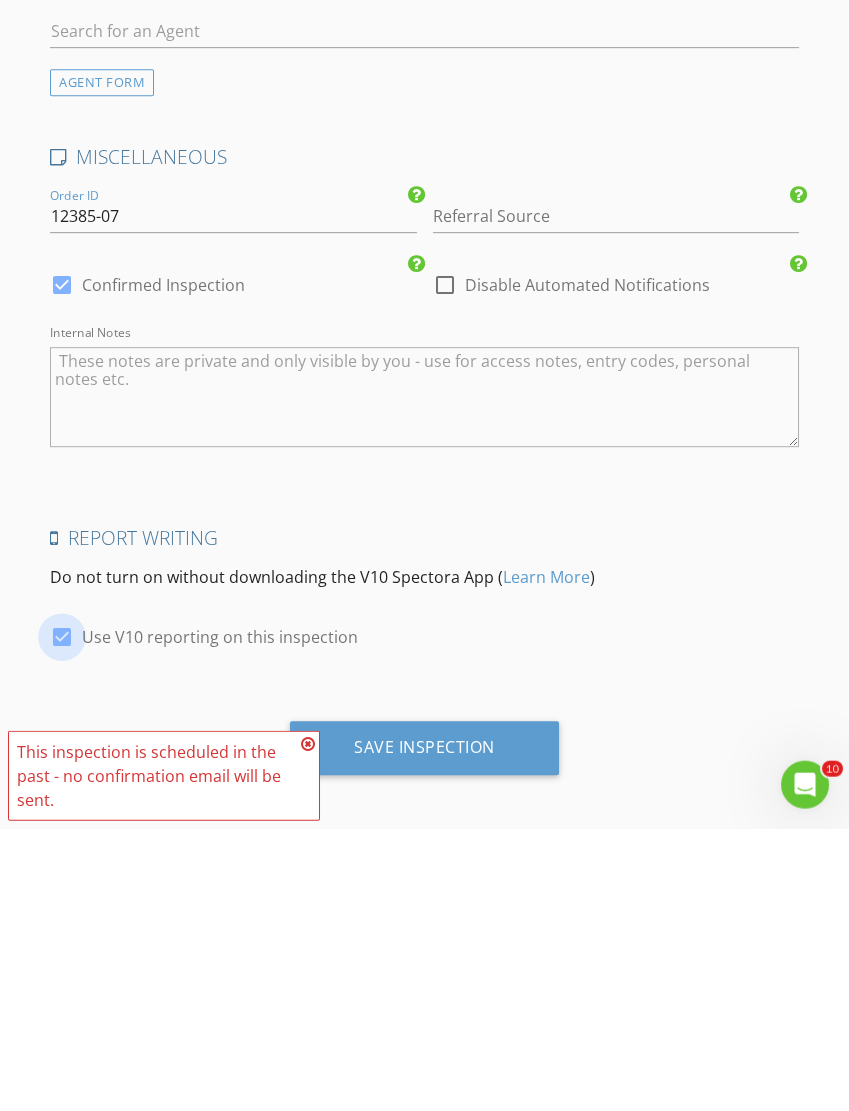 click at bounding box center (62, 920) 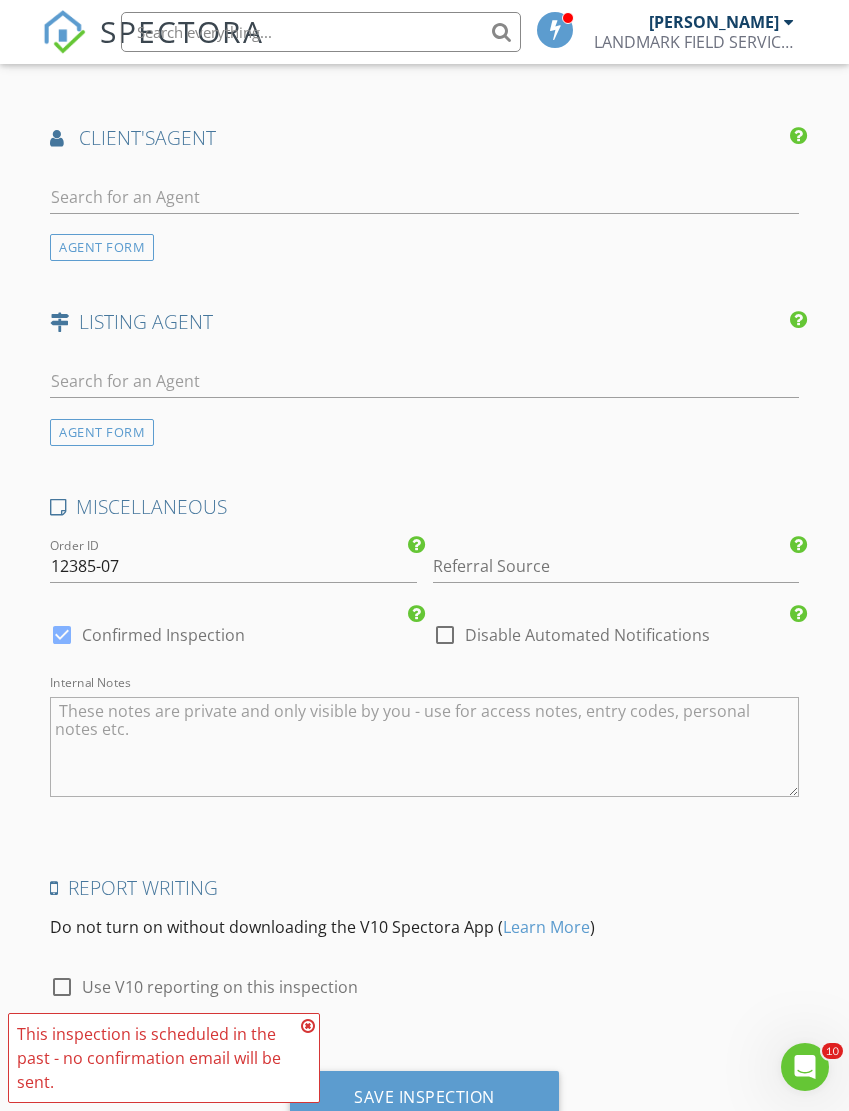 click on "Save Inspection" at bounding box center (424, 1097) 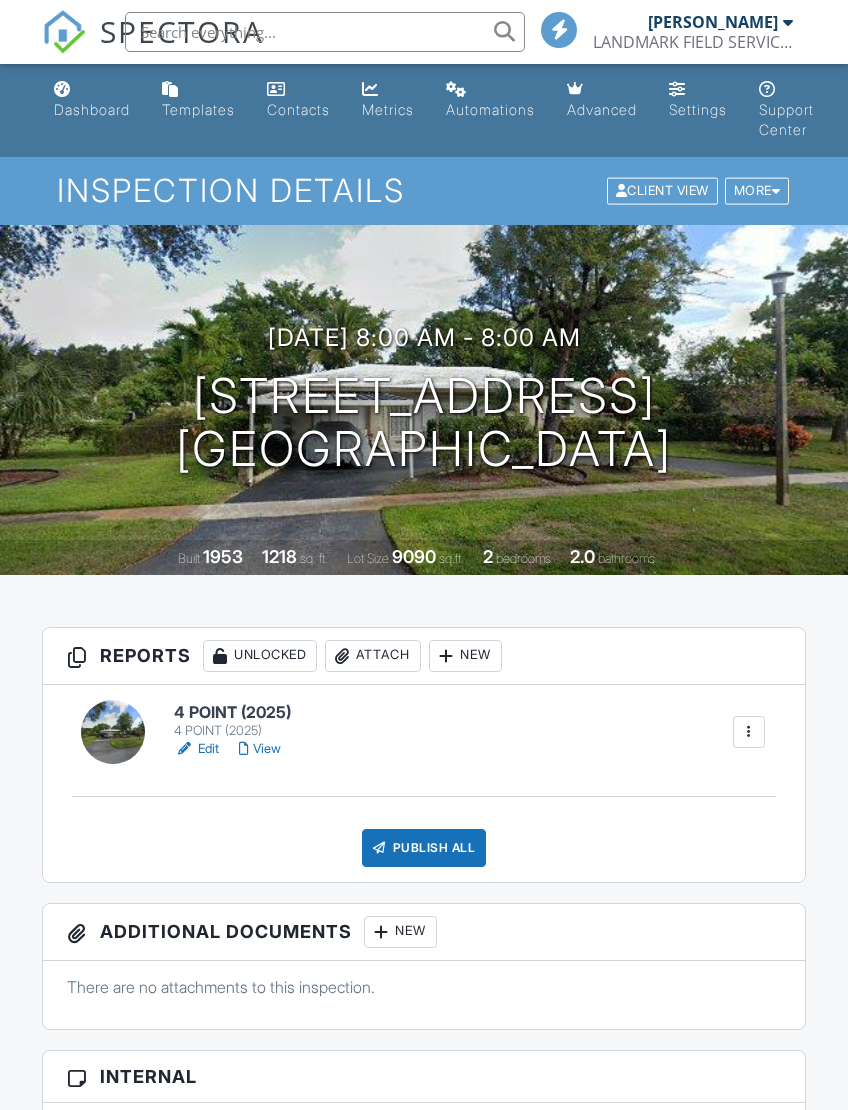 scroll, scrollTop: 0, scrollLeft: 0, axis: both 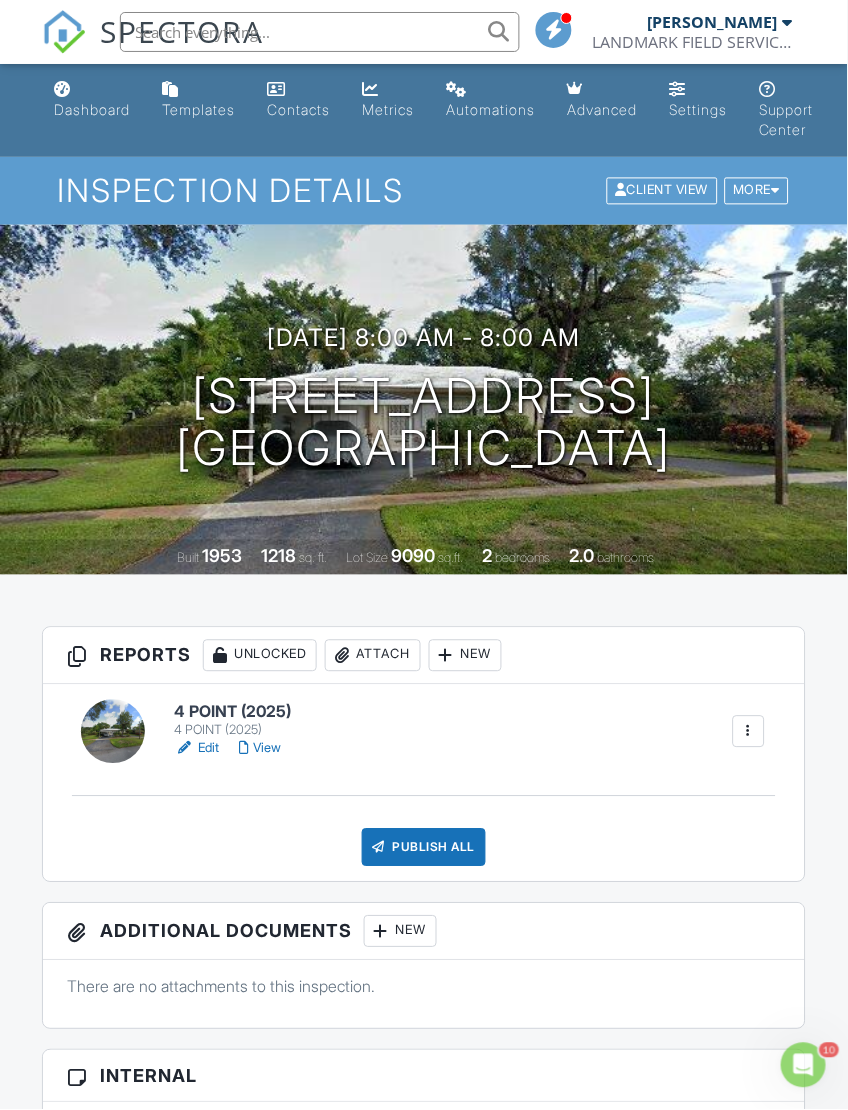 click on "4 POINT (2025)" at bounding box center (232, 713) 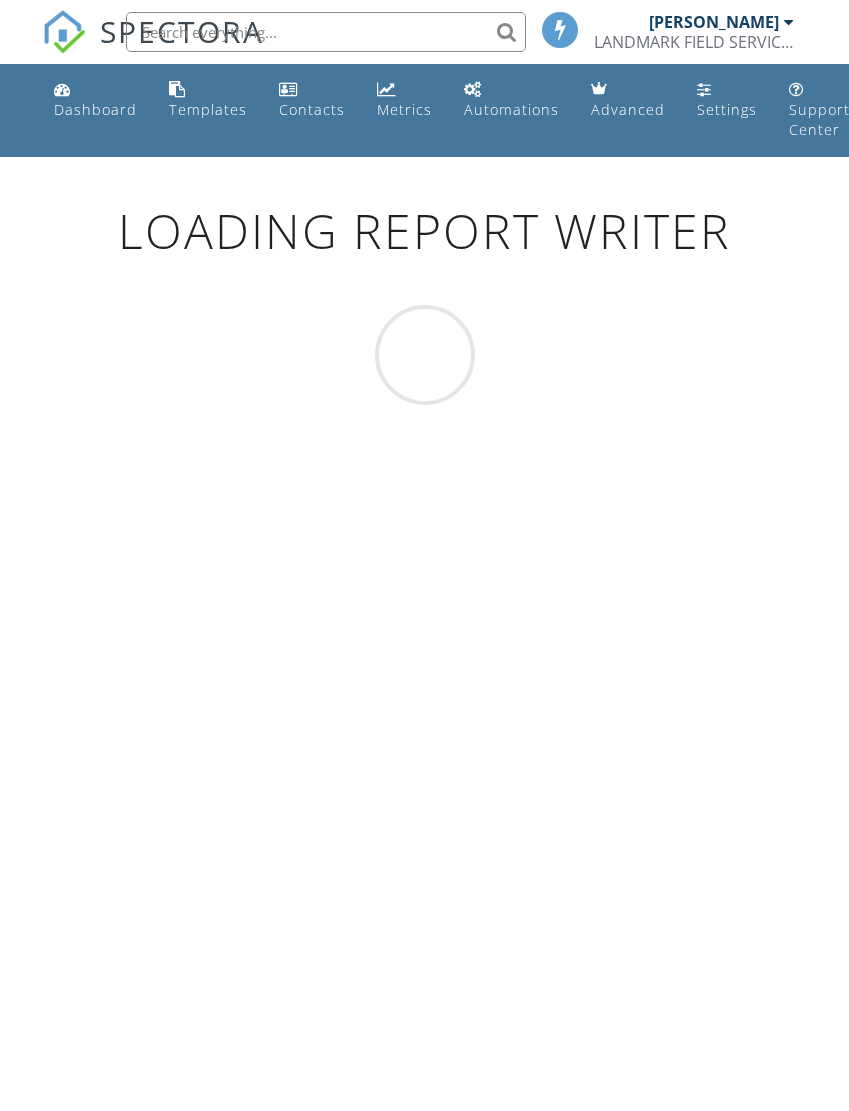 scroll, scrollTop: 4, scrollLeft: 0, axis: vertical 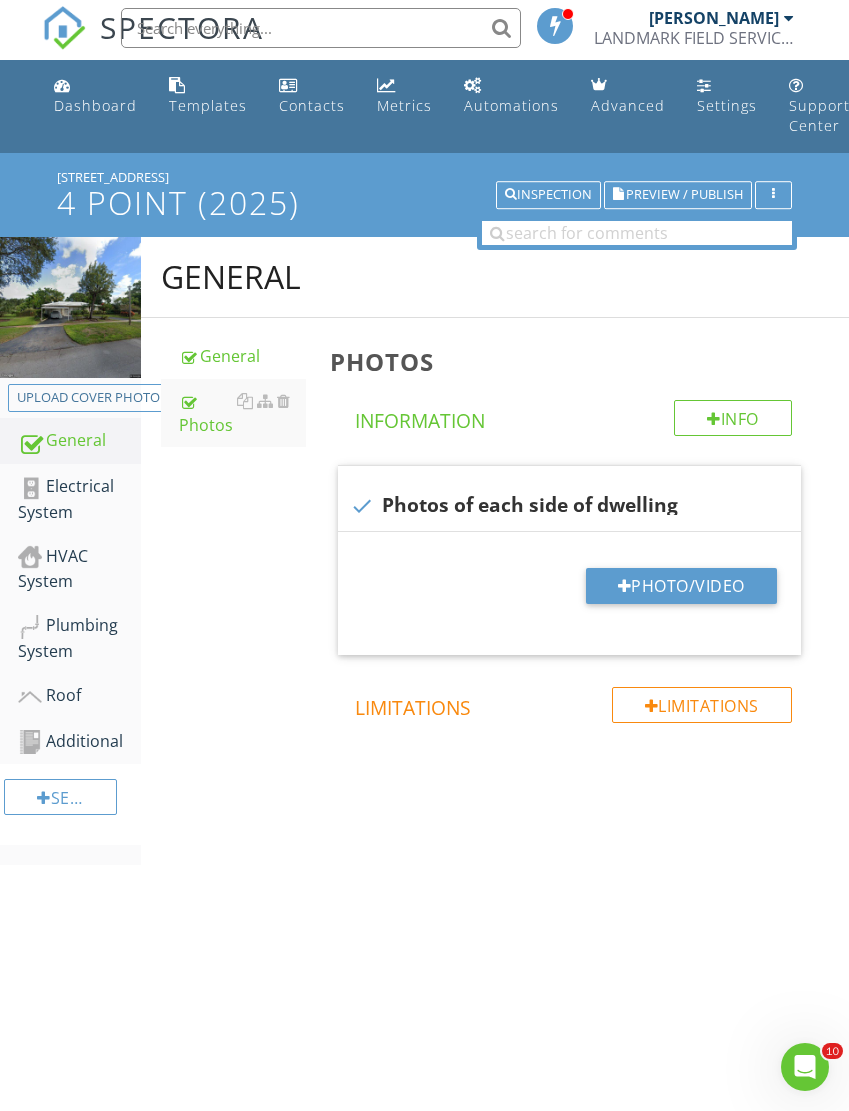 click on "Photo/Video" at bounding box center (681, 586) 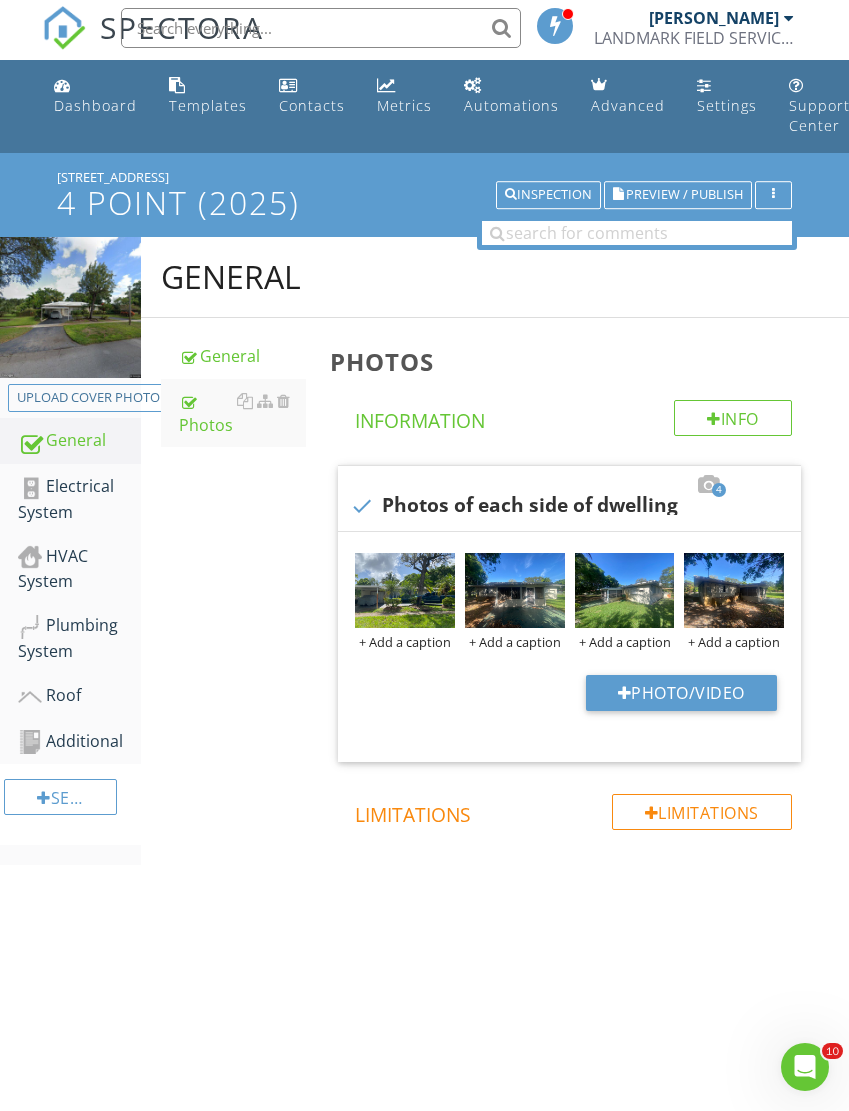 click on "Roof" at bounding box center [79, 696] 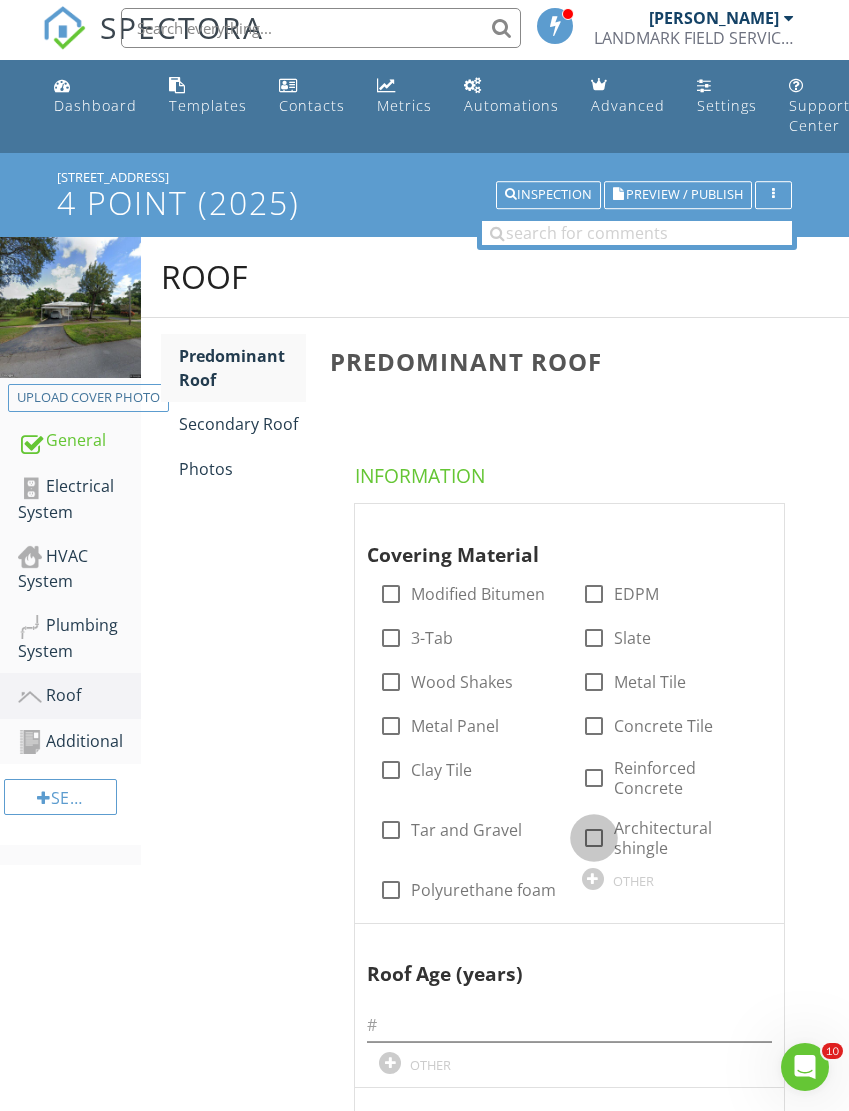 click at bounding box center [594, 838] 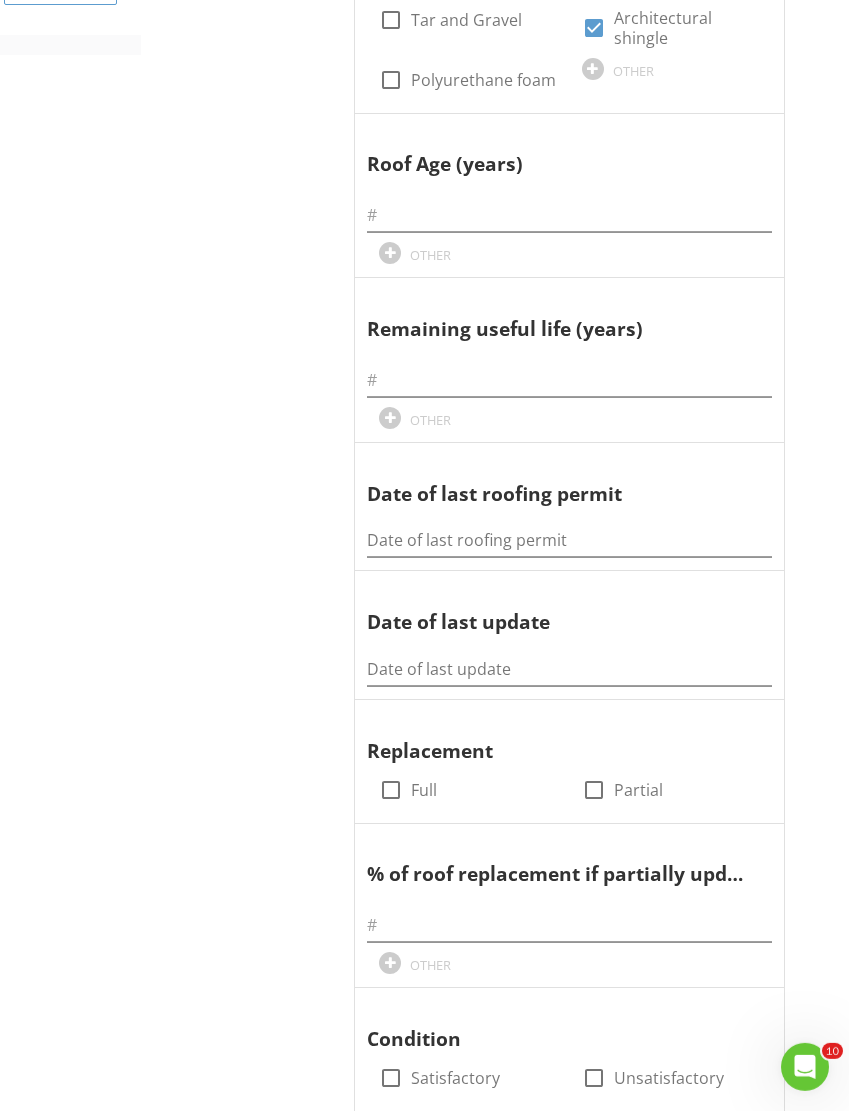 scroll, scrollTop: 815, scrollLeft: 0, axis: vertical 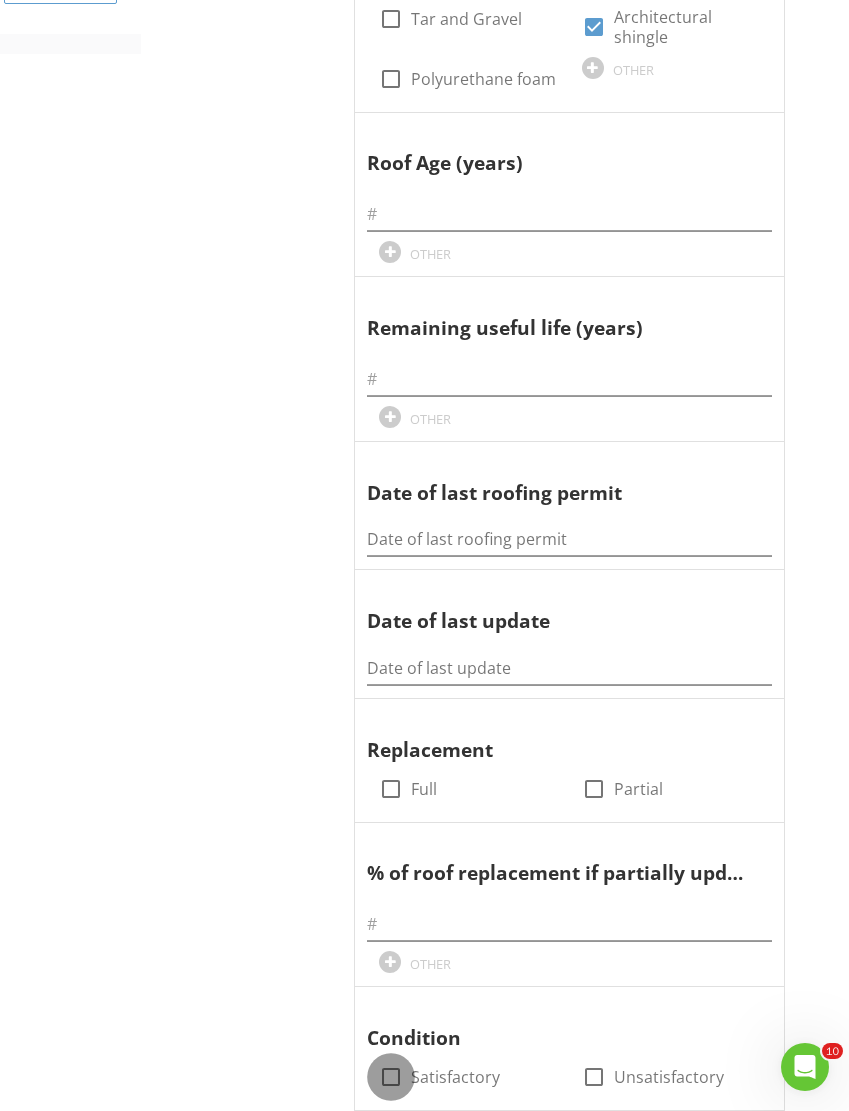 click at bounding box center [391, 1077] 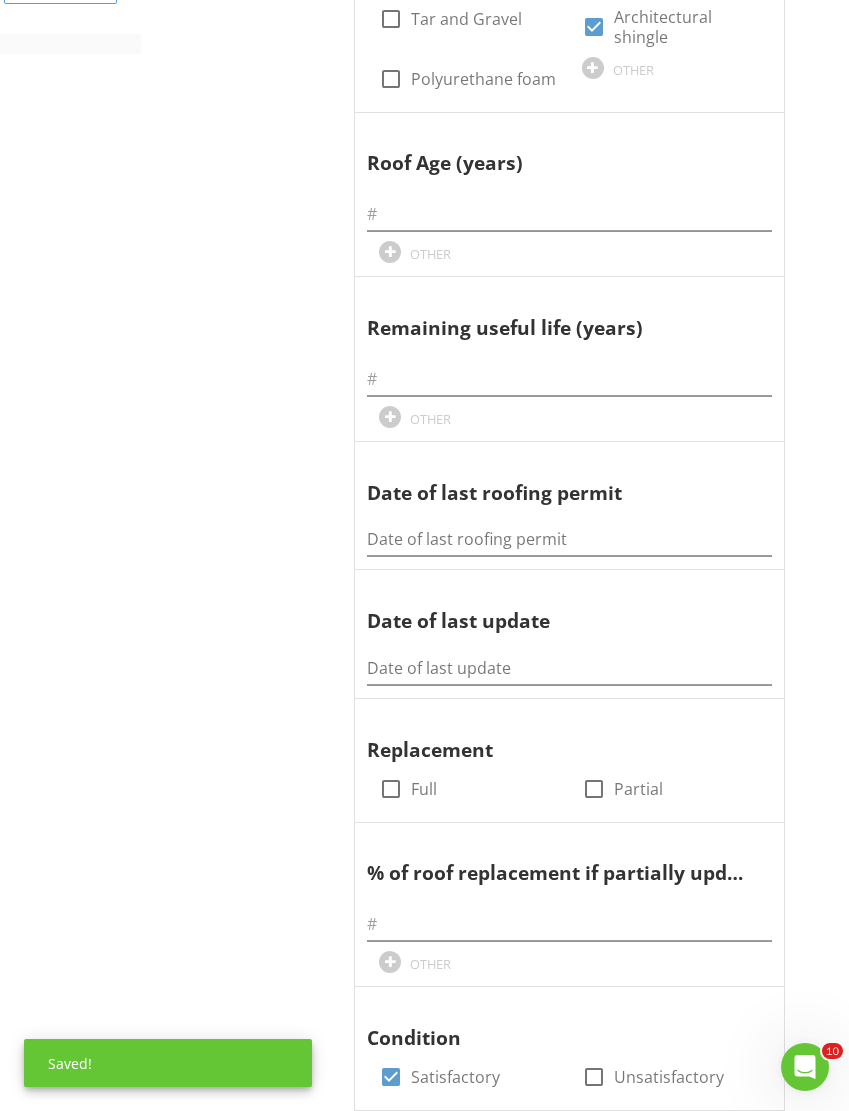 click at bounding box center (391, 789) 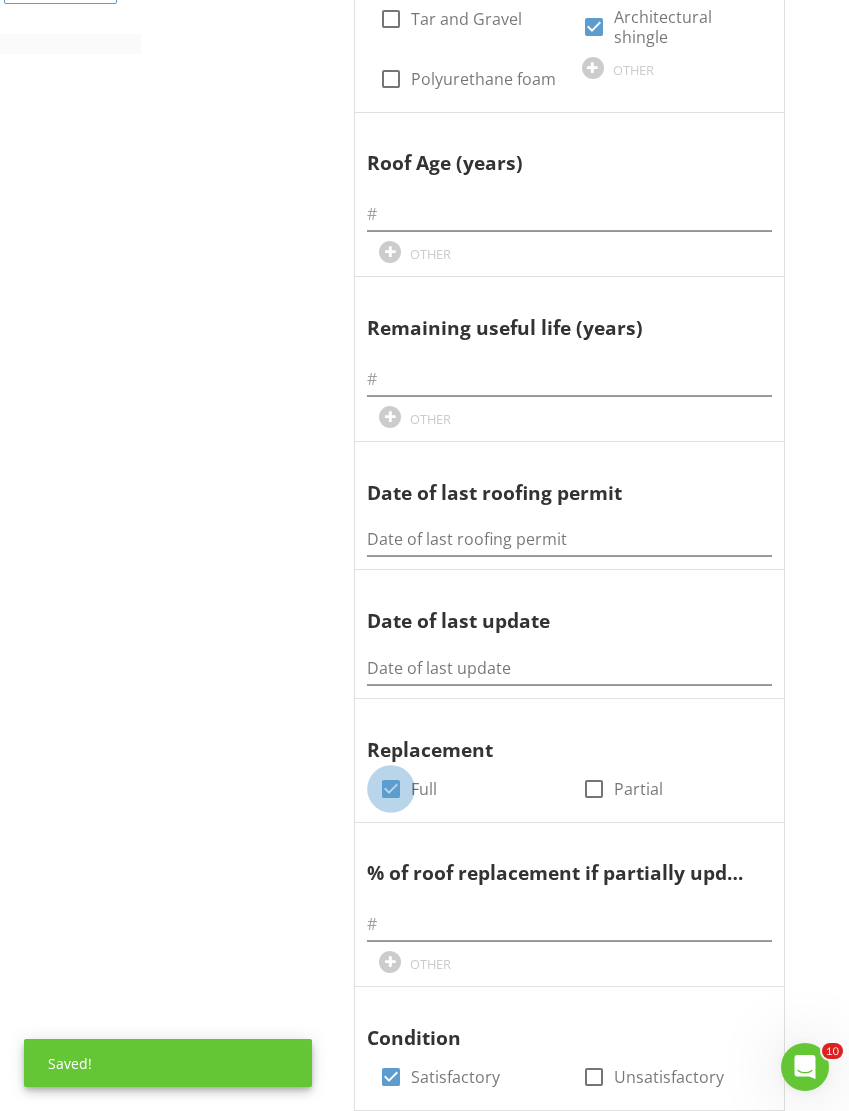 checkbox on "true" 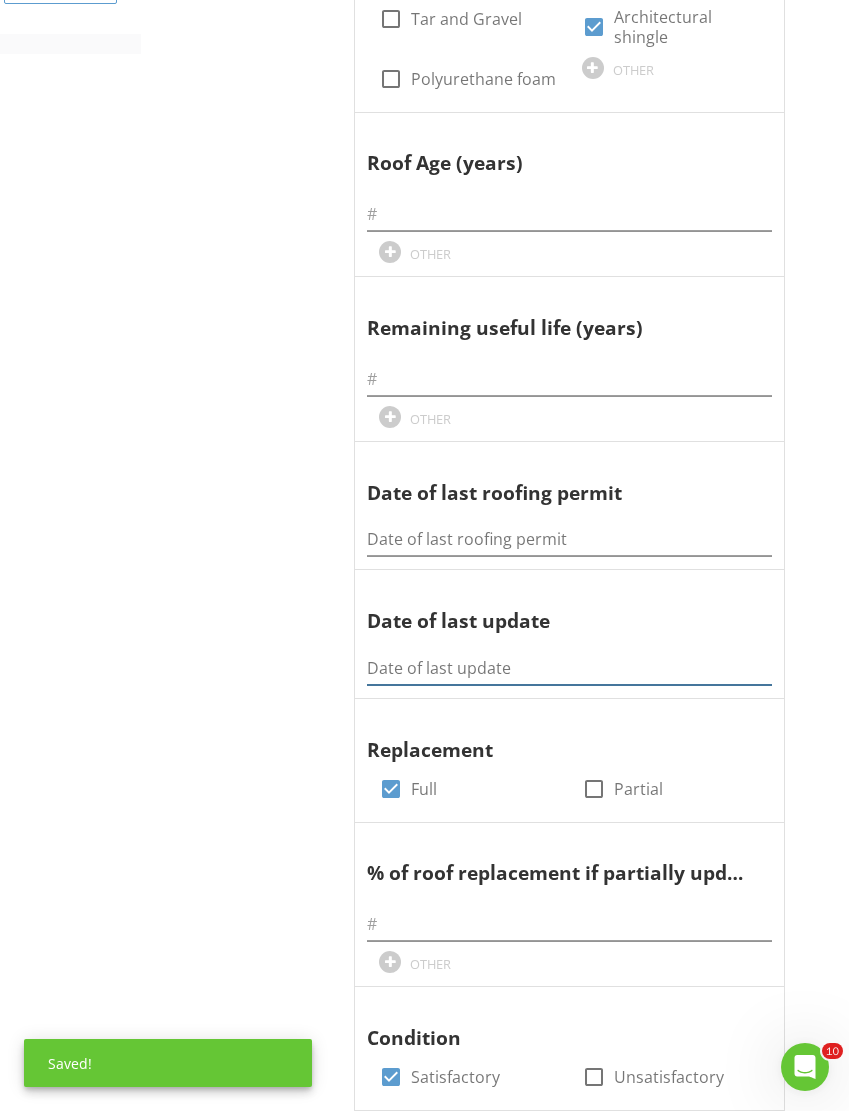 click at bounding box center [569, 668] 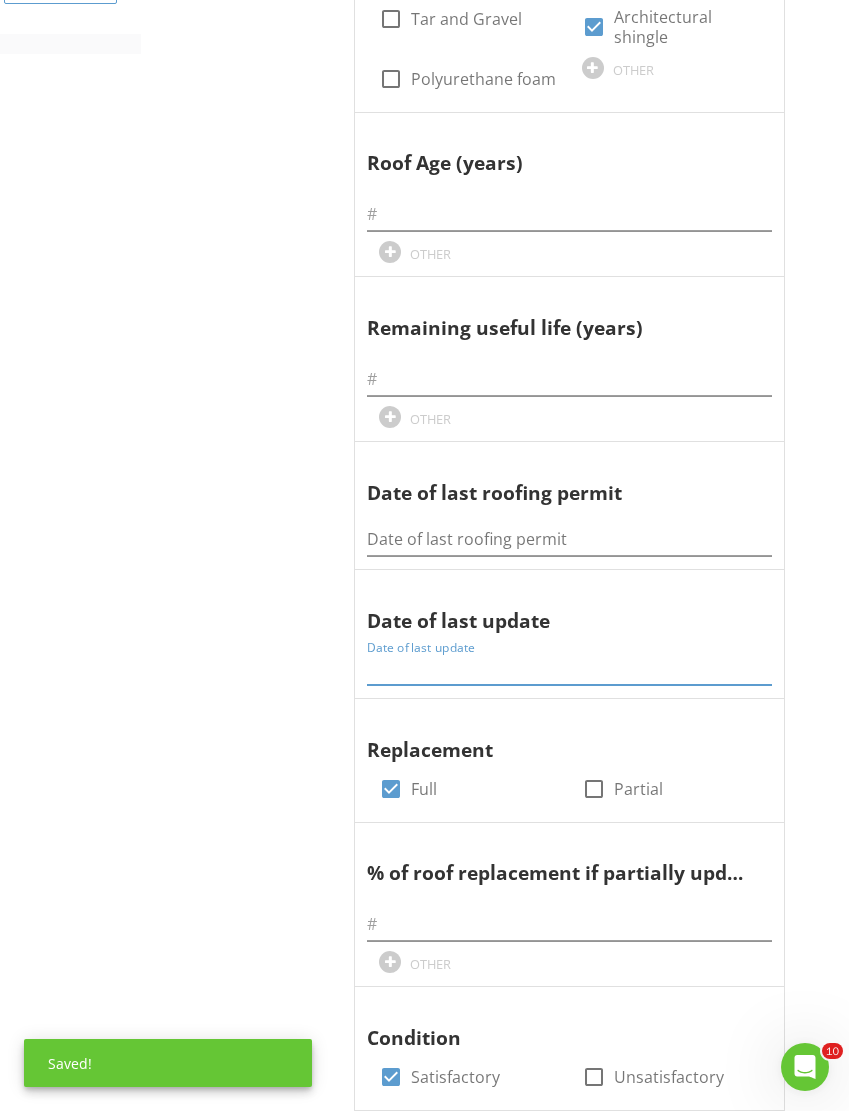 scroll, scrollTop: 815, scrollLeft: 0, axis: vertical 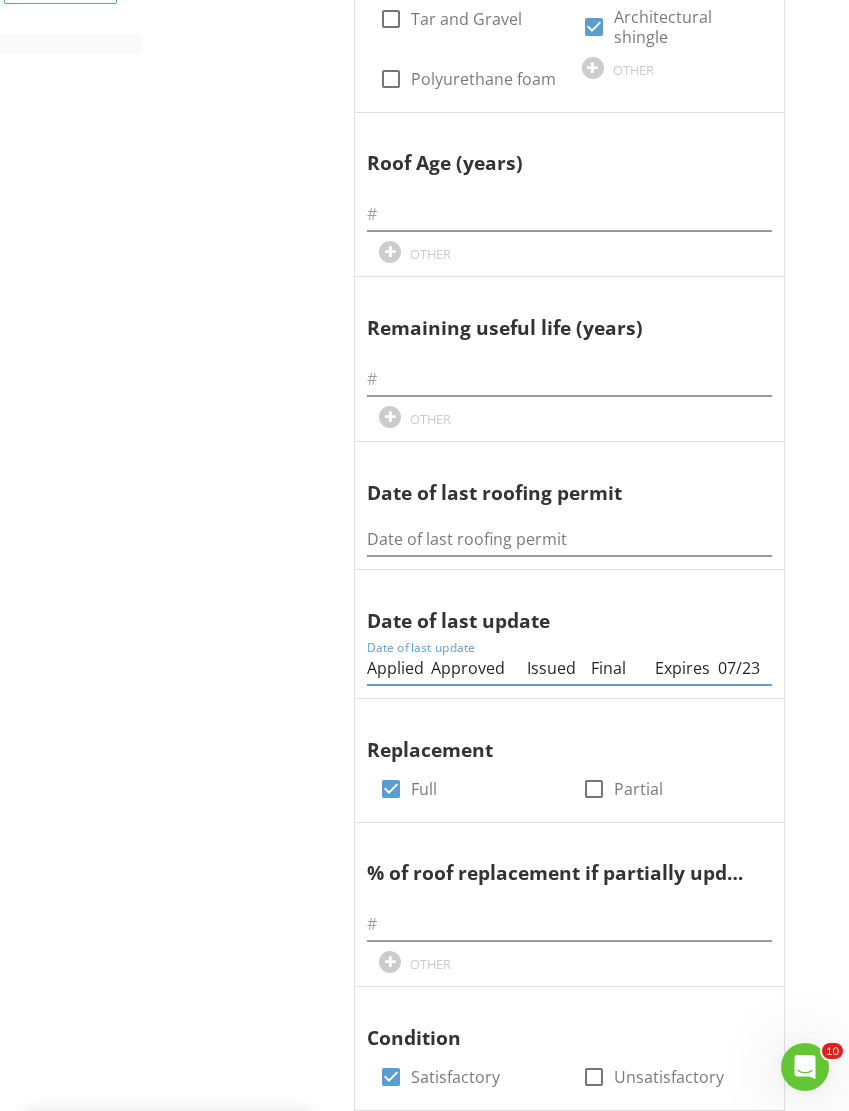 type on "Applied	Approved	Issued	Final	Expires  07/2" 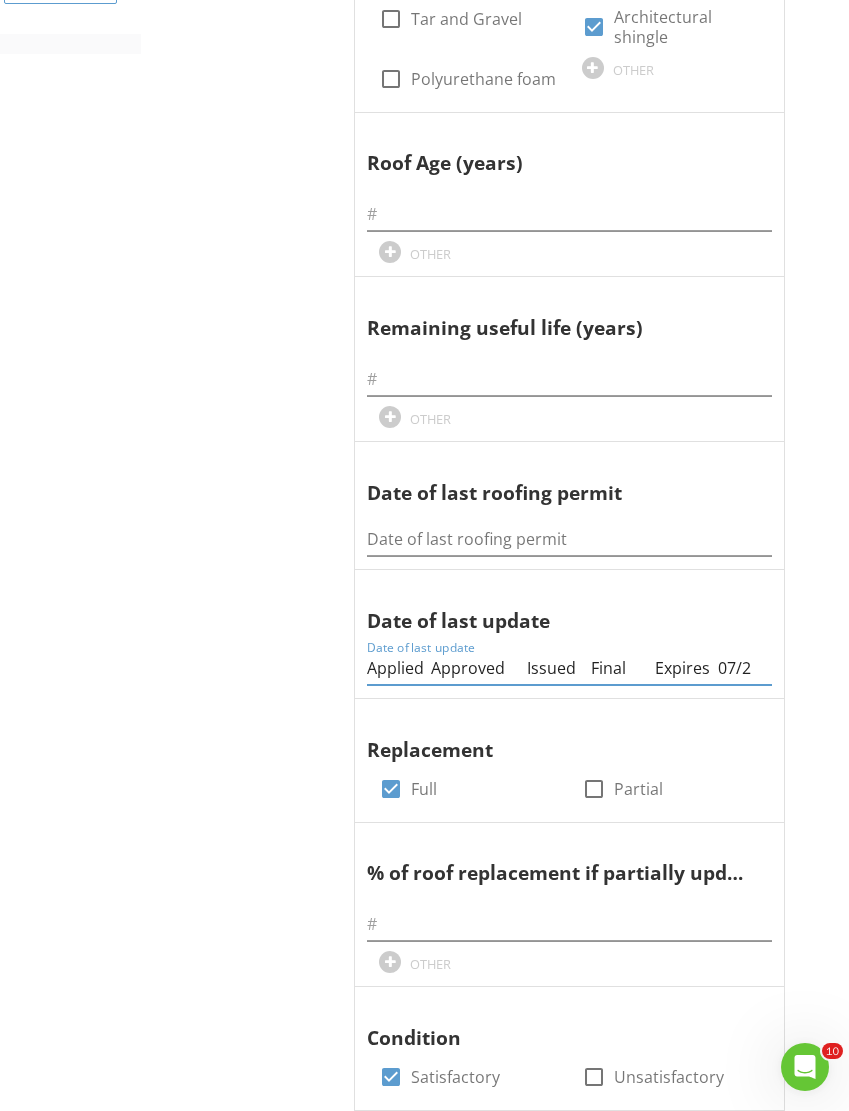 click on "Applied	Approved	Issued	Final	Expires  07/2" at bounding box center [569, 668] 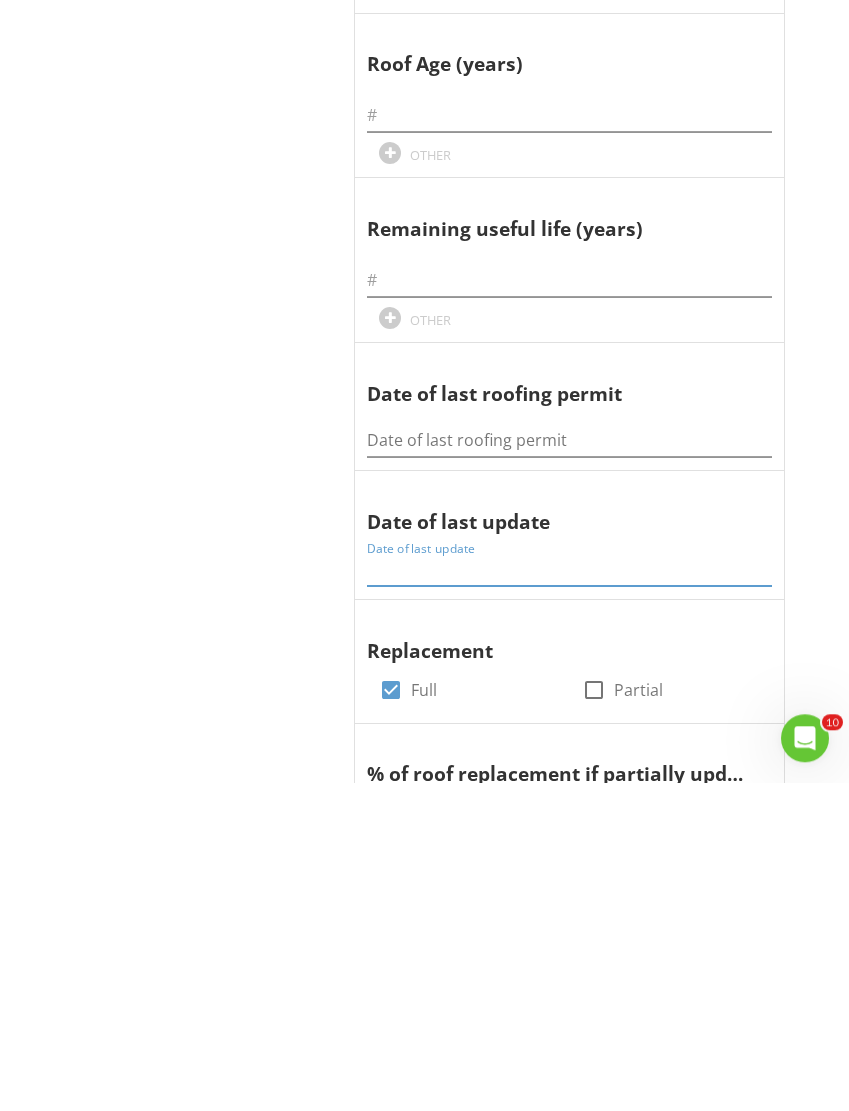 scroll, scrollTop: 560, scrollLeft: 0, axis: vertical 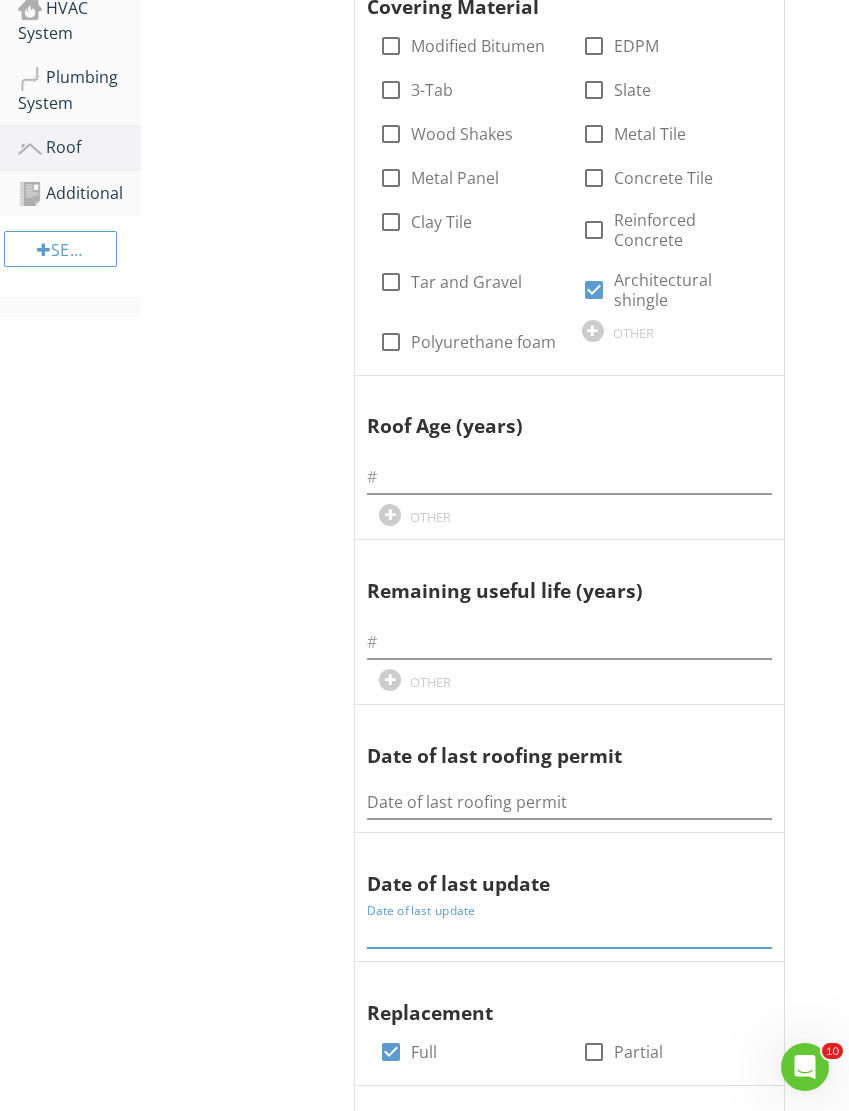 click at bounding box center (569, 931) 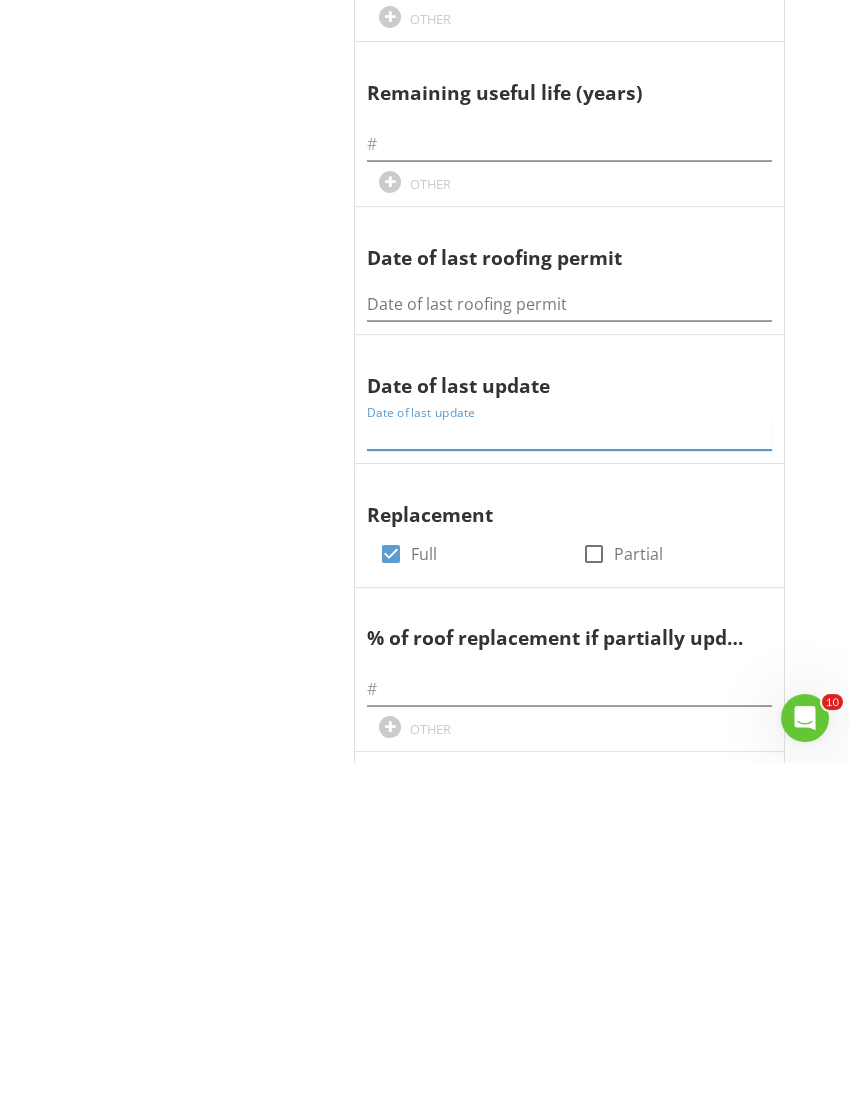 click at bounding box center [569, 782] 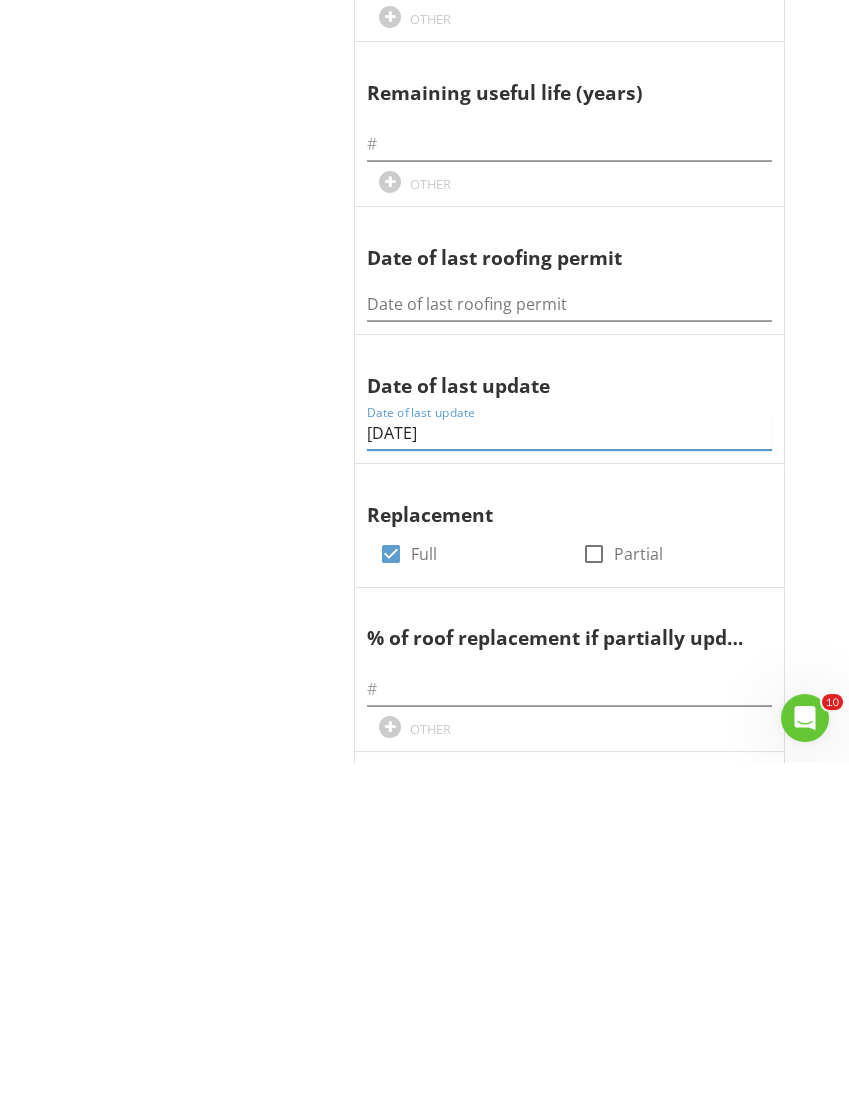 type on "[DATE]" 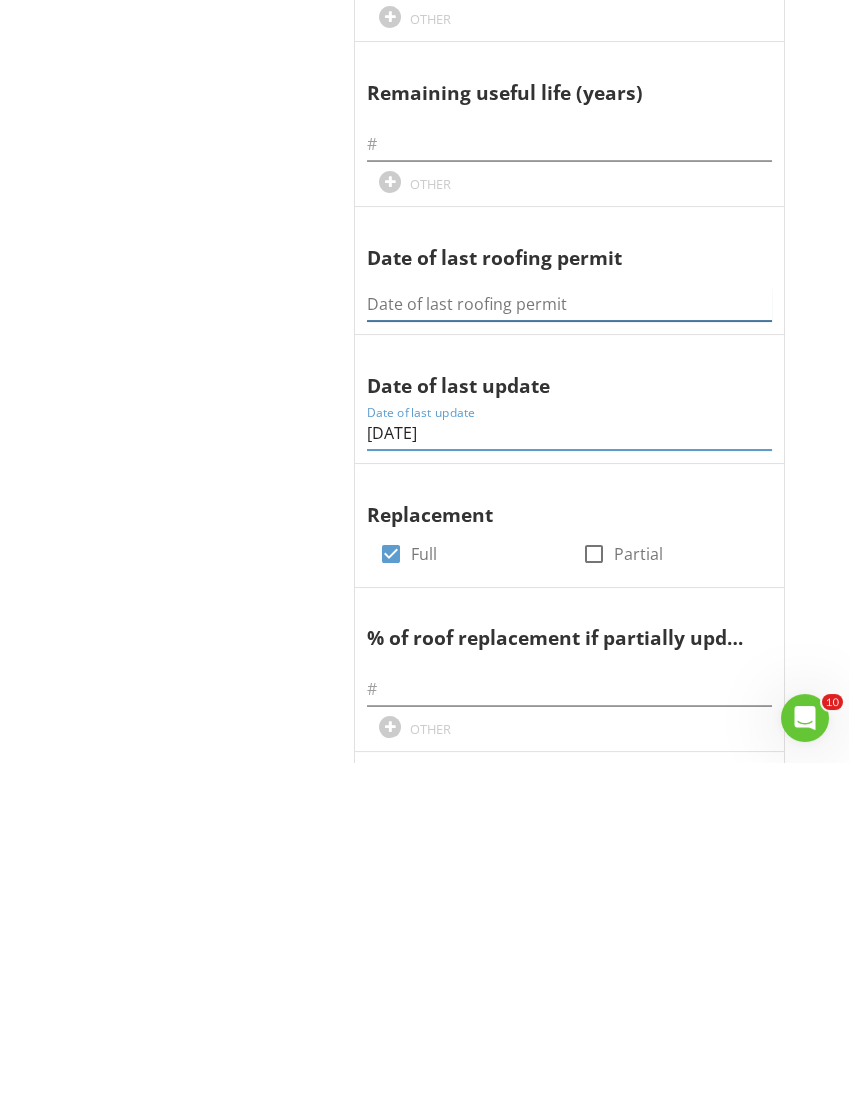 click at bounding box center [569, 653] 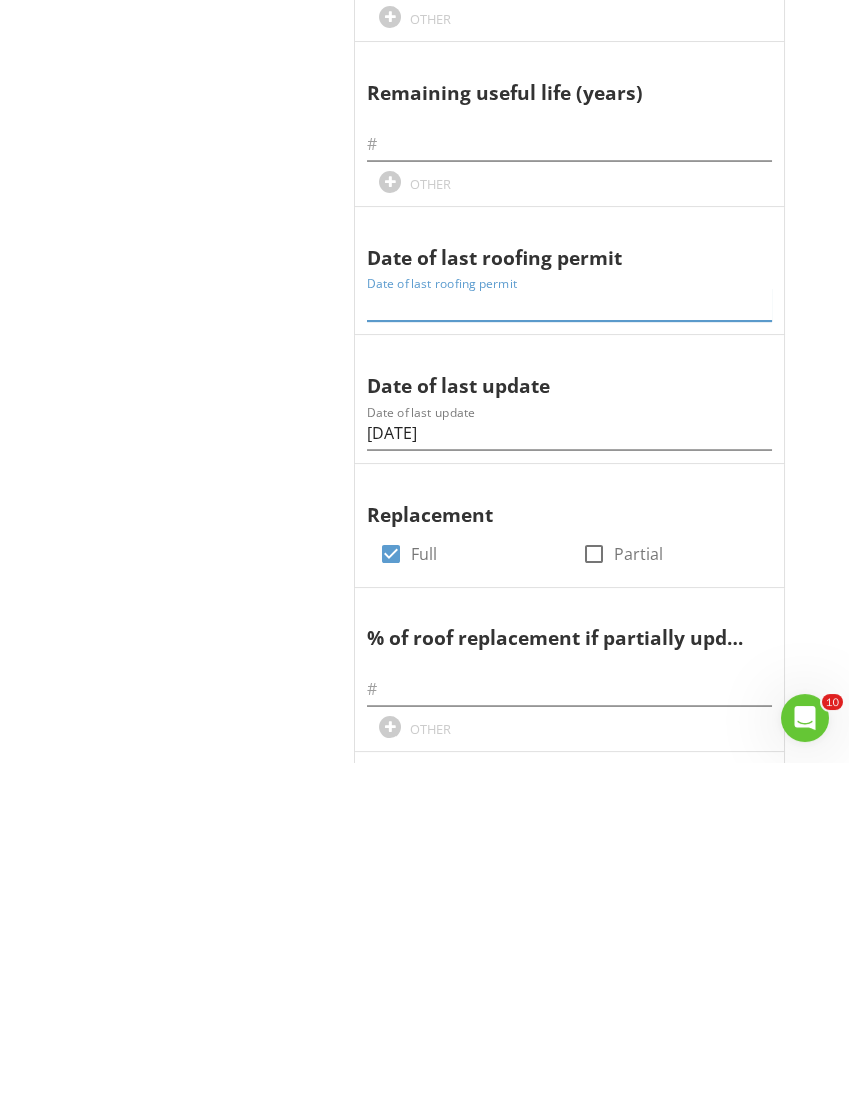click at bounding box center [569, 653] 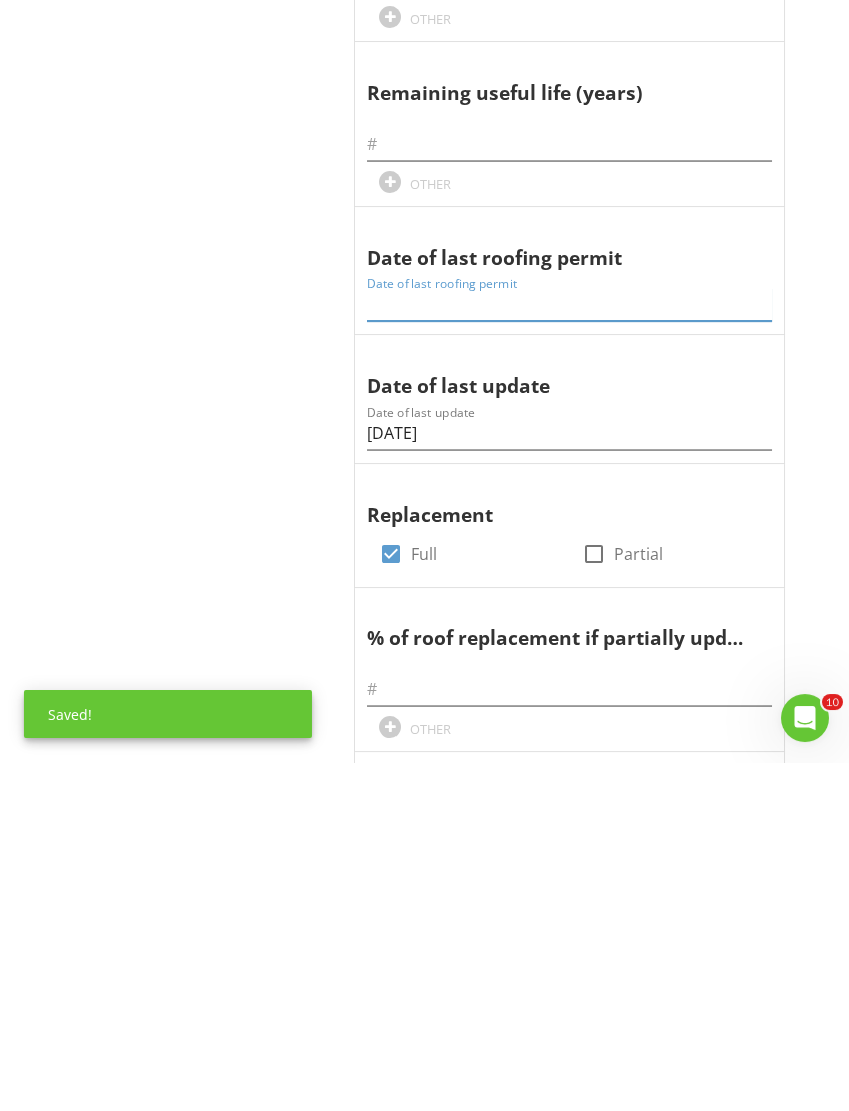 paste on "[DATE]" 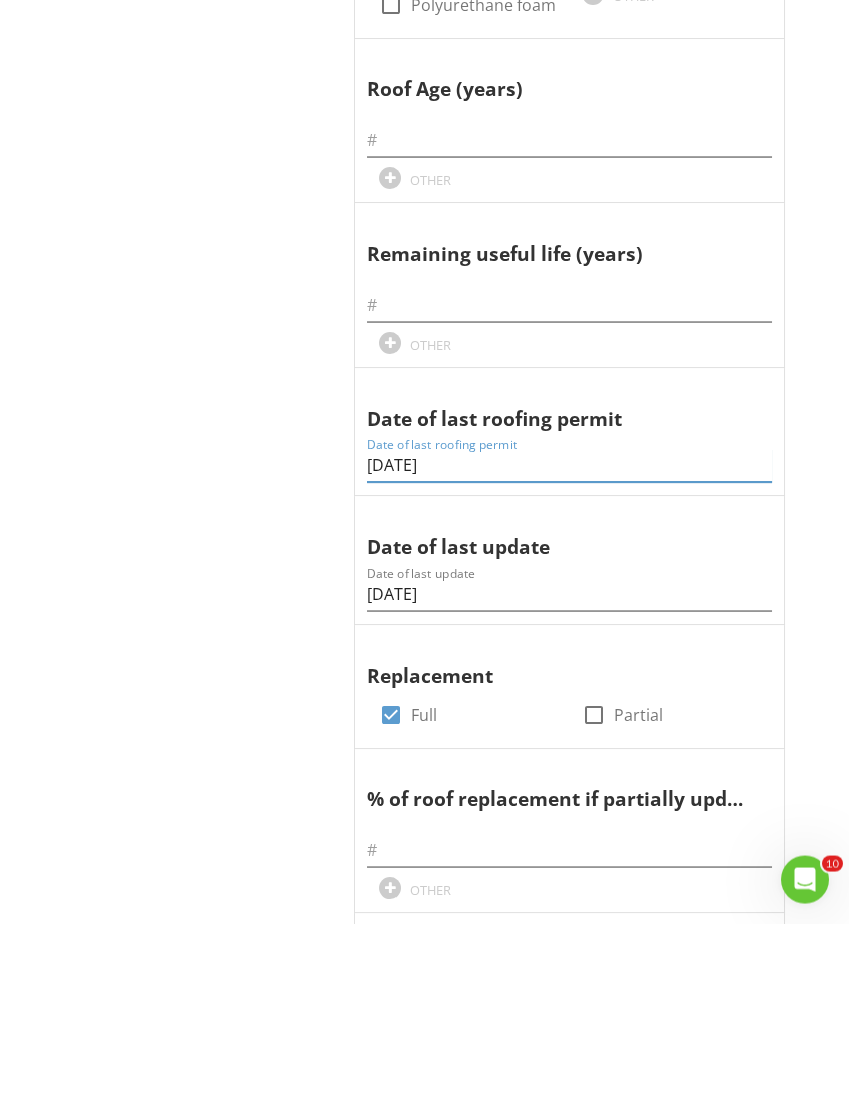 type on "[DATE]" 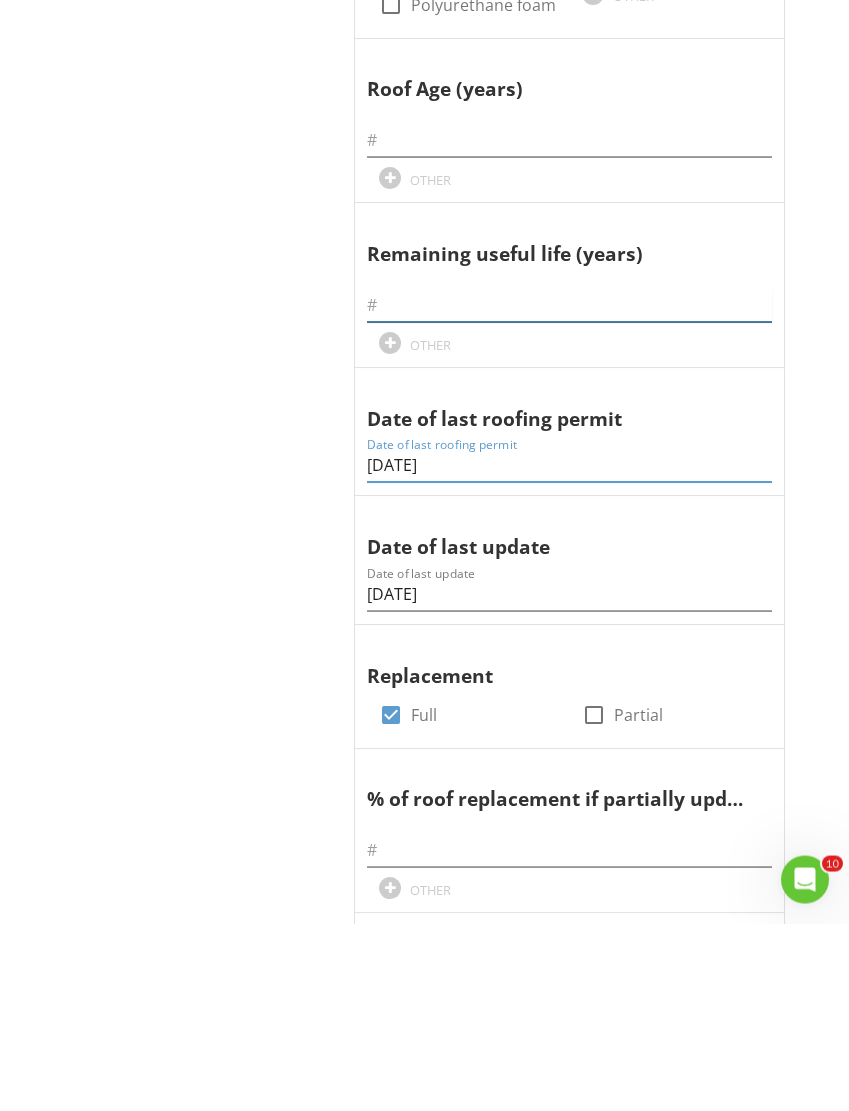 click at bounding box center (569, 493) 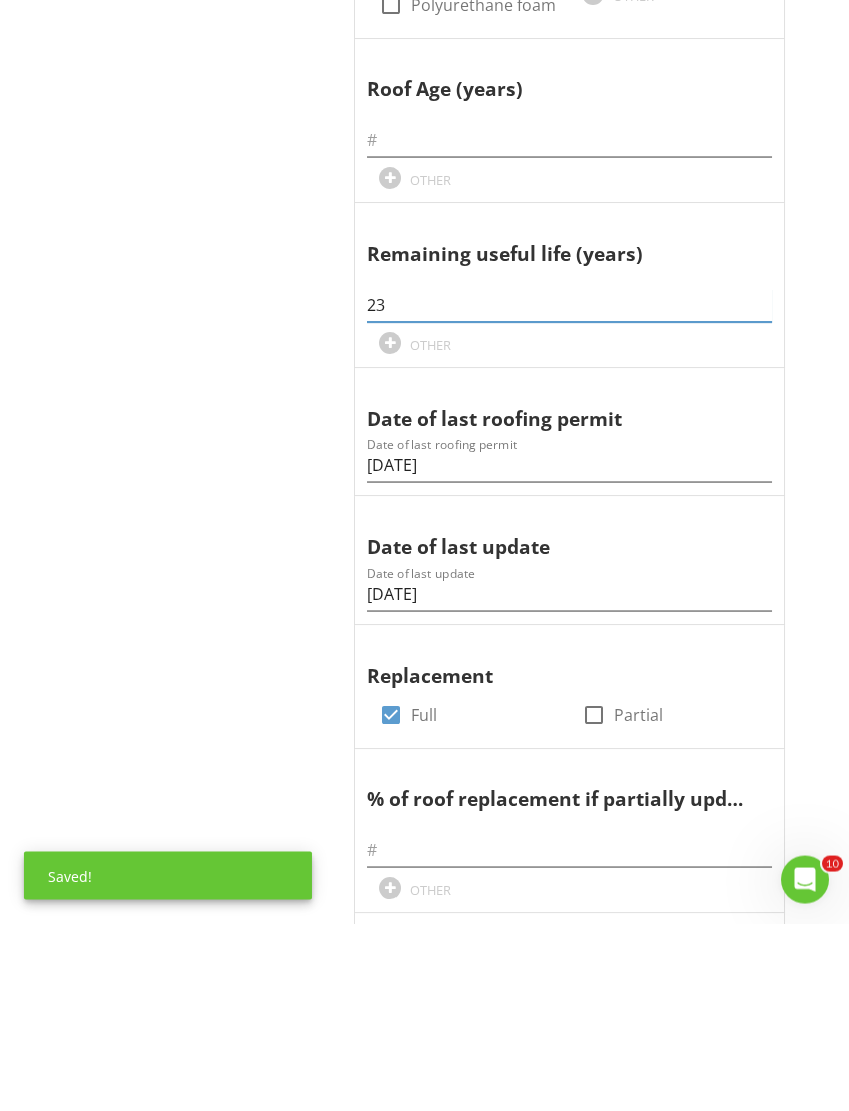 type on "23" 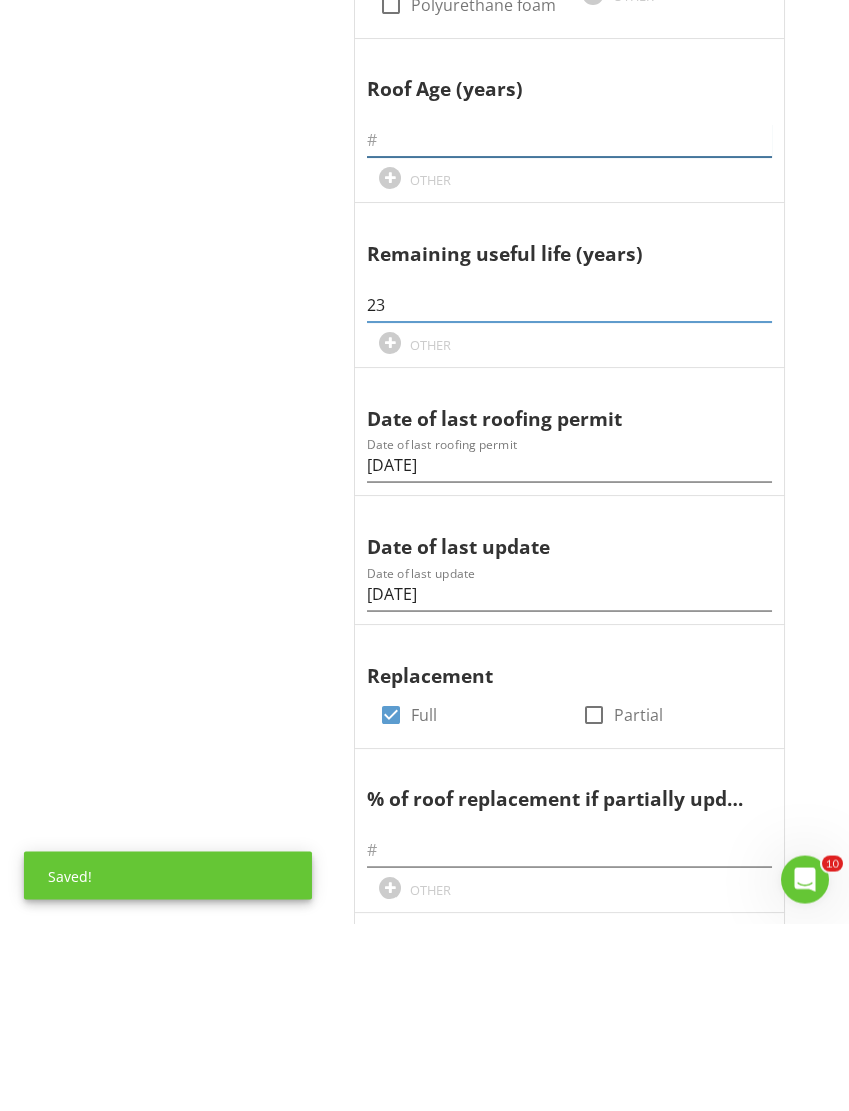 click at bounding box center (569, 328) 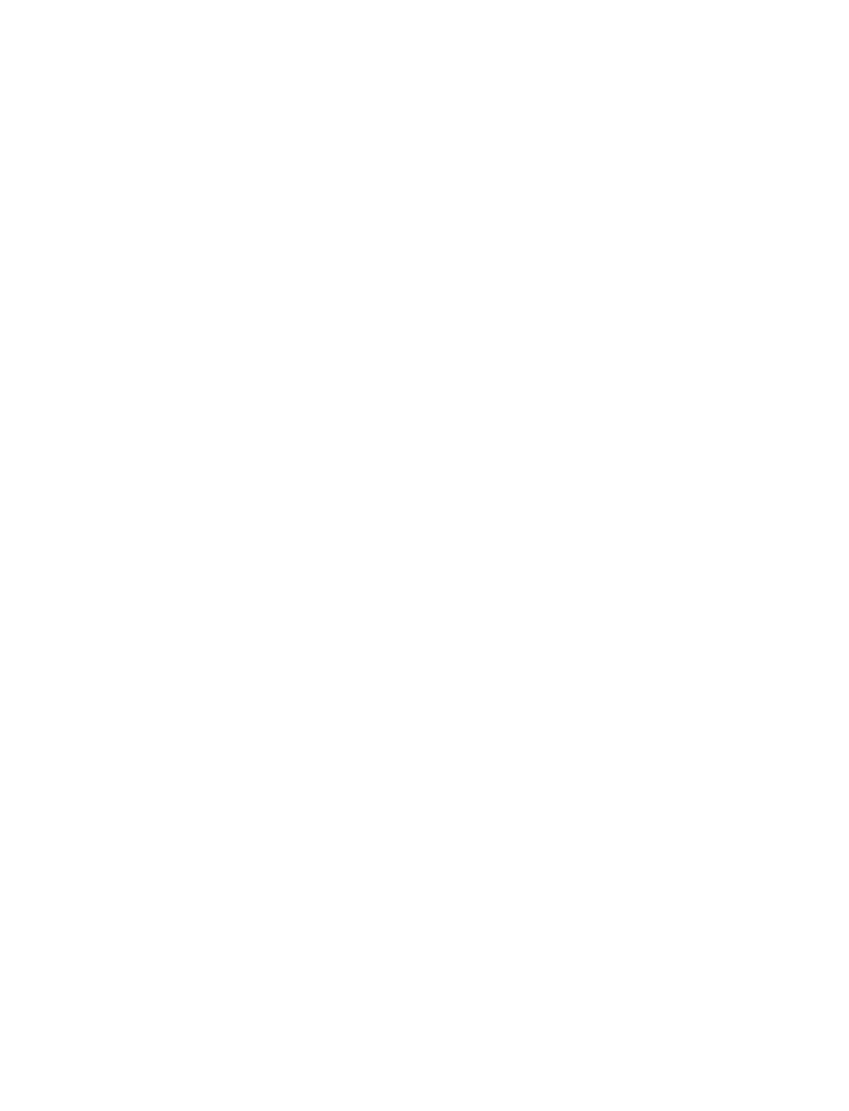scroll, scrollTop: 243, scrollLeft: 0, axis: vertical 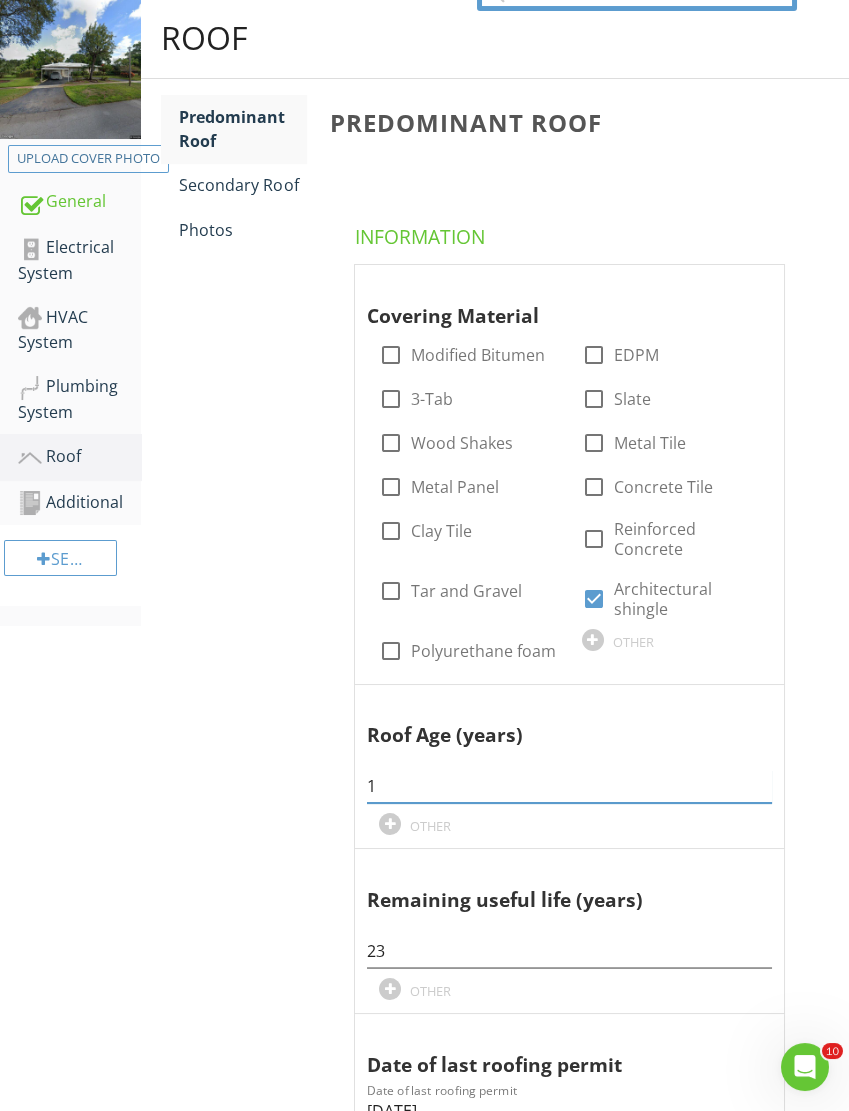 type on "1" 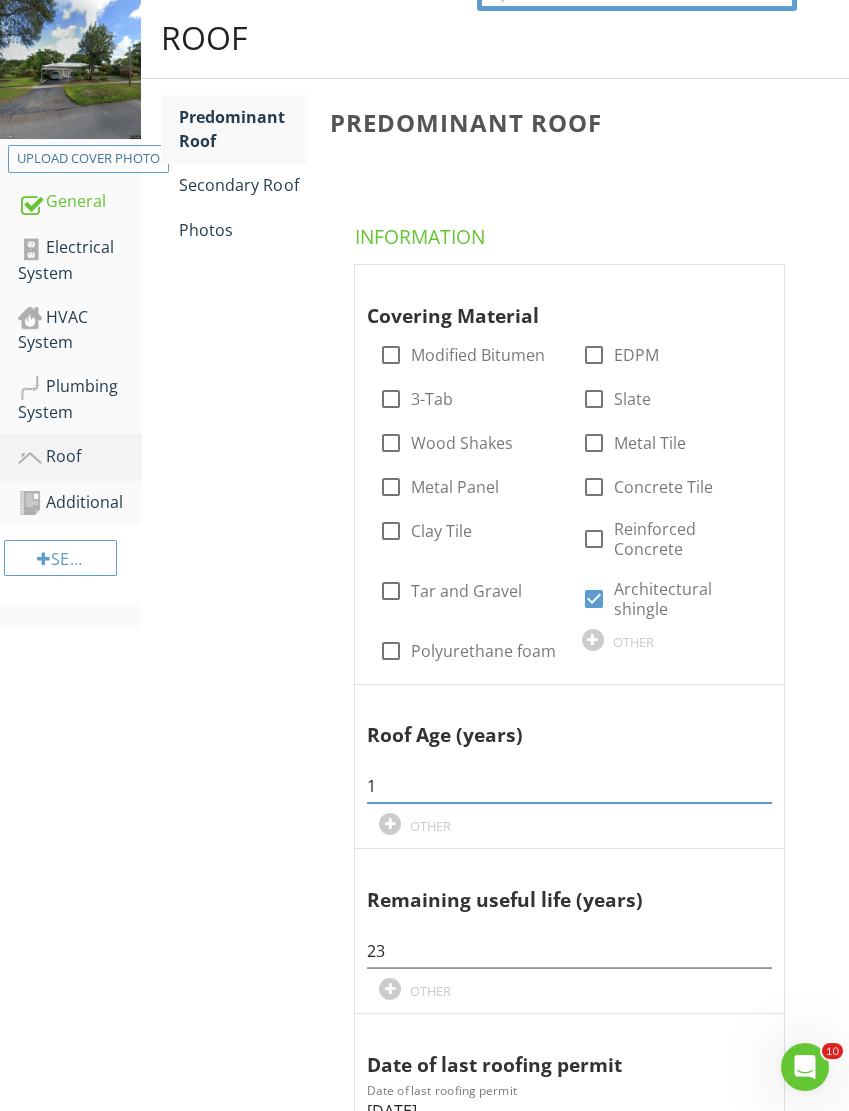 click on "Photos" at bounding box center (242, 230) 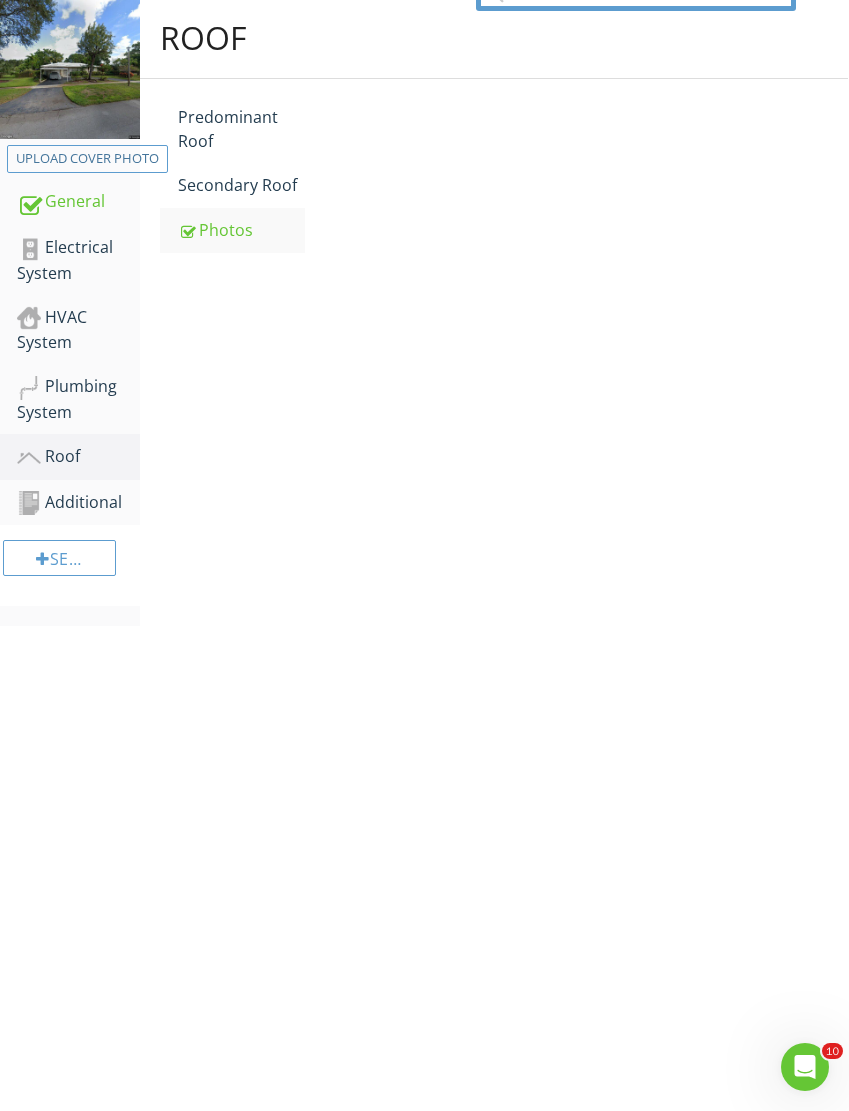 scroll, scrollTop: 223, scrollLeft: 1, axis: both 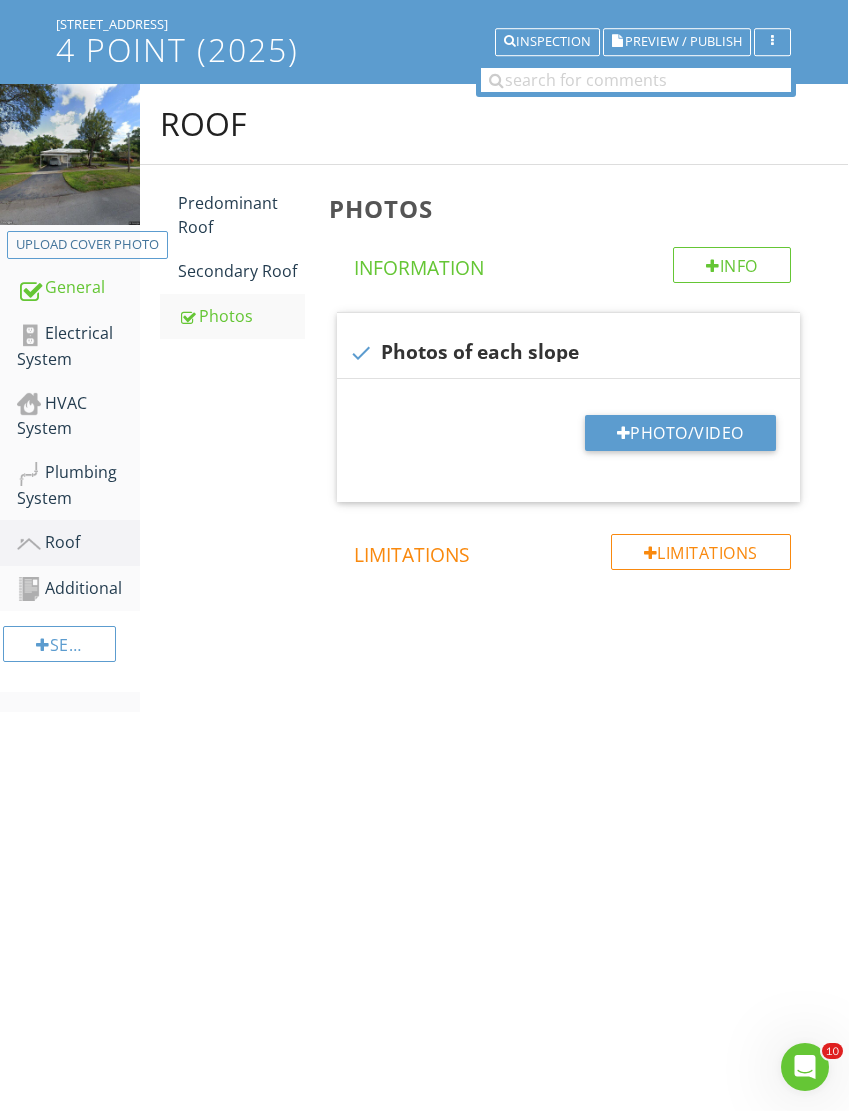 click on "Photo/Video" at bounding box center (680, 433) 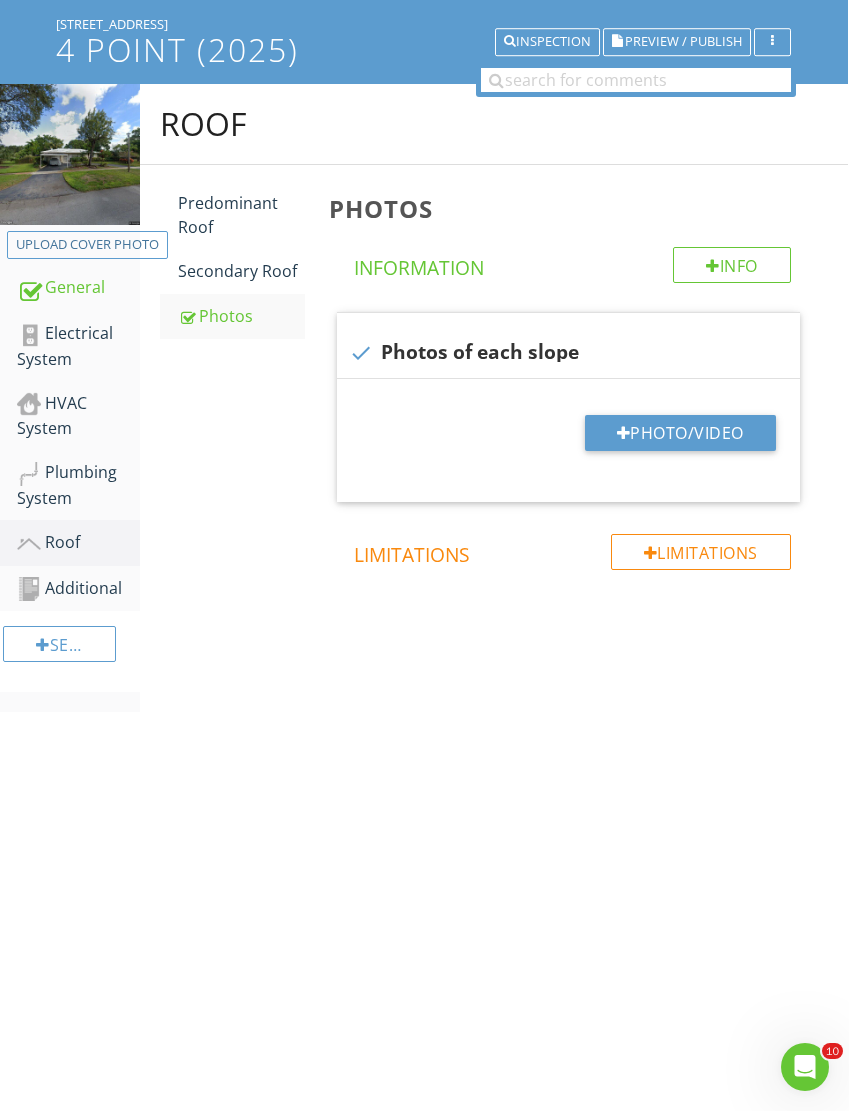 type on "C:\fakepath\IMG_2213.jpeg" 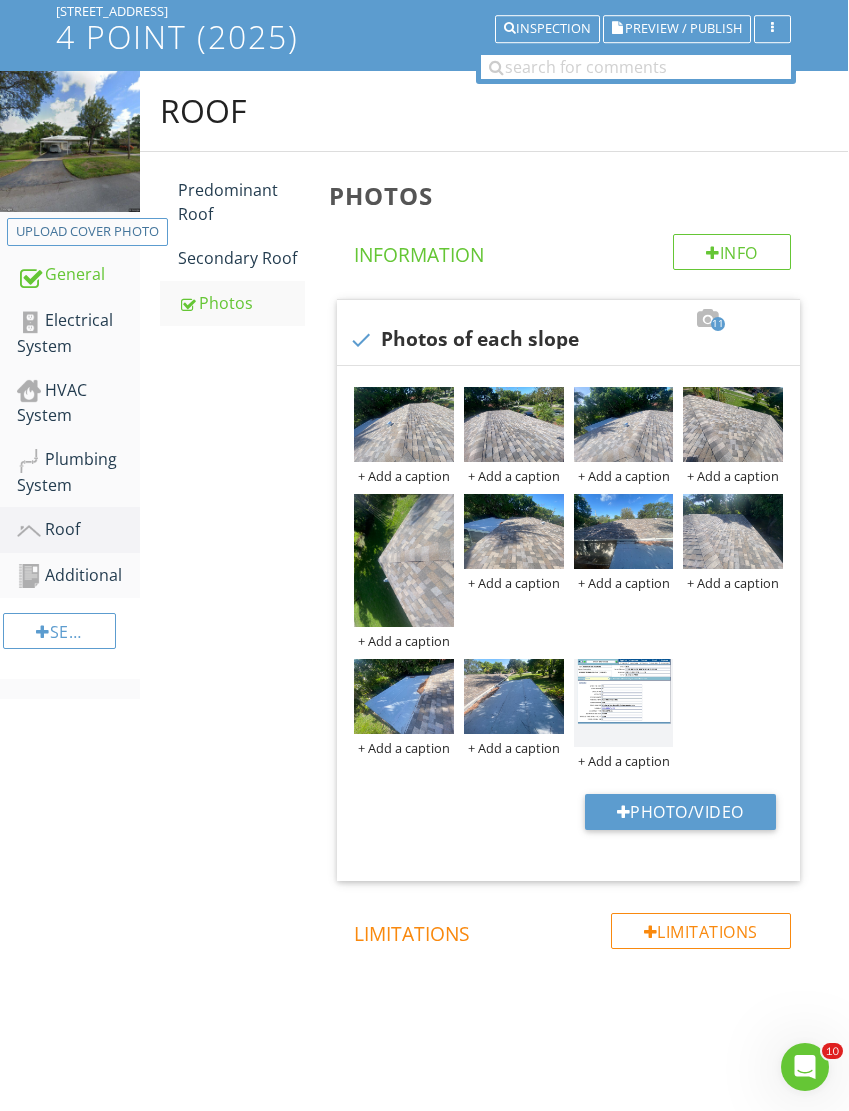 click at bounding box center (404, 560) 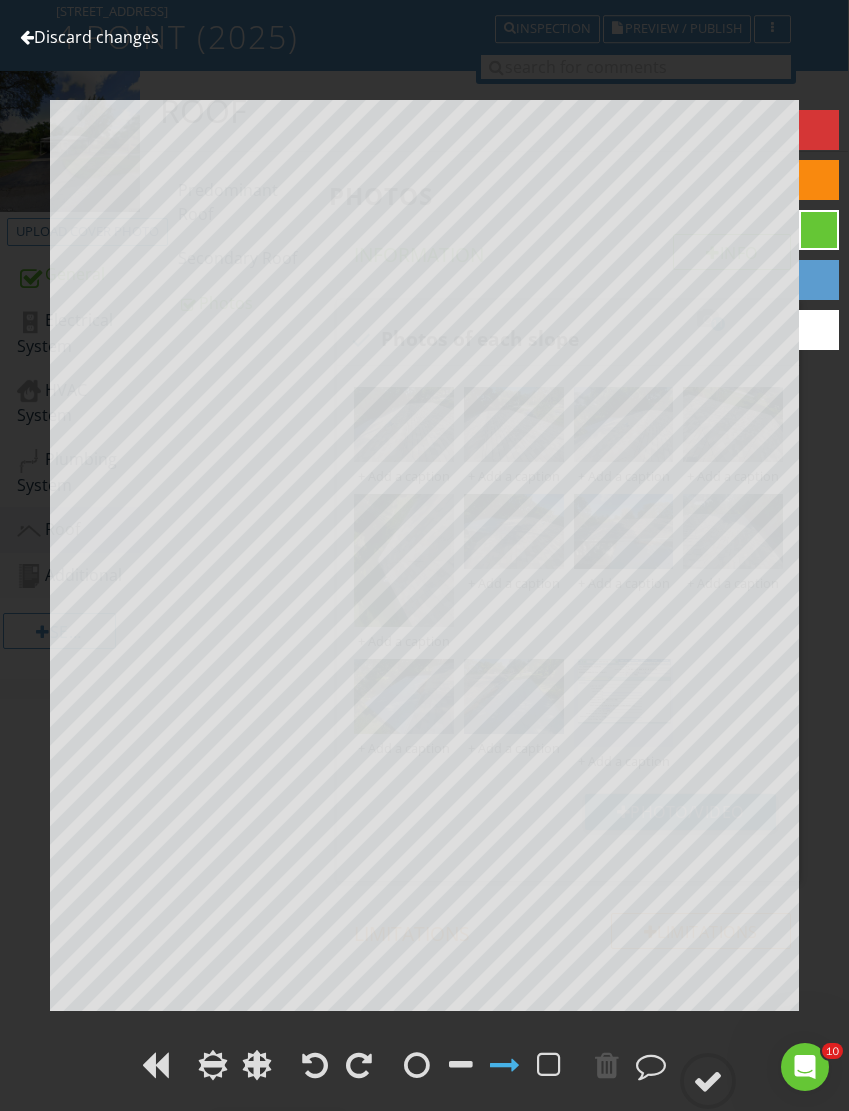 click at bounding box center [359, 1065] 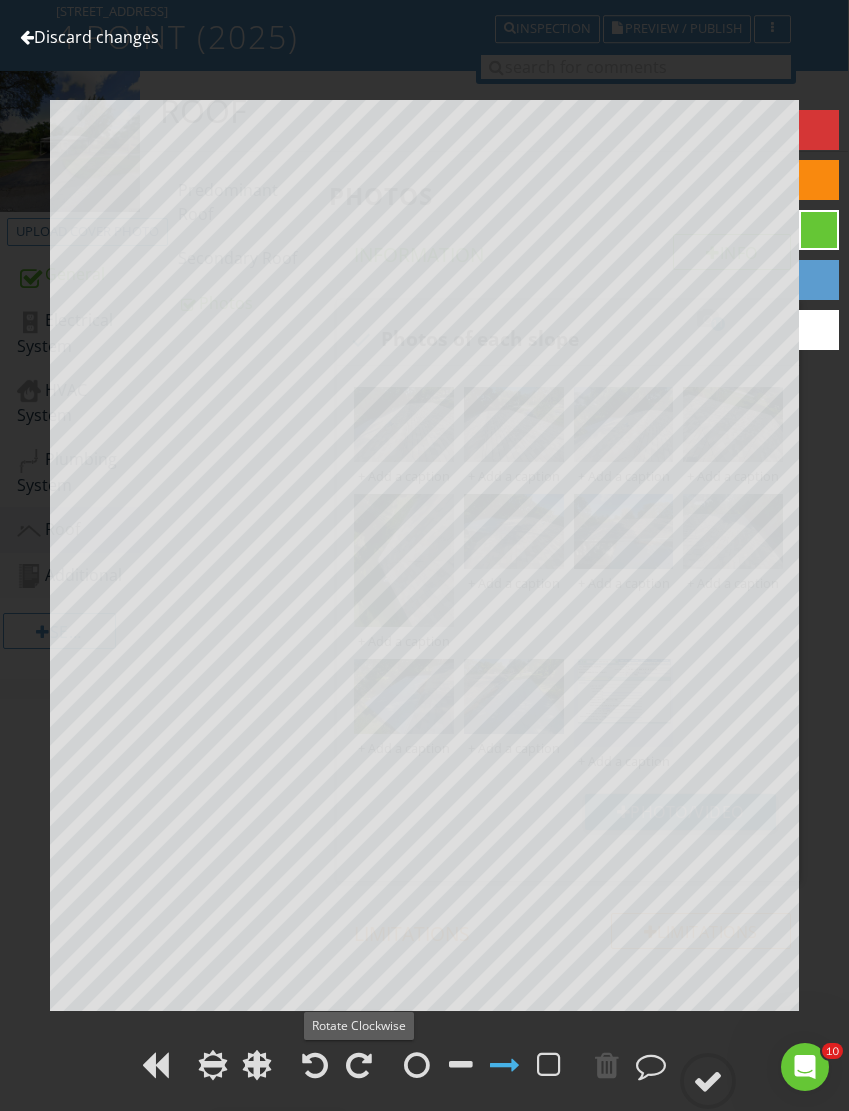 click at bounding box center (708, 1081) 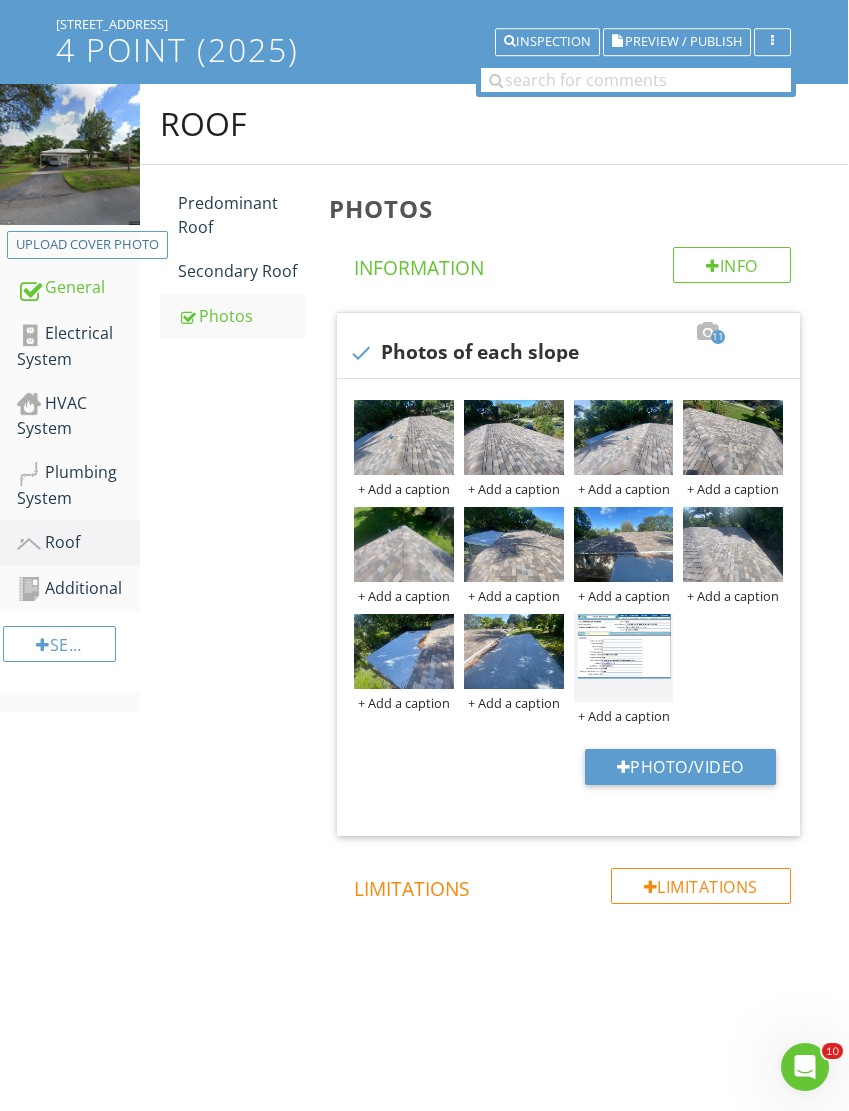 click on "Secondary Roof" at bounding box center (241, 271) 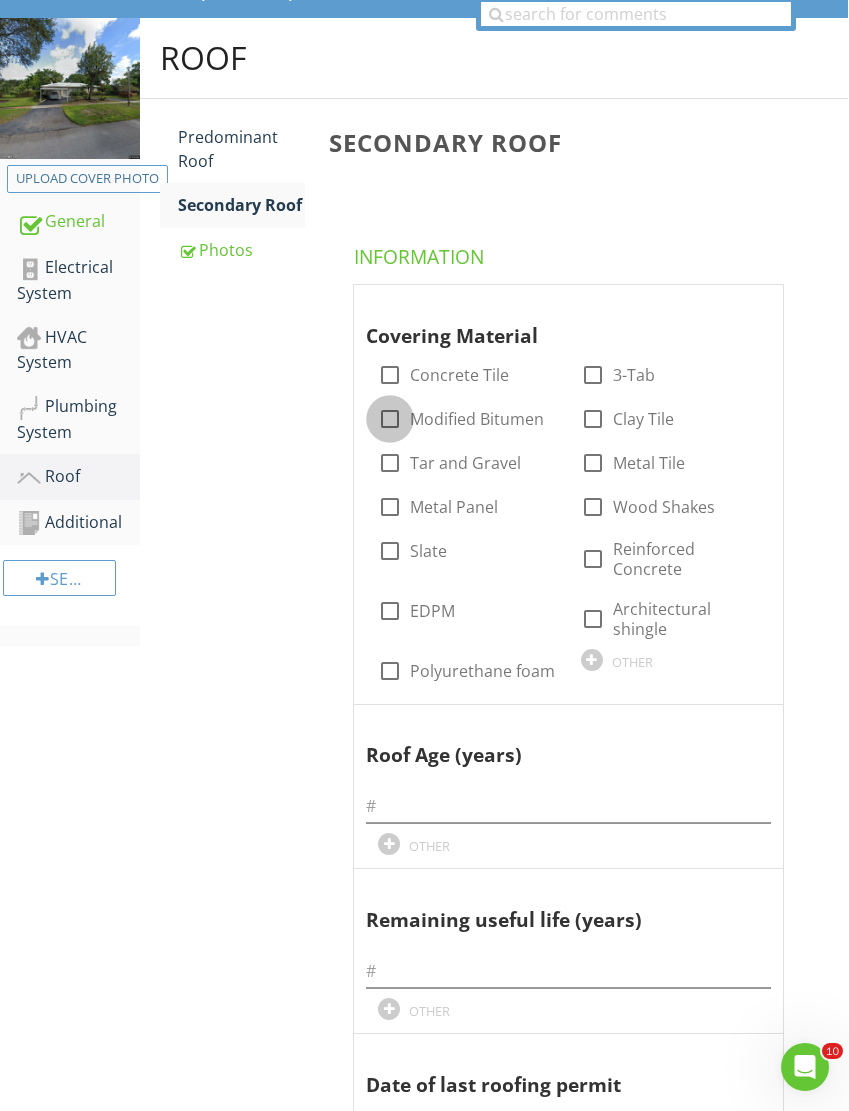 click at bounding box center [390, 419] 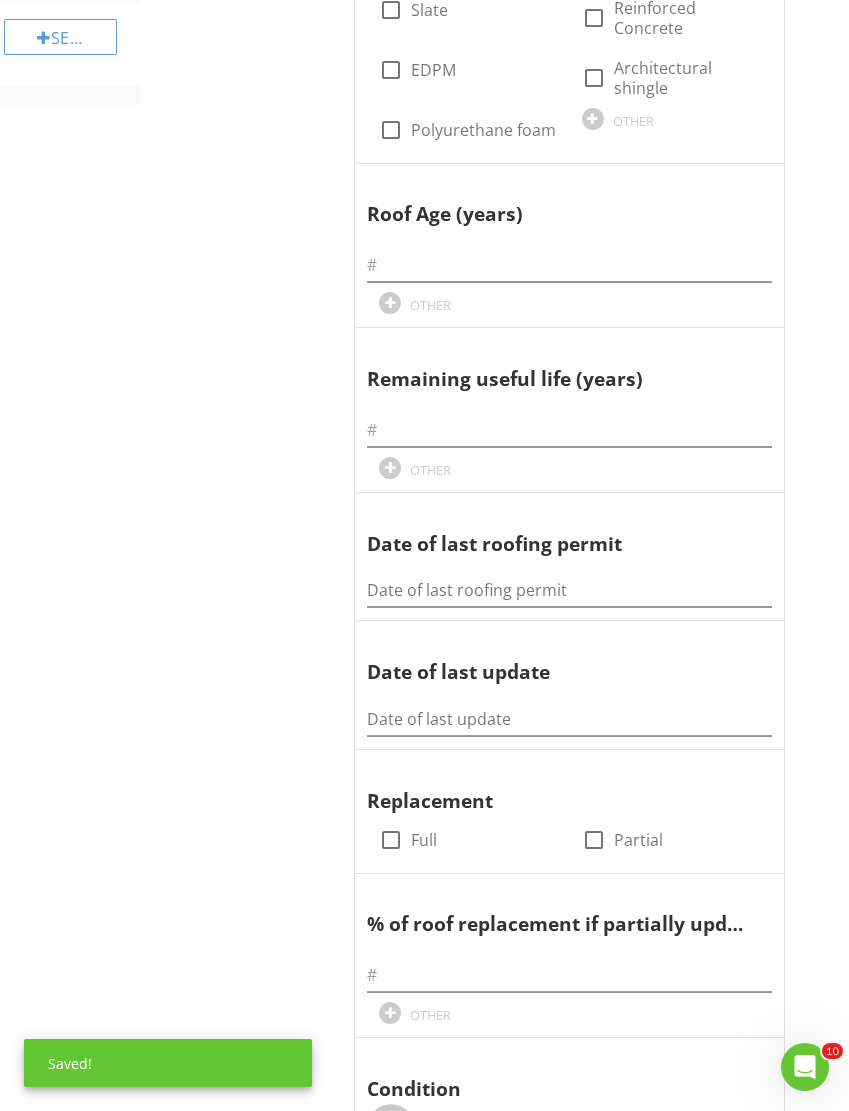 scroll, scrollTop: 764, scrollLeft: 1, axis: both 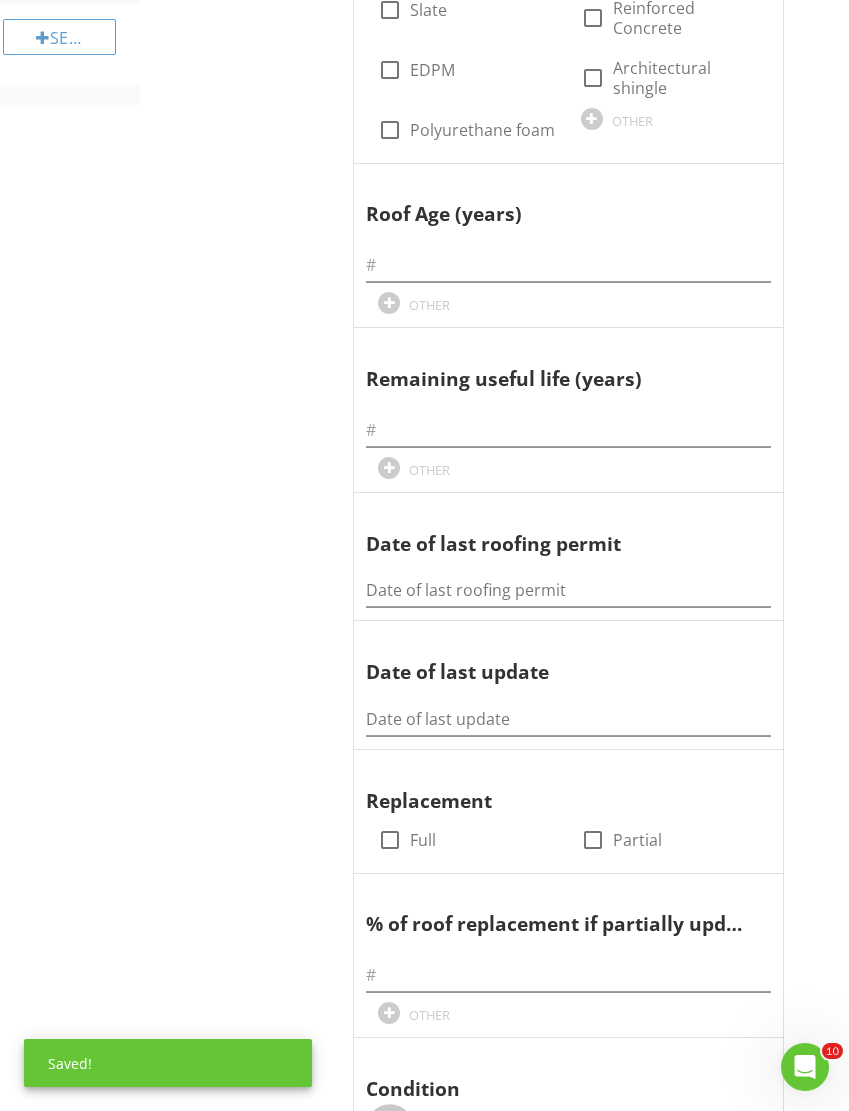 click at bounding box center [390, 1128] 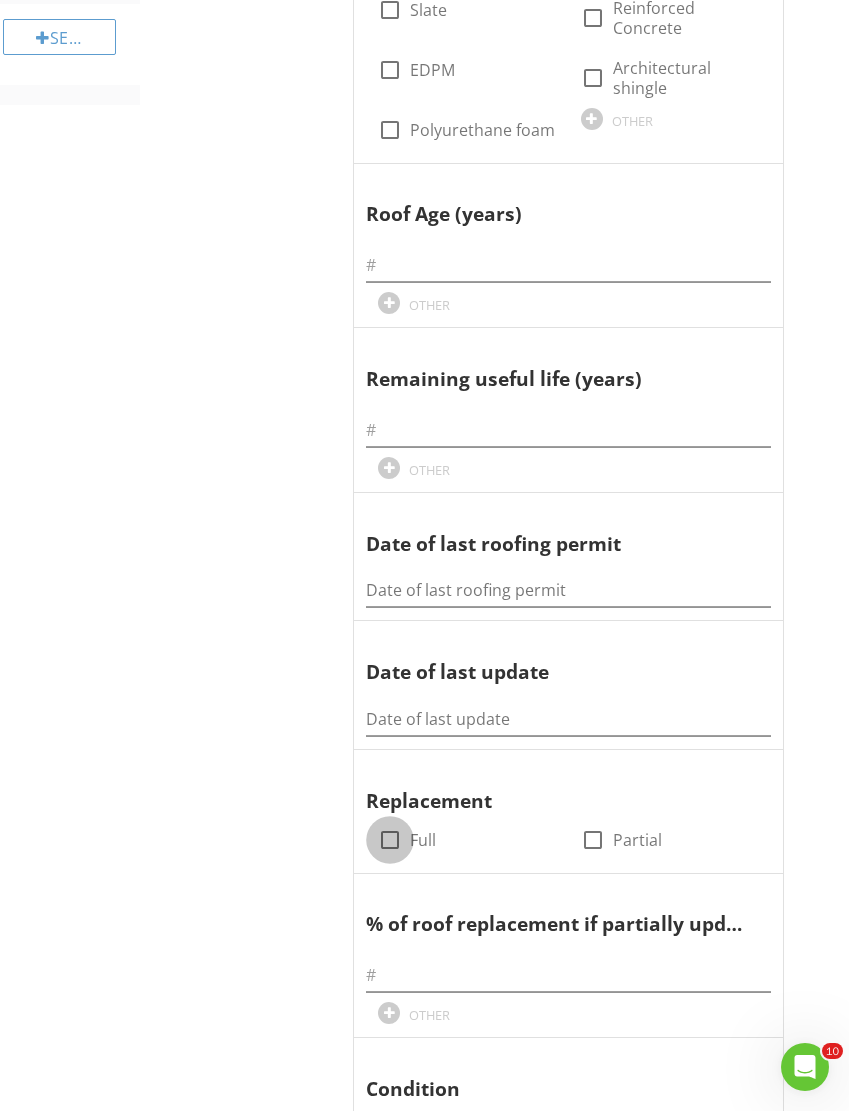 click at bounding box center [390, 840] 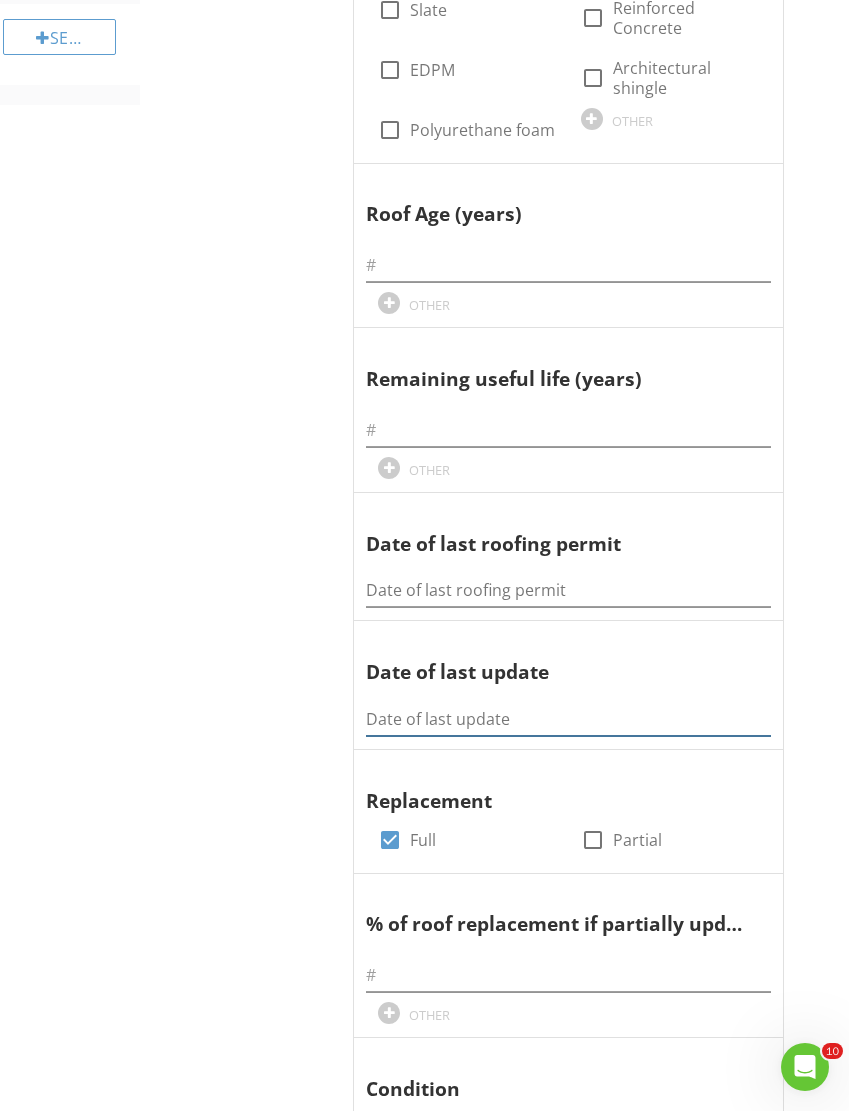 click at bounding box center [568, 719] 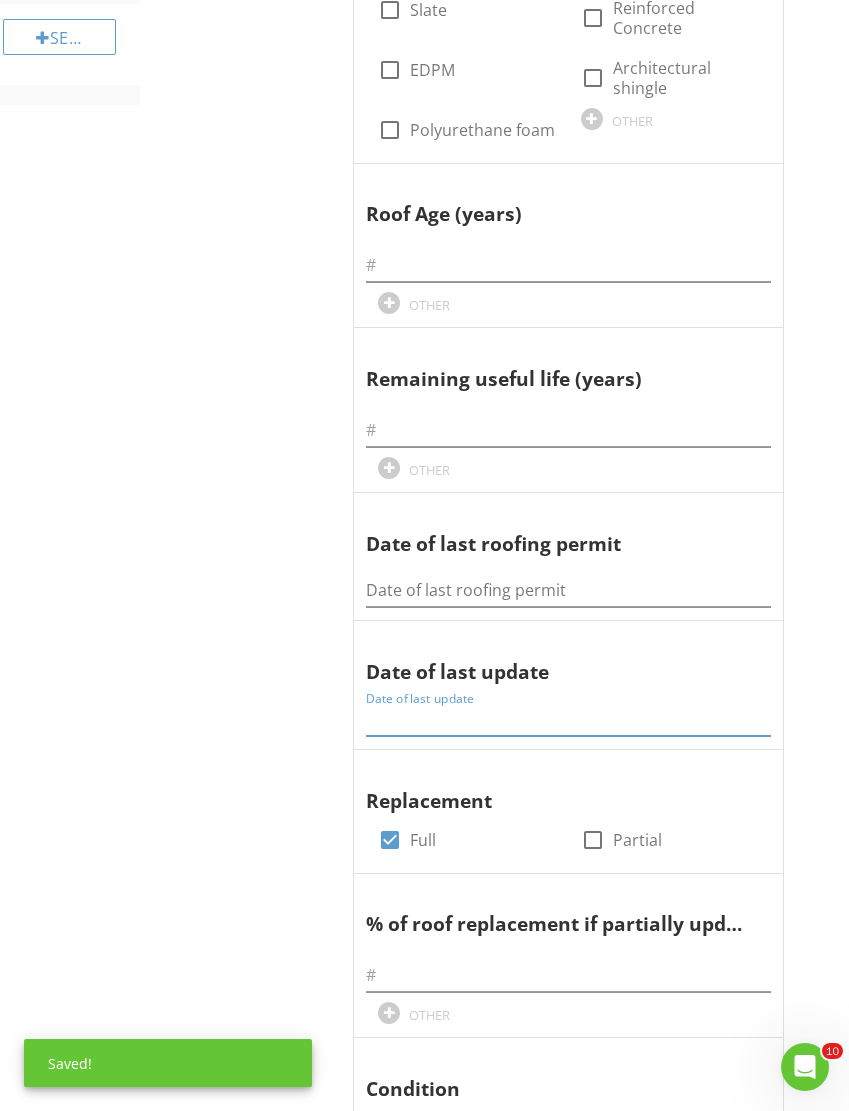scroll, scrollTop: 764, scrollLeft: 0, axis: vertical 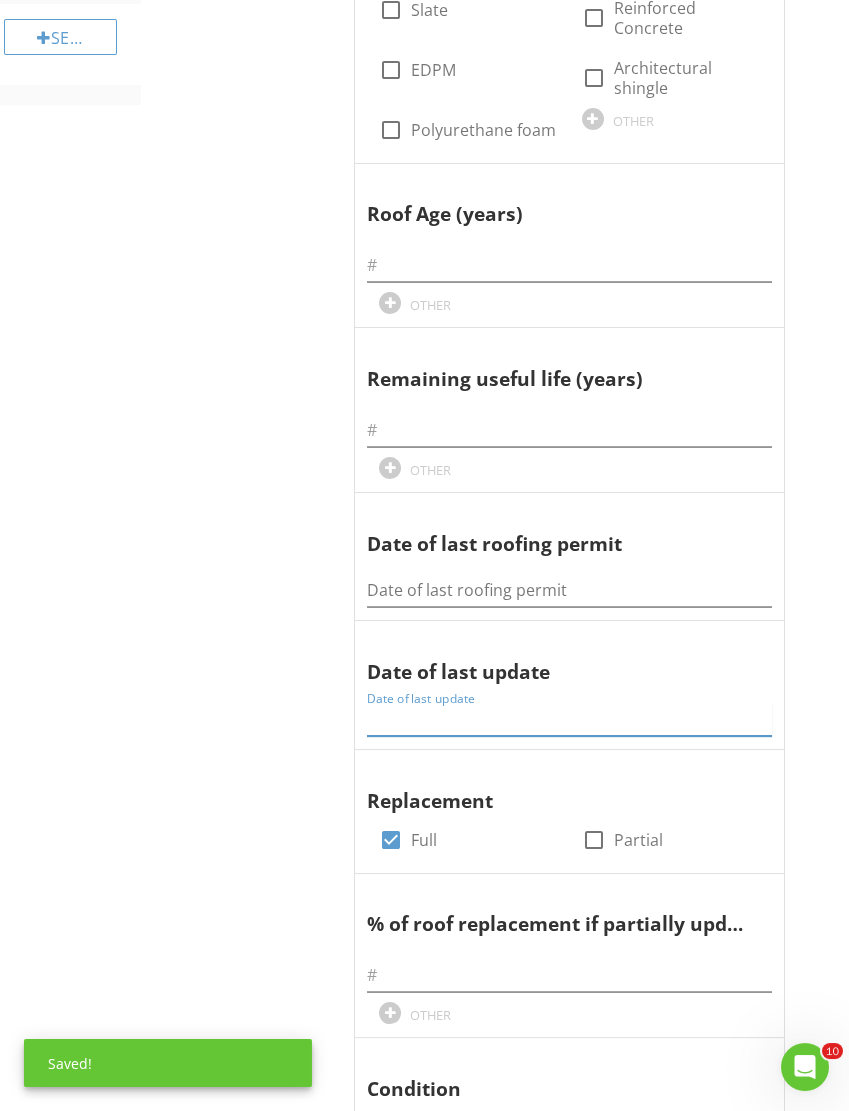 paste on "[DATE]" 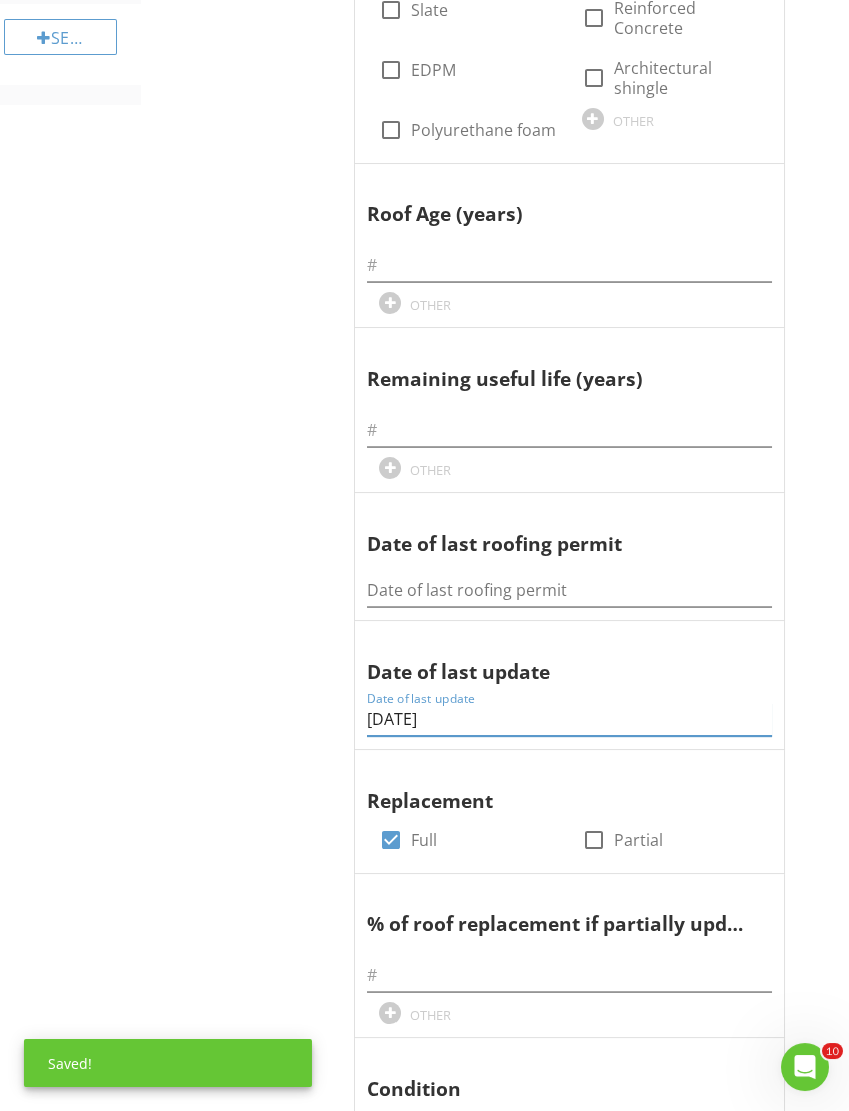 type on "[DATE]" 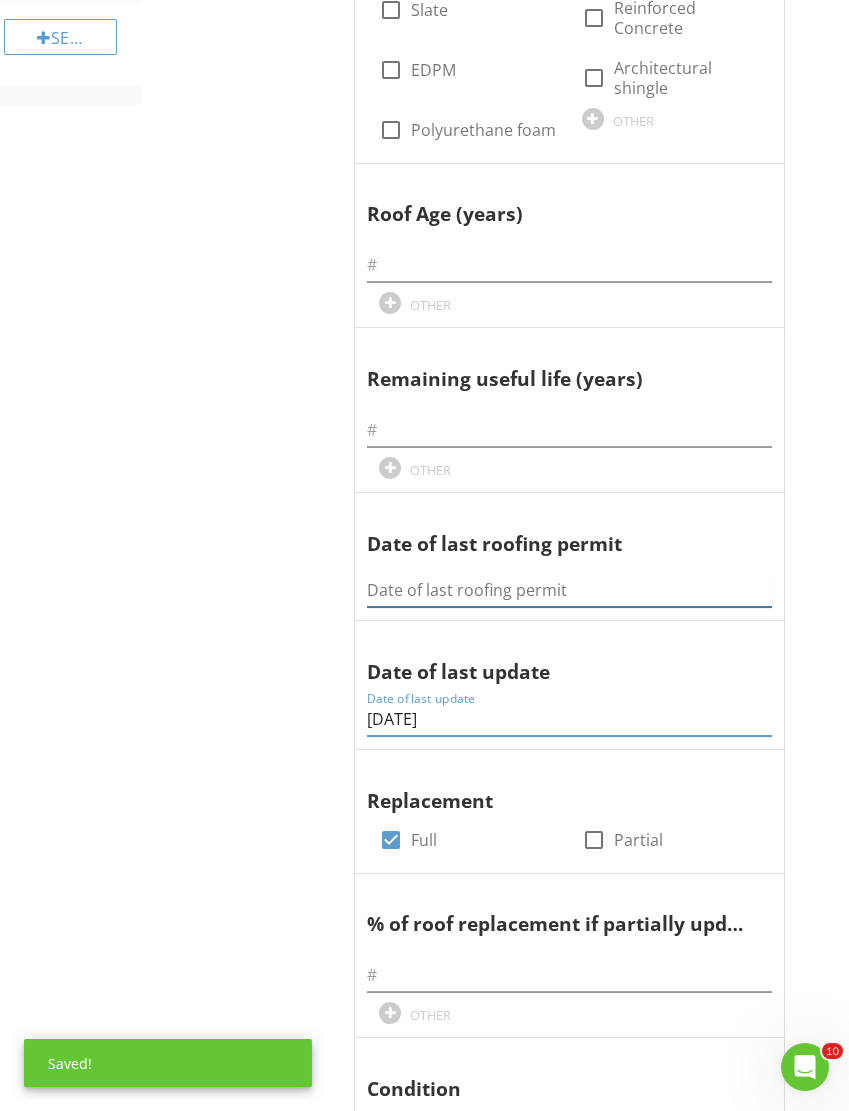 click at bounding box center (569, 590) 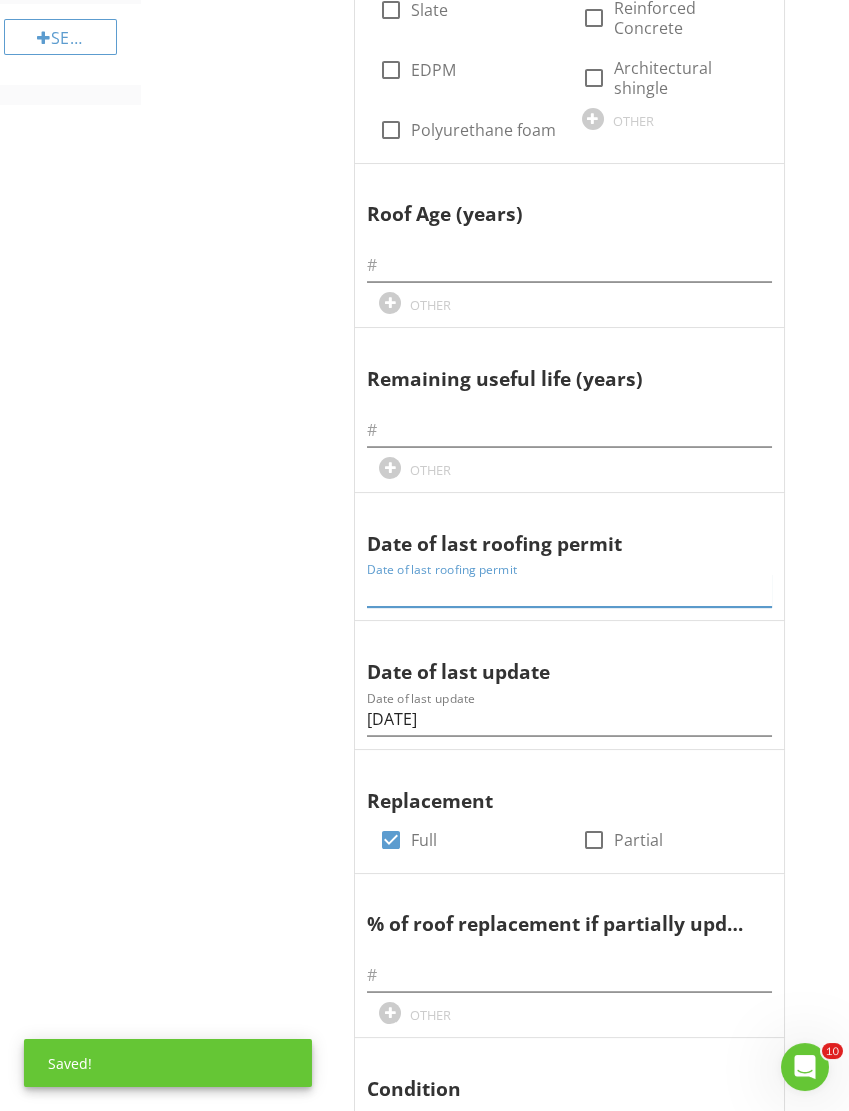 paste on "[DATE]" 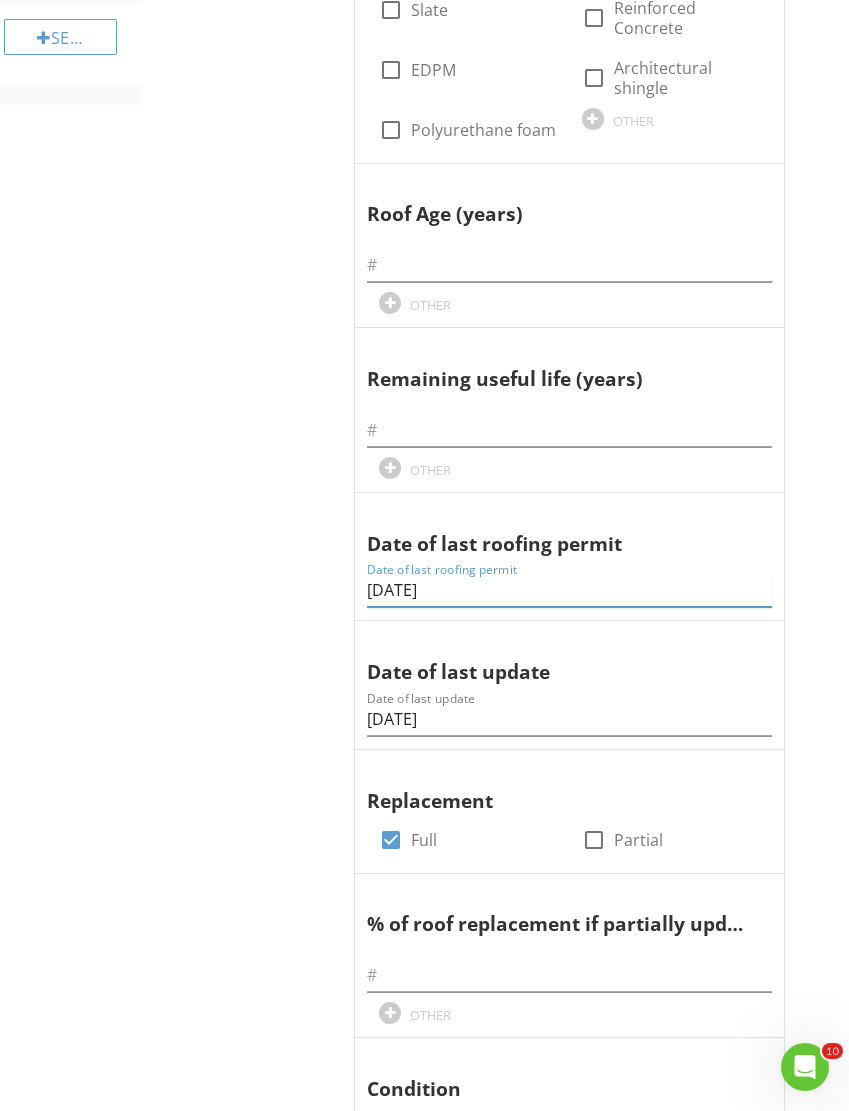 type on "[DATE]" 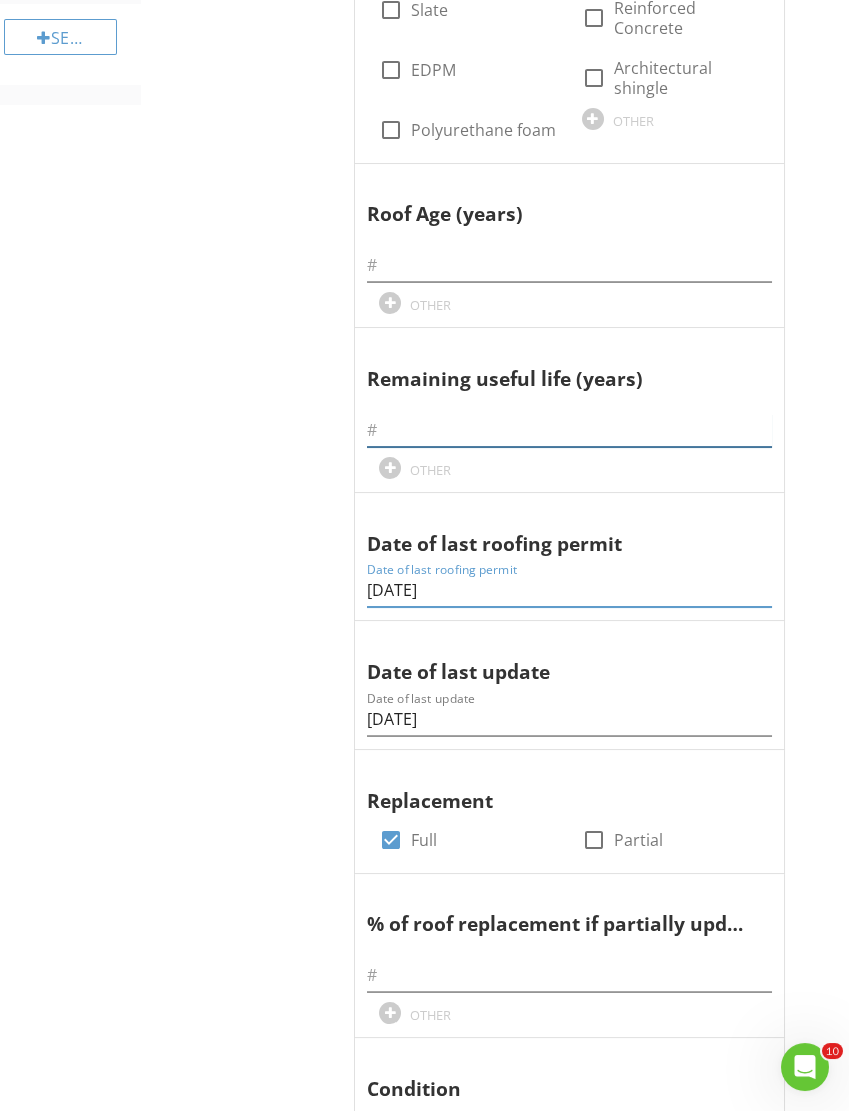 click at bounding box center (569, 430) 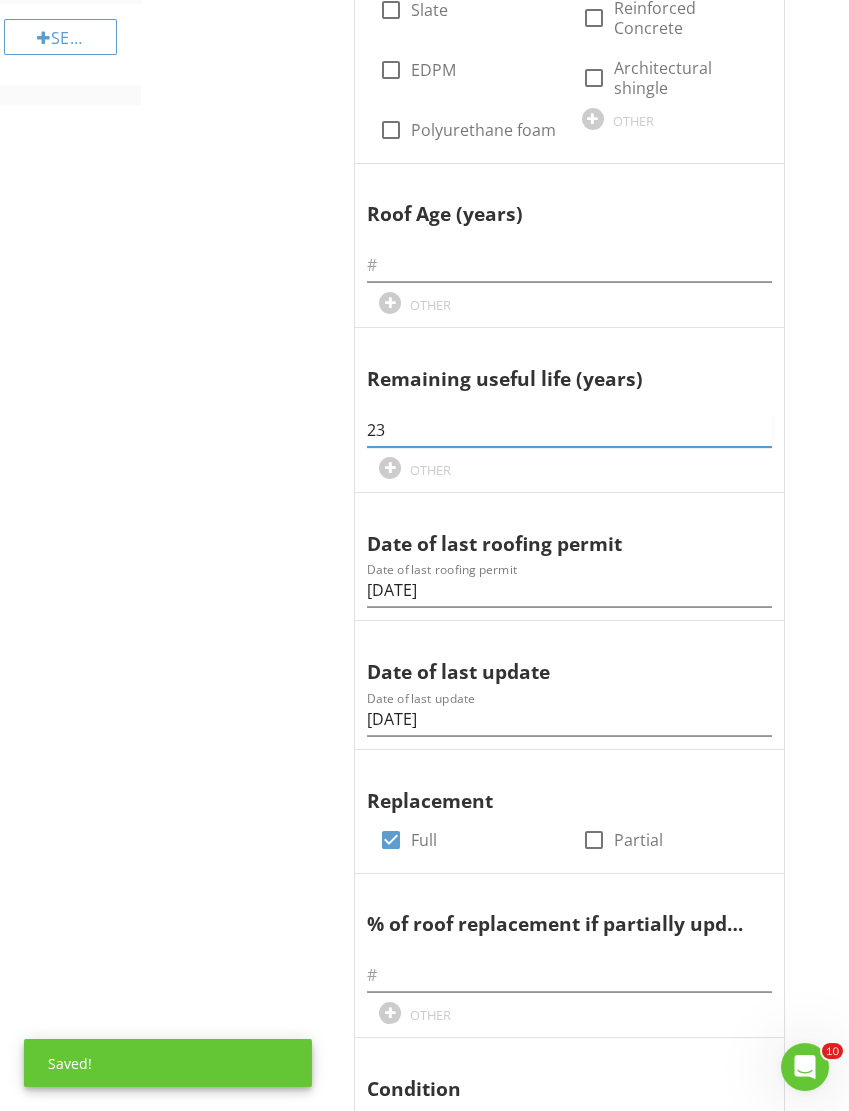 type on "23" 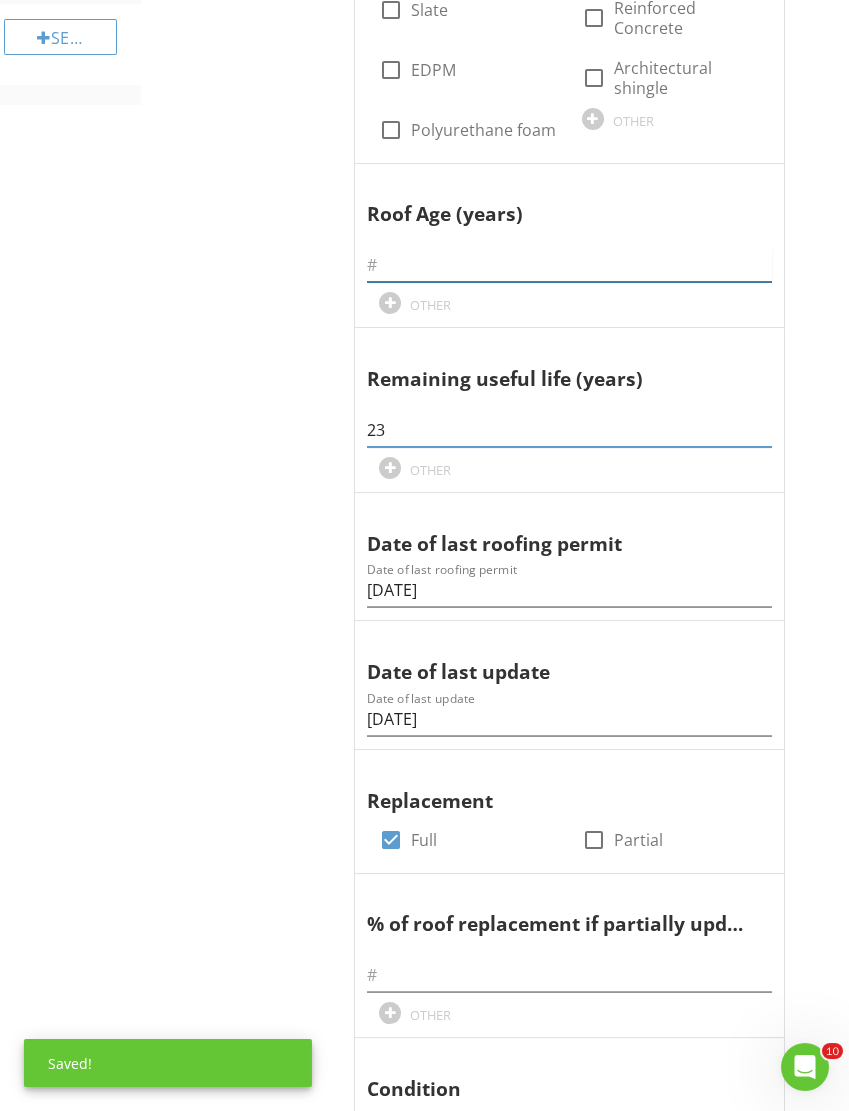 click at bounding box center [569, 265] 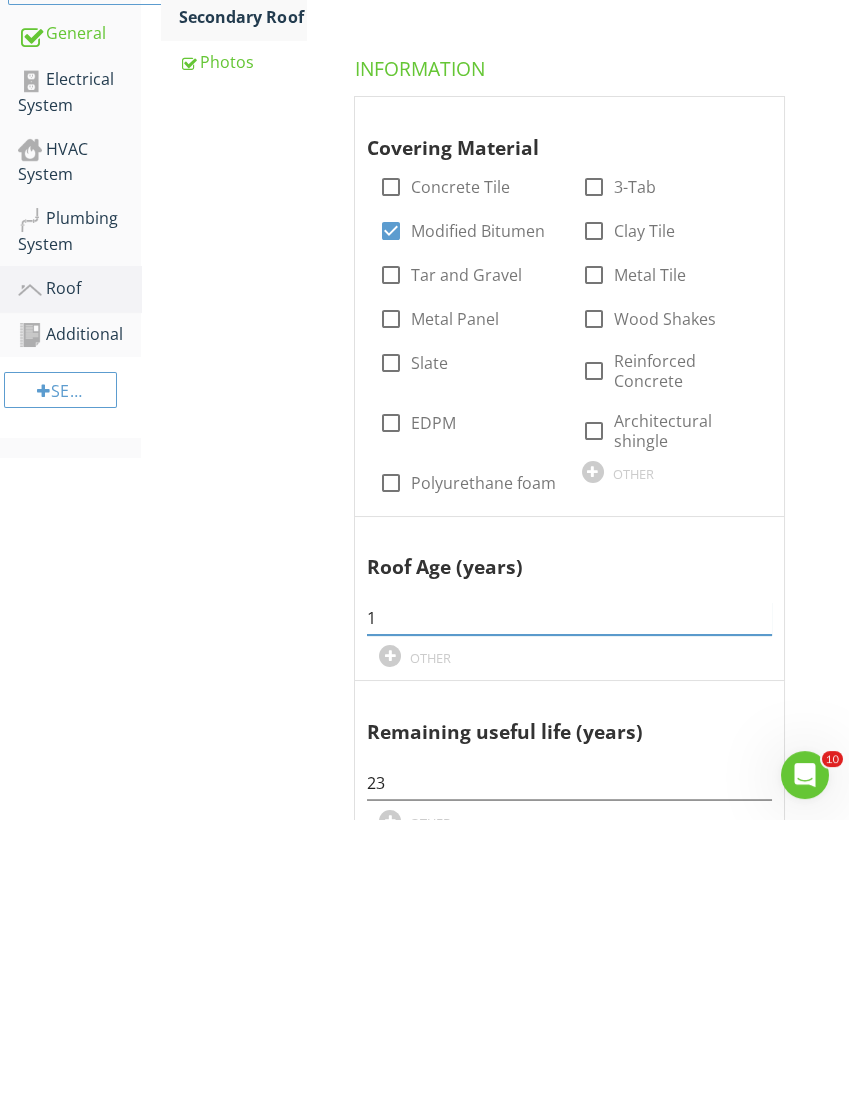 scroll, scrollTop: 118, scrollLeft: 0, axis: vertical 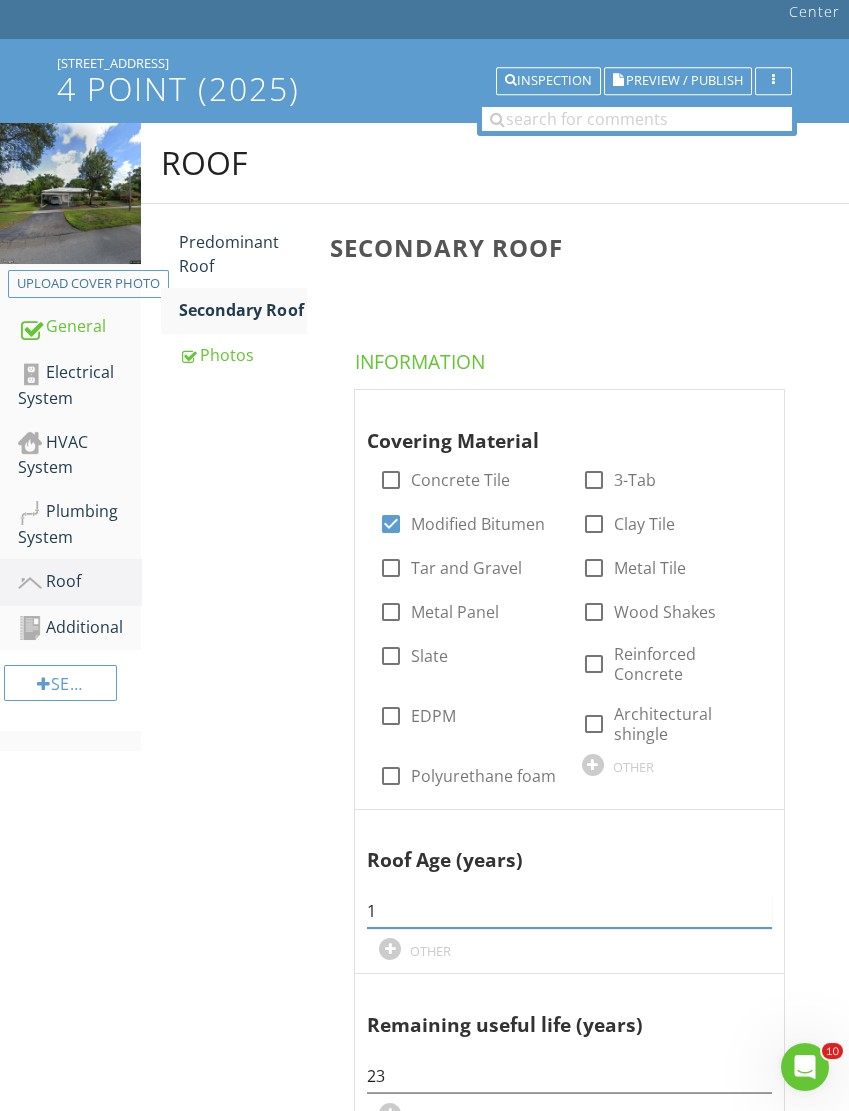 type on "1" 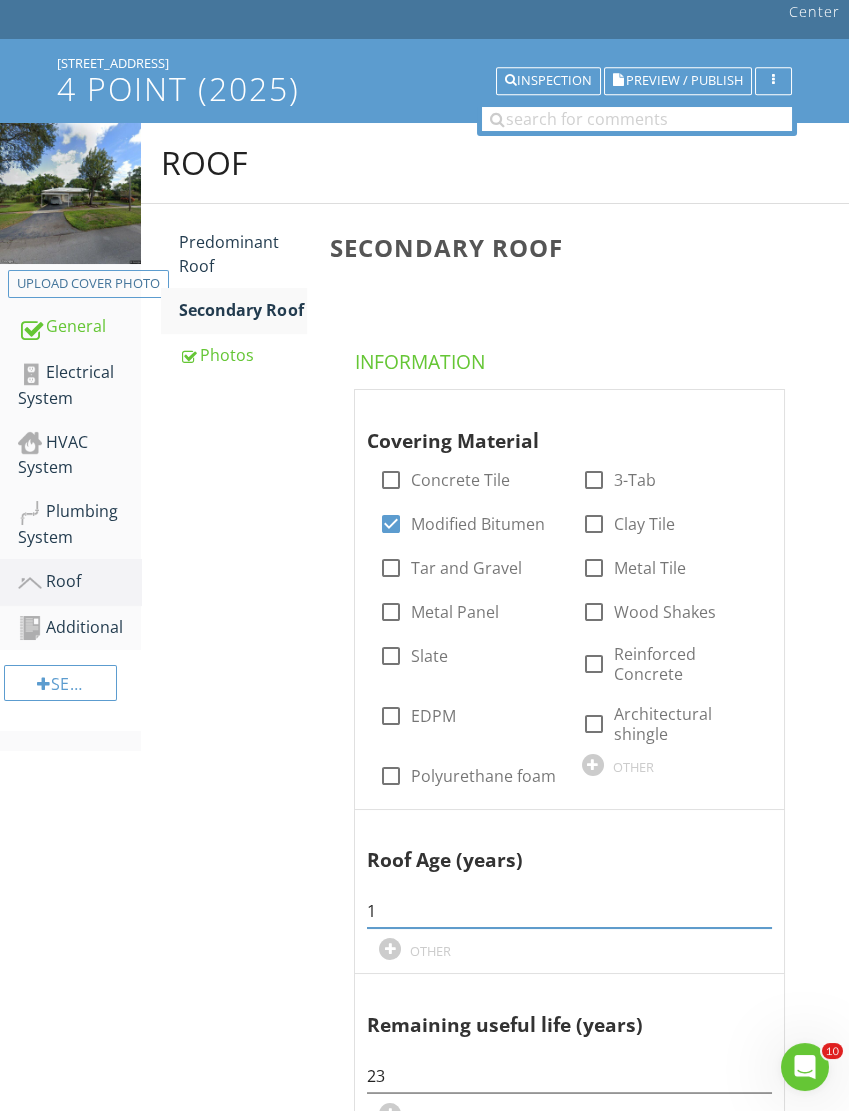 click on "Electrical System" at bounding box center (79, 385) 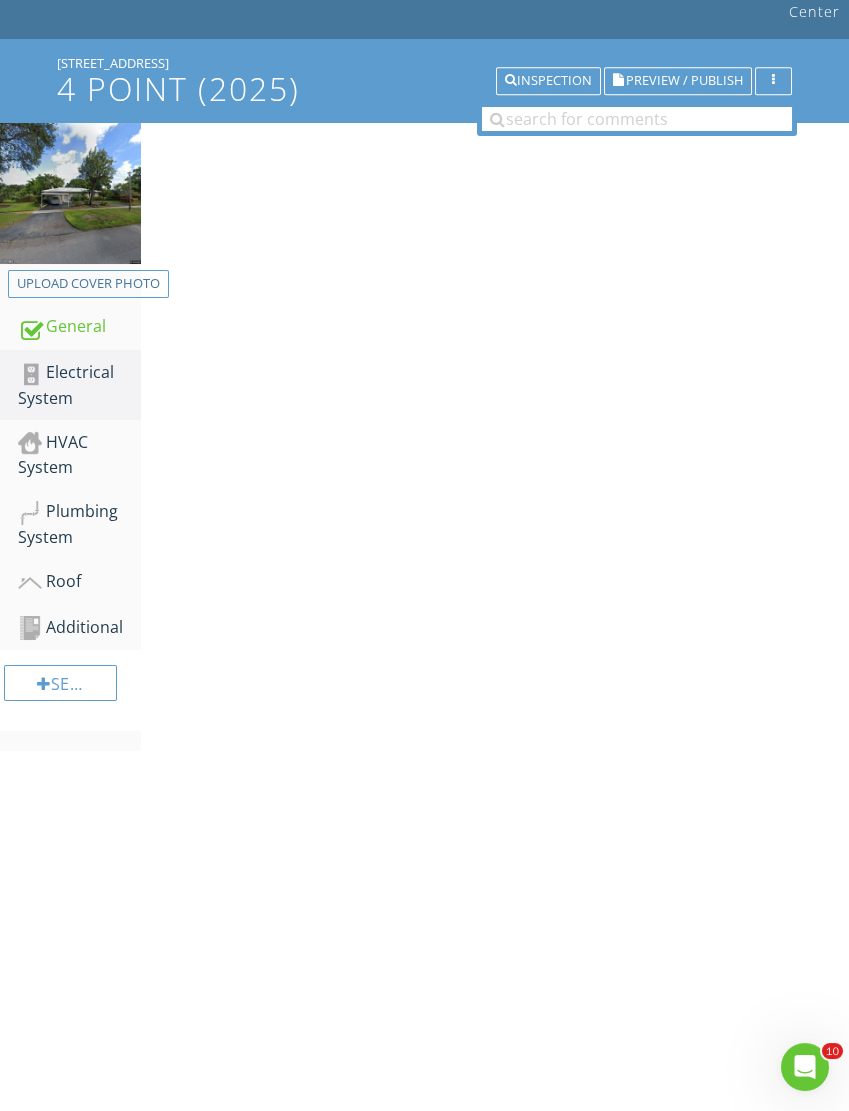 scroll, scrollTop: 118, scrollLeft: 1, axis: both 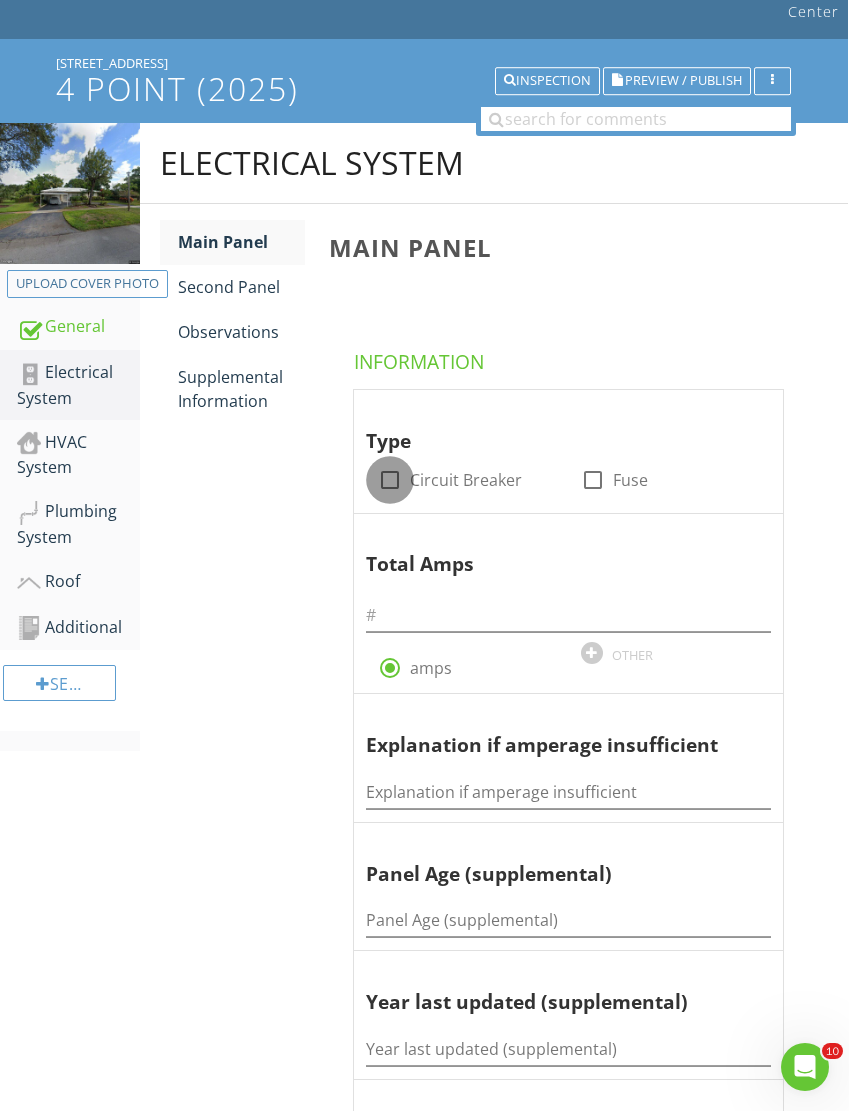 click at bounding box center [390, 480] 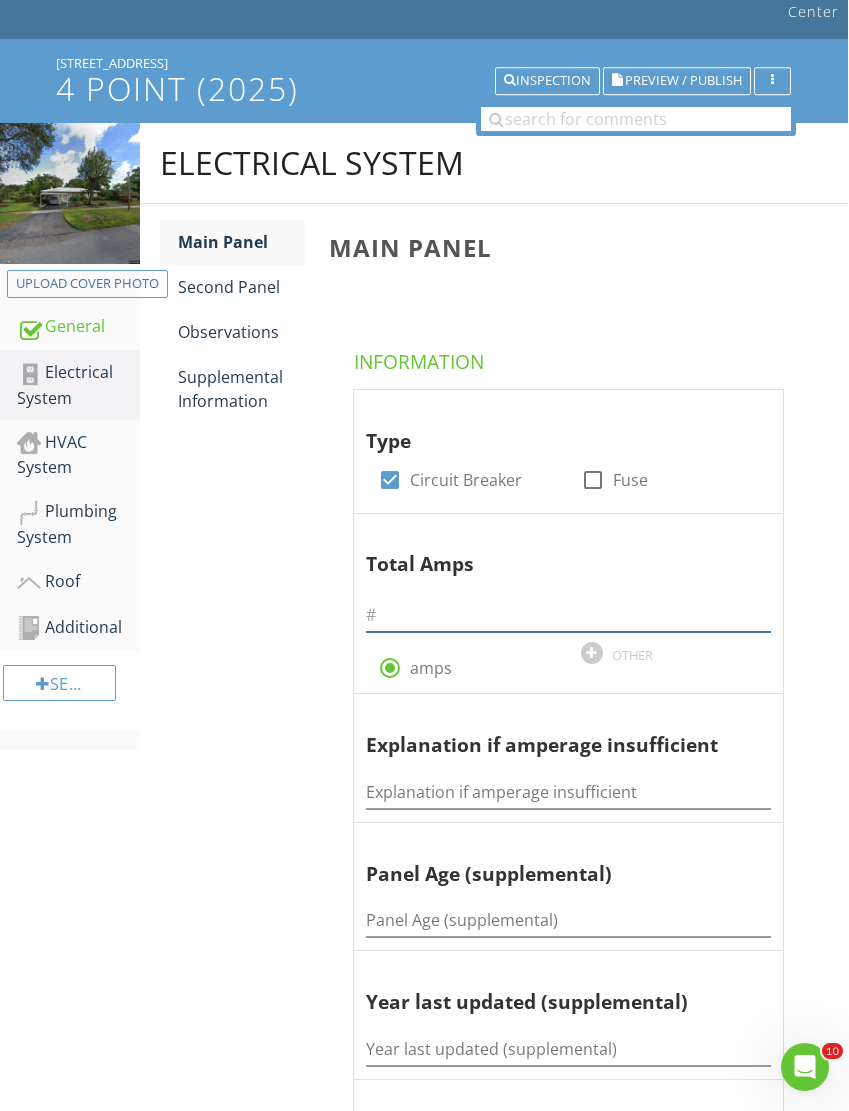 click at bounding box center (568, 615) 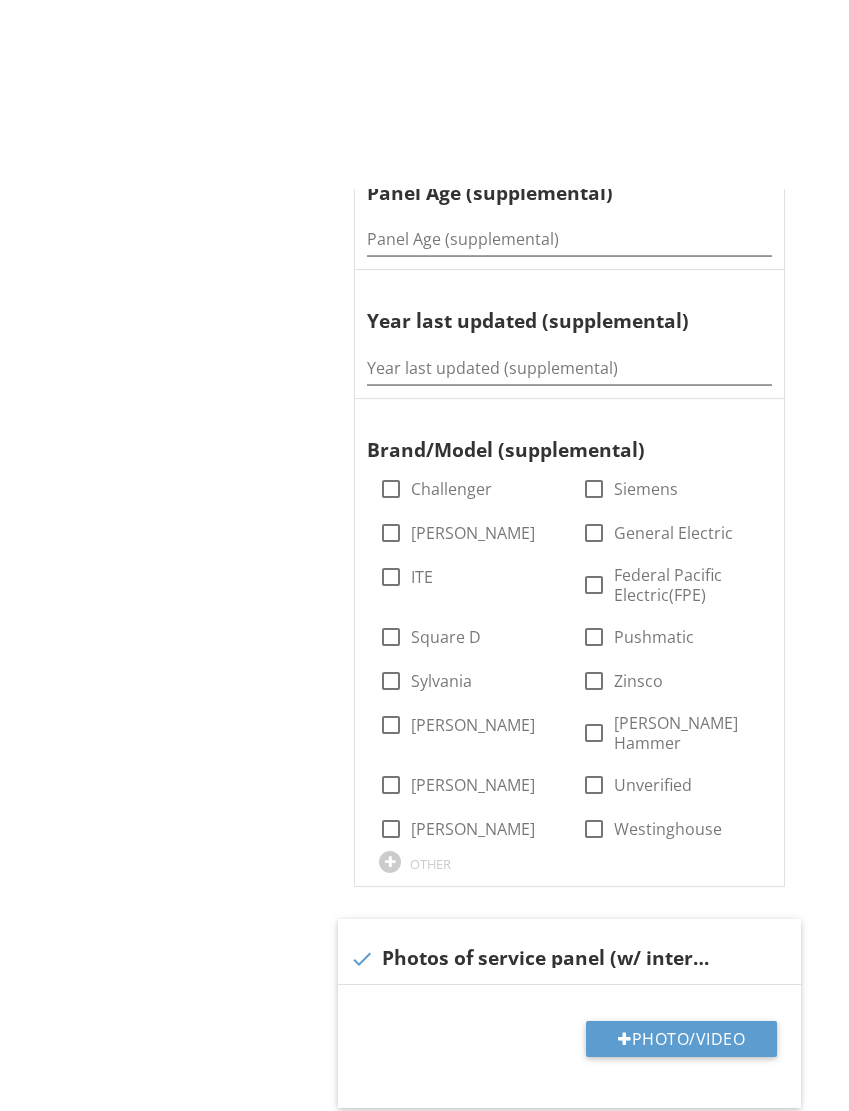 scroll, scrollTop: 991, scrollLeft: 0, axis: vertical 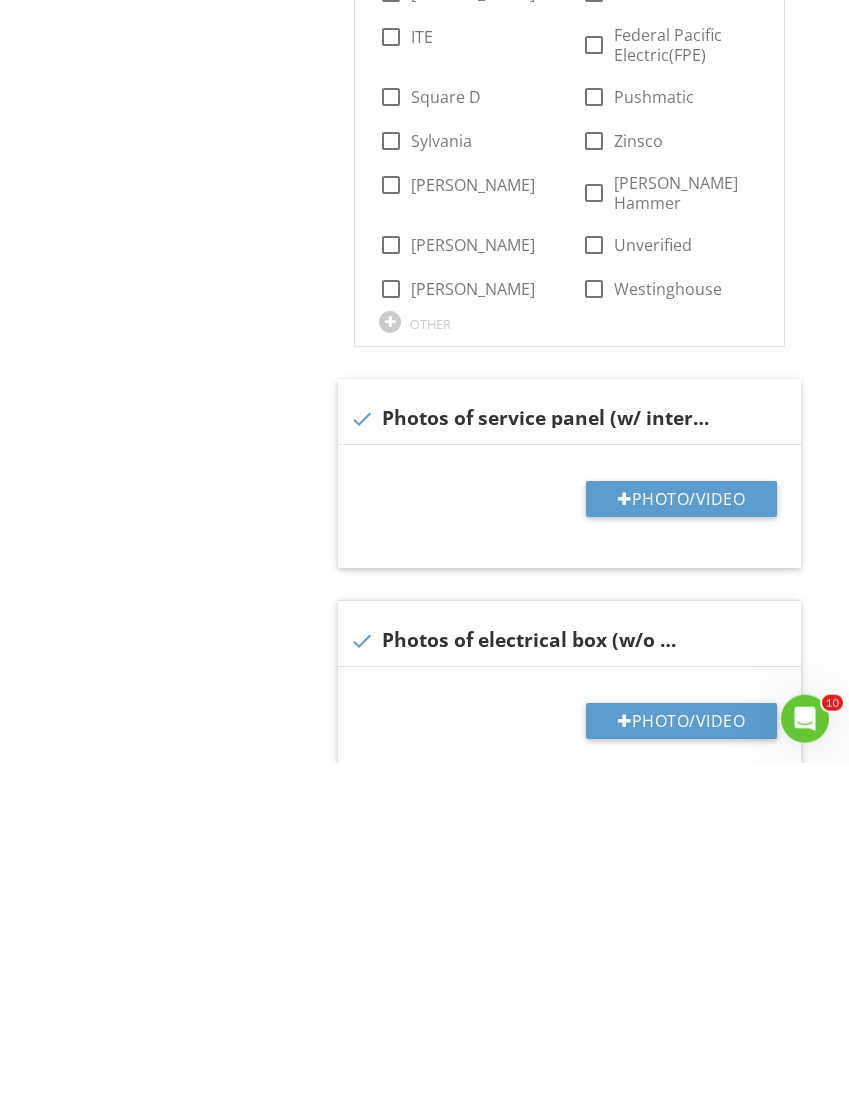 type on "200" 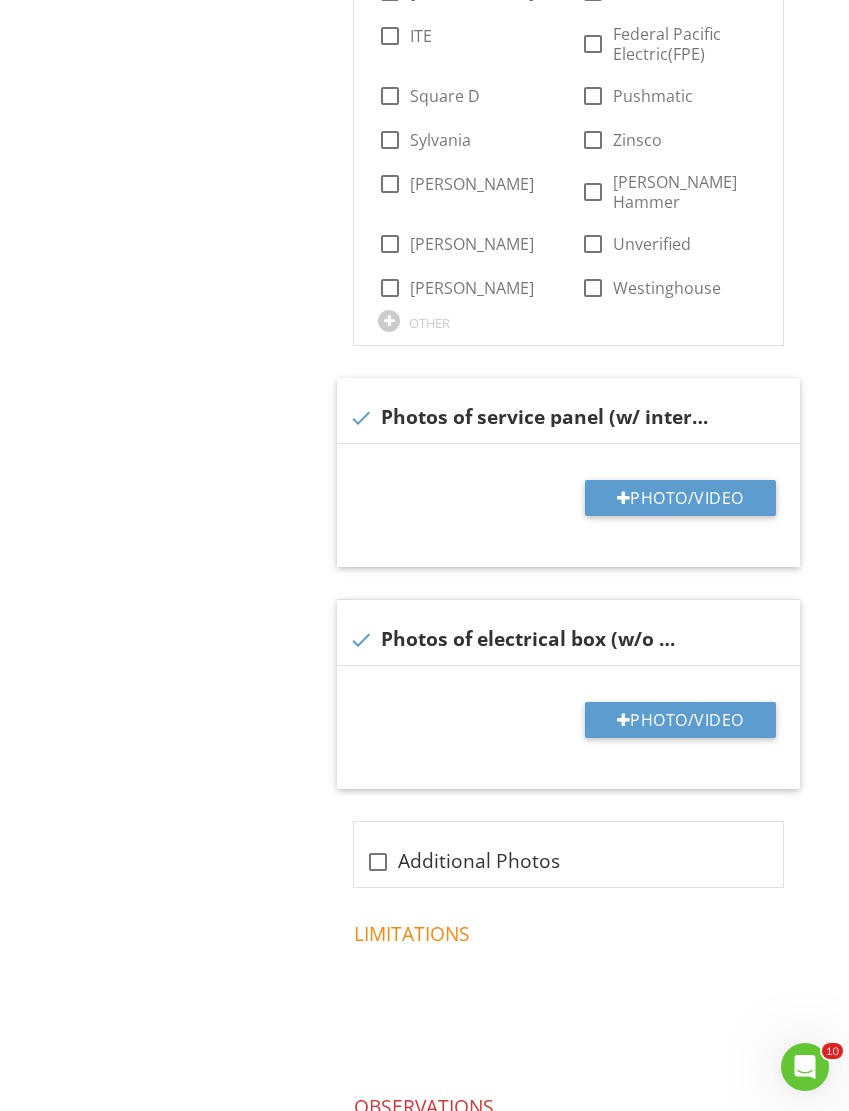 type on "C:\fakepath\IMG_2195.jpeg" 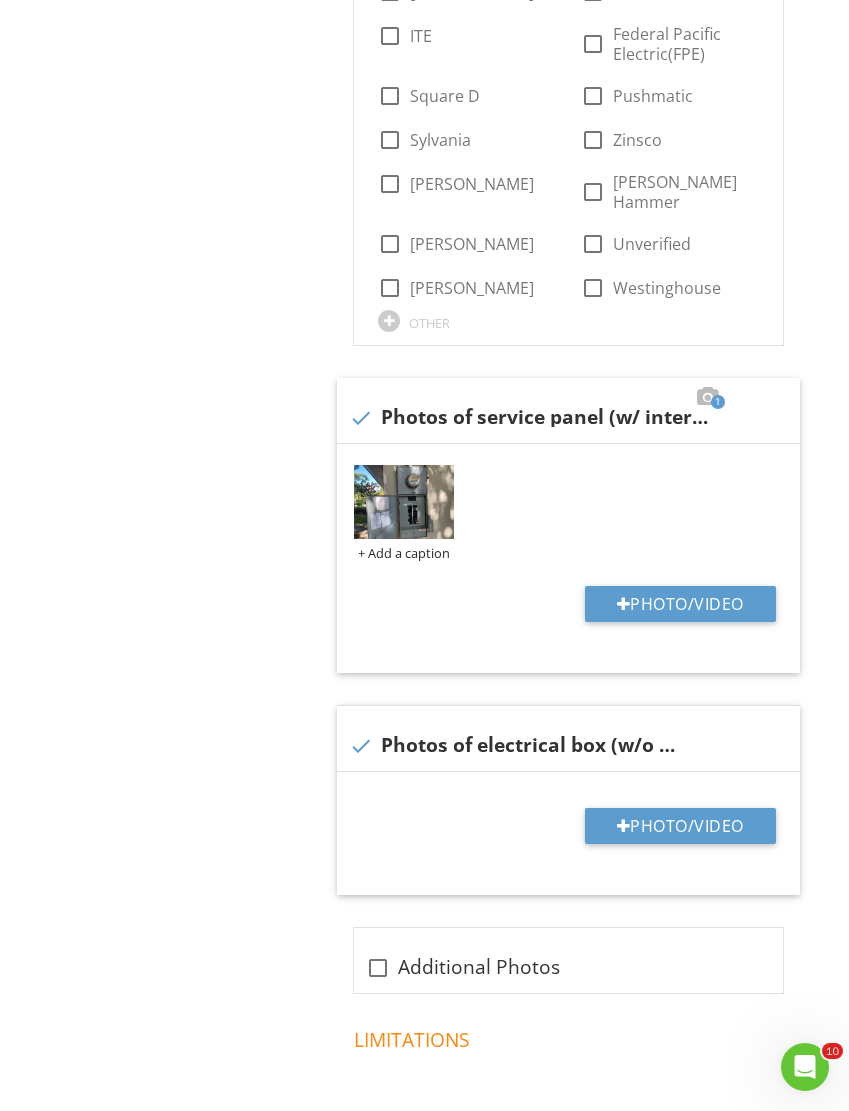 click on "Photo/Video" at bounding box center [680, 826] 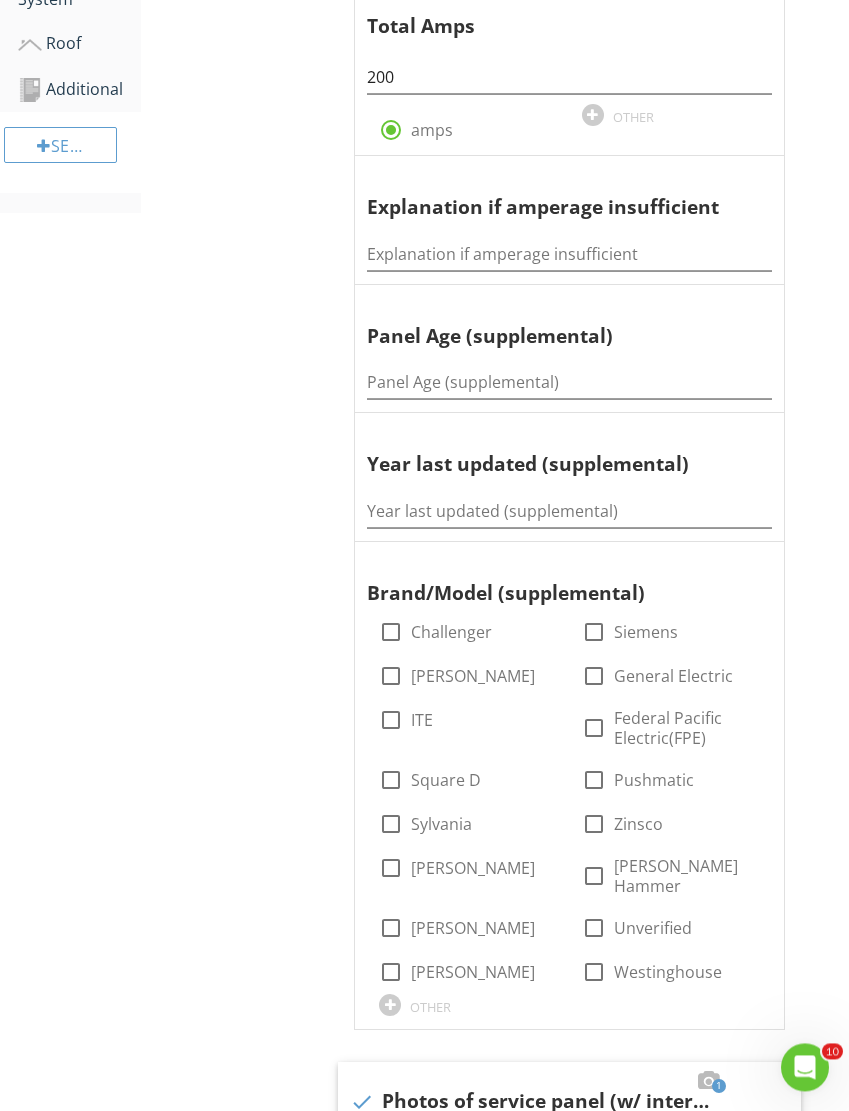 scroll, scrollTop: 656, scrollLeft: 1, axis: both 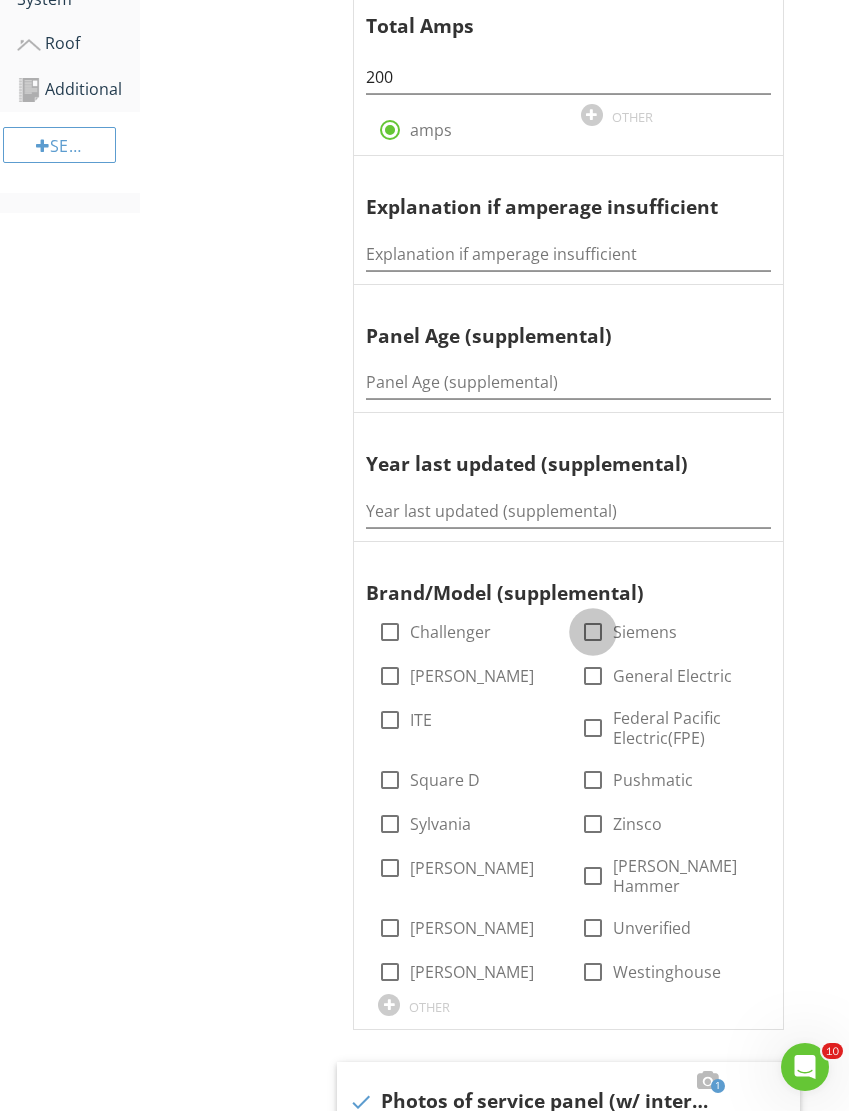 click at bounding box center [593, 632] 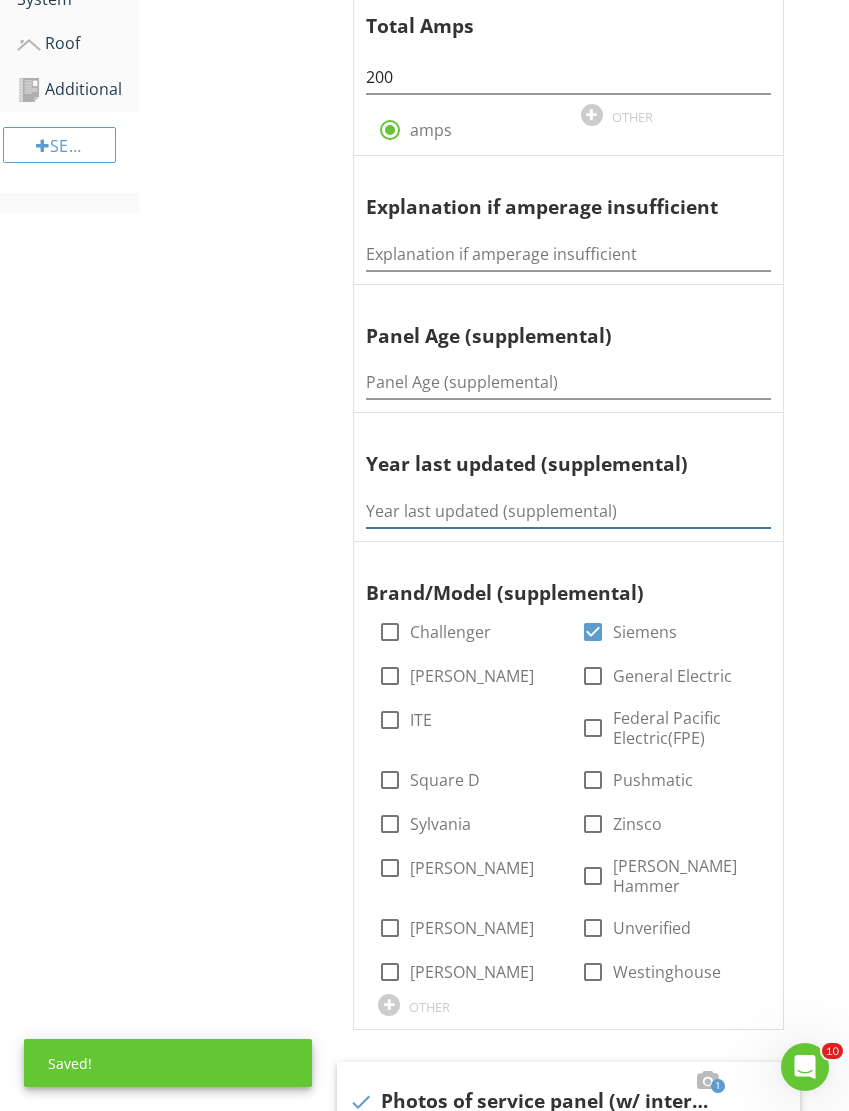 click at bounding box center [568, 511] 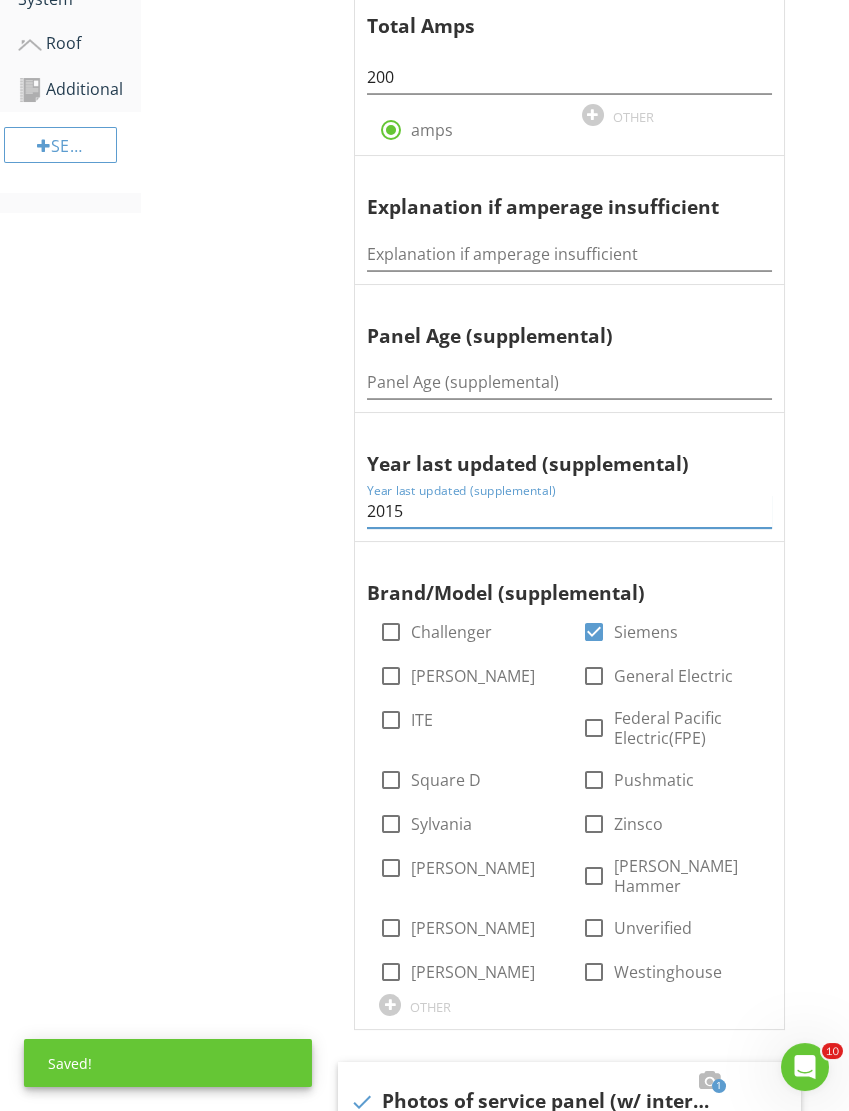 type on "2015" 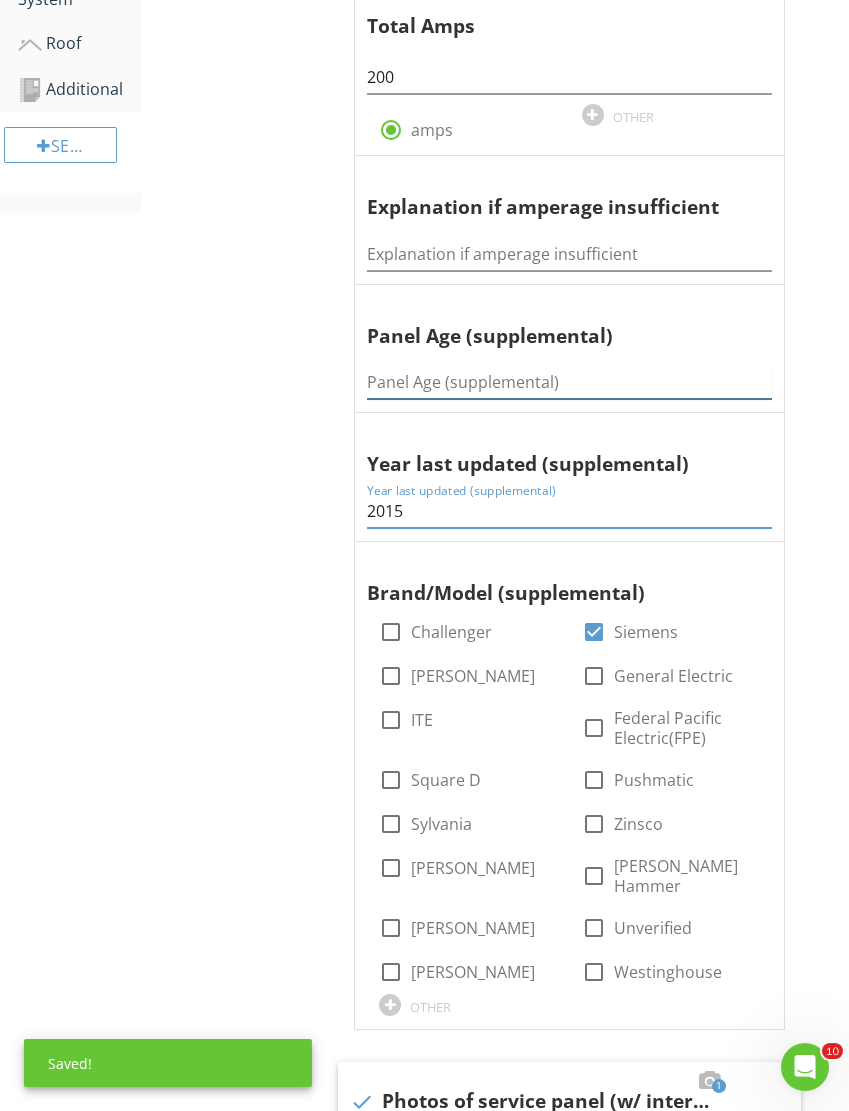 click at bounding box center (569, 382) 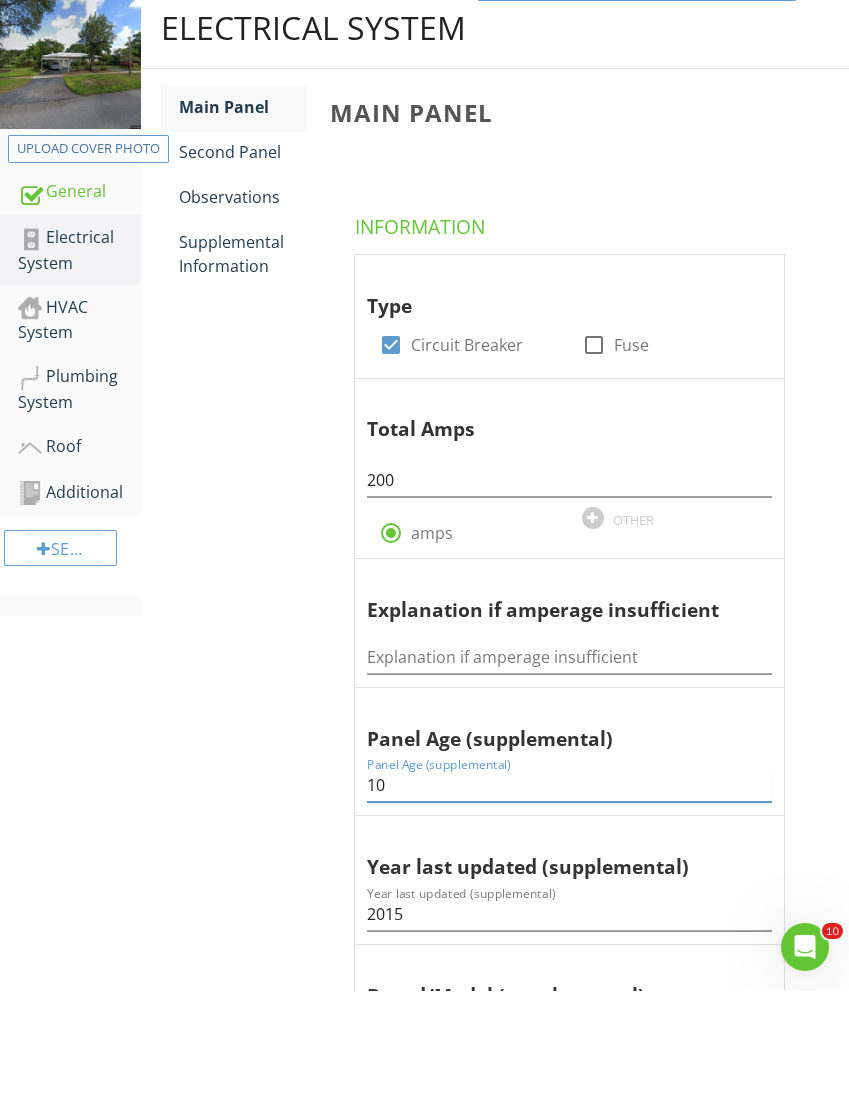 scroll, scrollTop: 130, scrollLeft: 0, axis: vertical 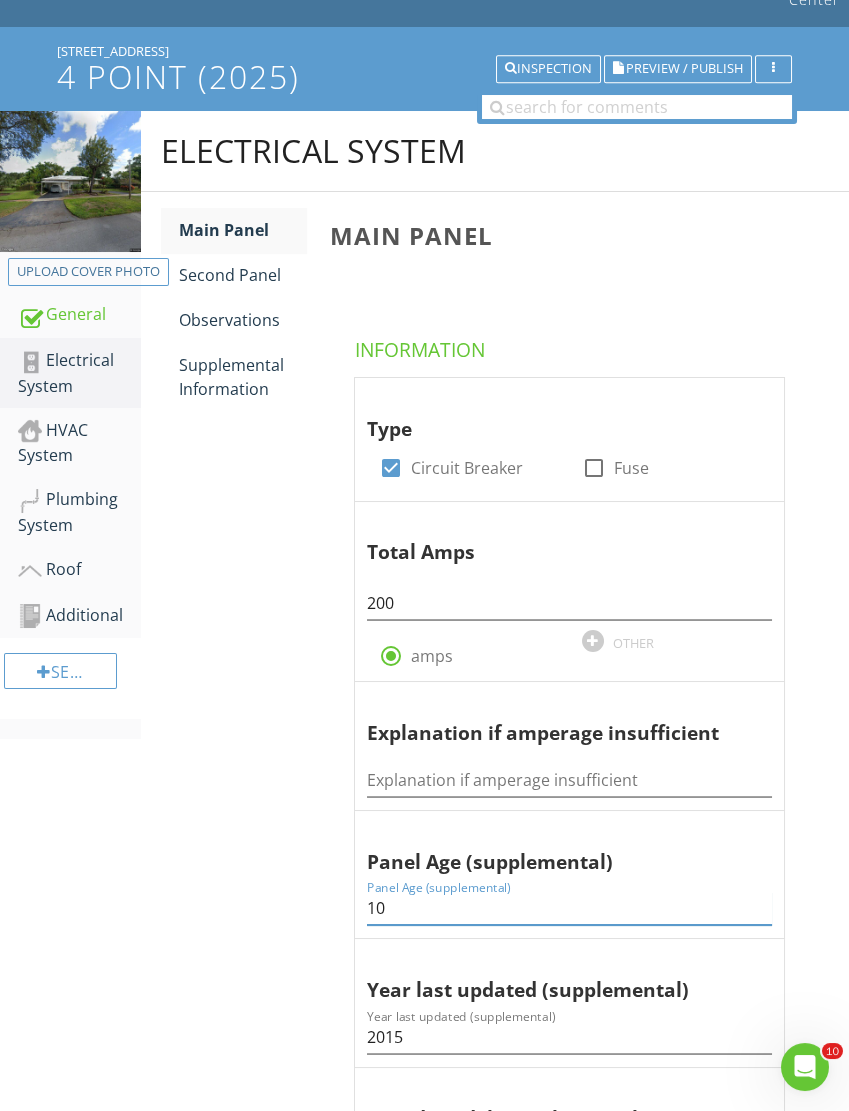 type on "10" 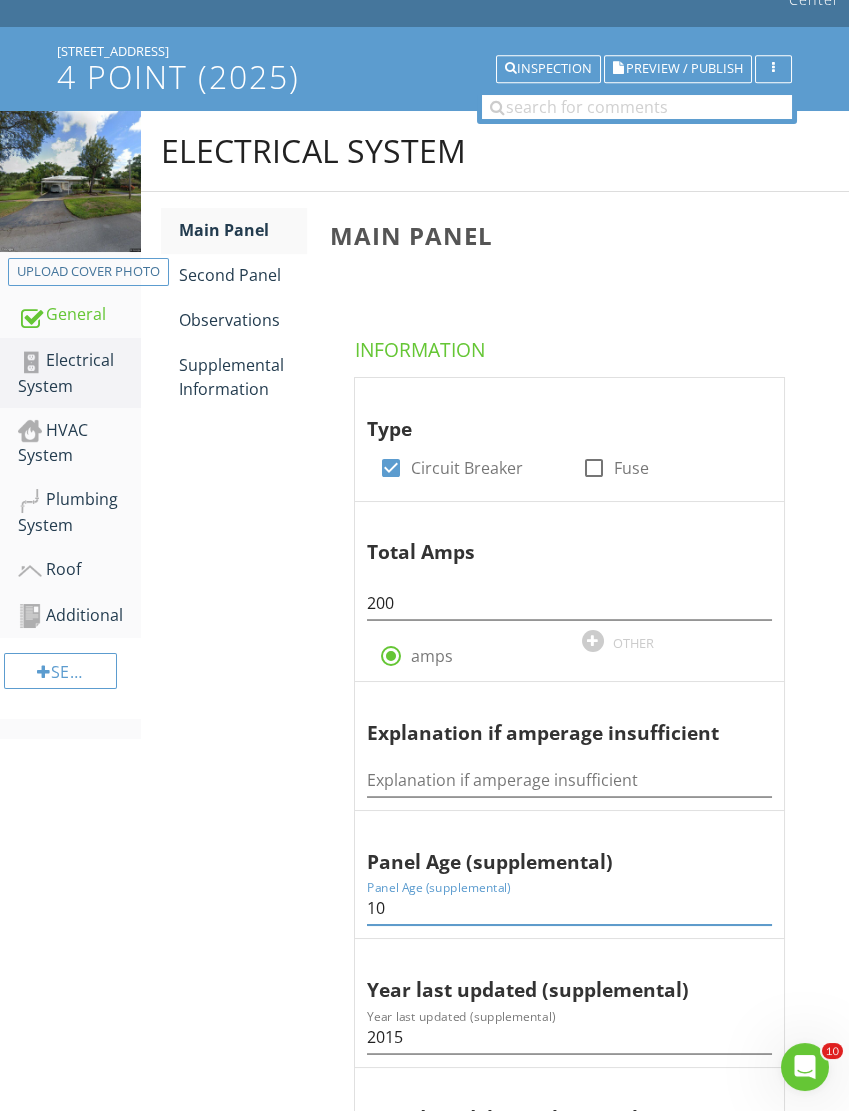 click on "Supplemental Information" at bounding box center [242, 377] 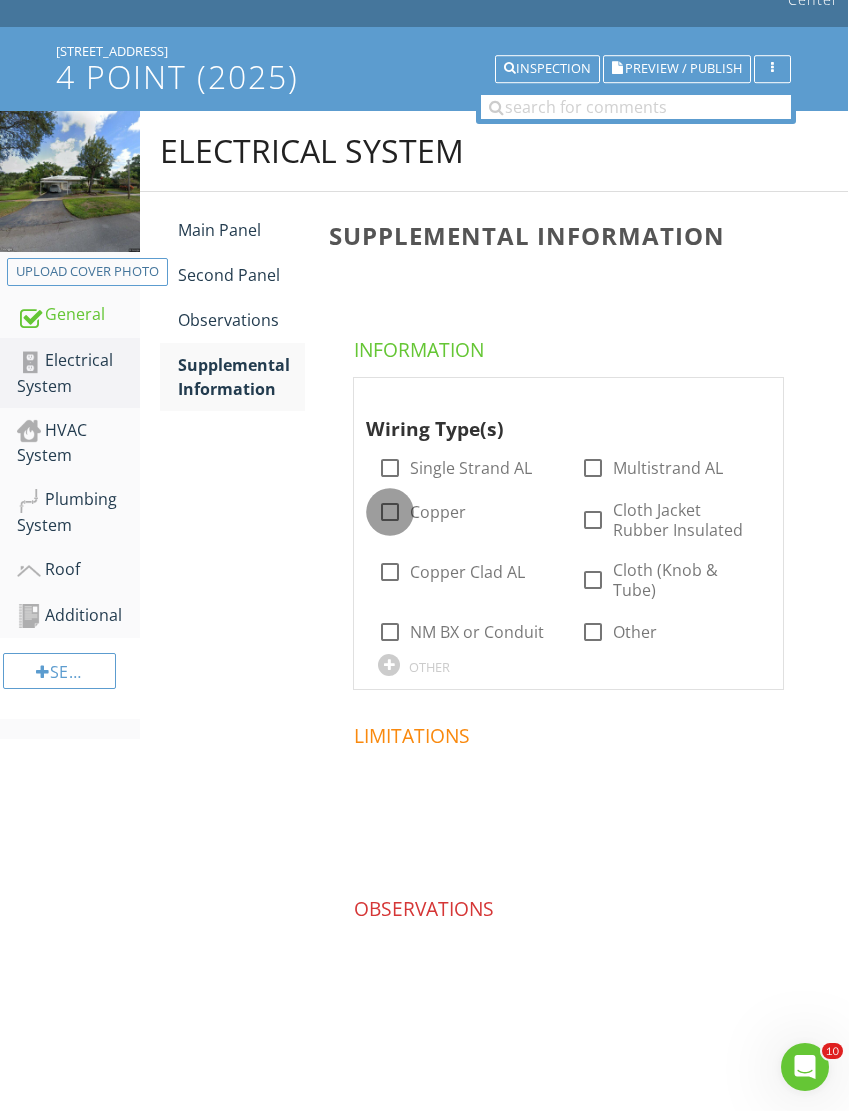 click at bounding box center (390, 512) 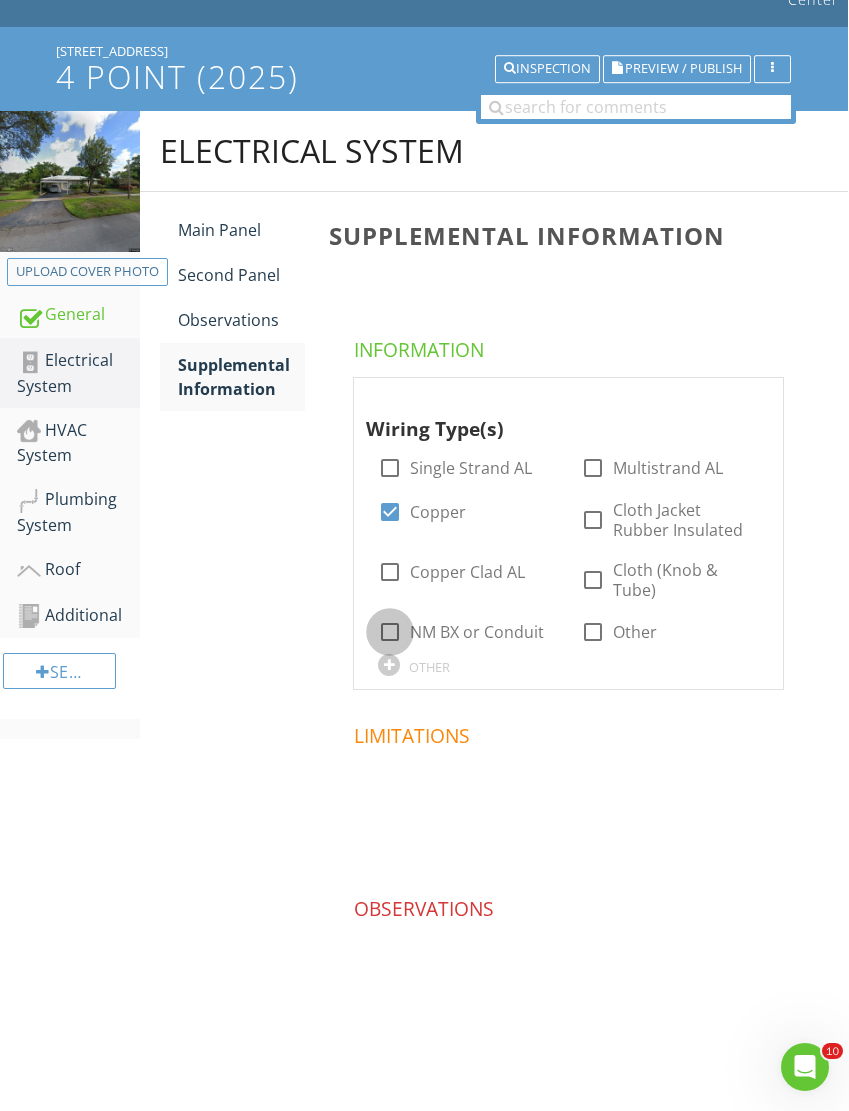 click at bounding box center [390, 632] 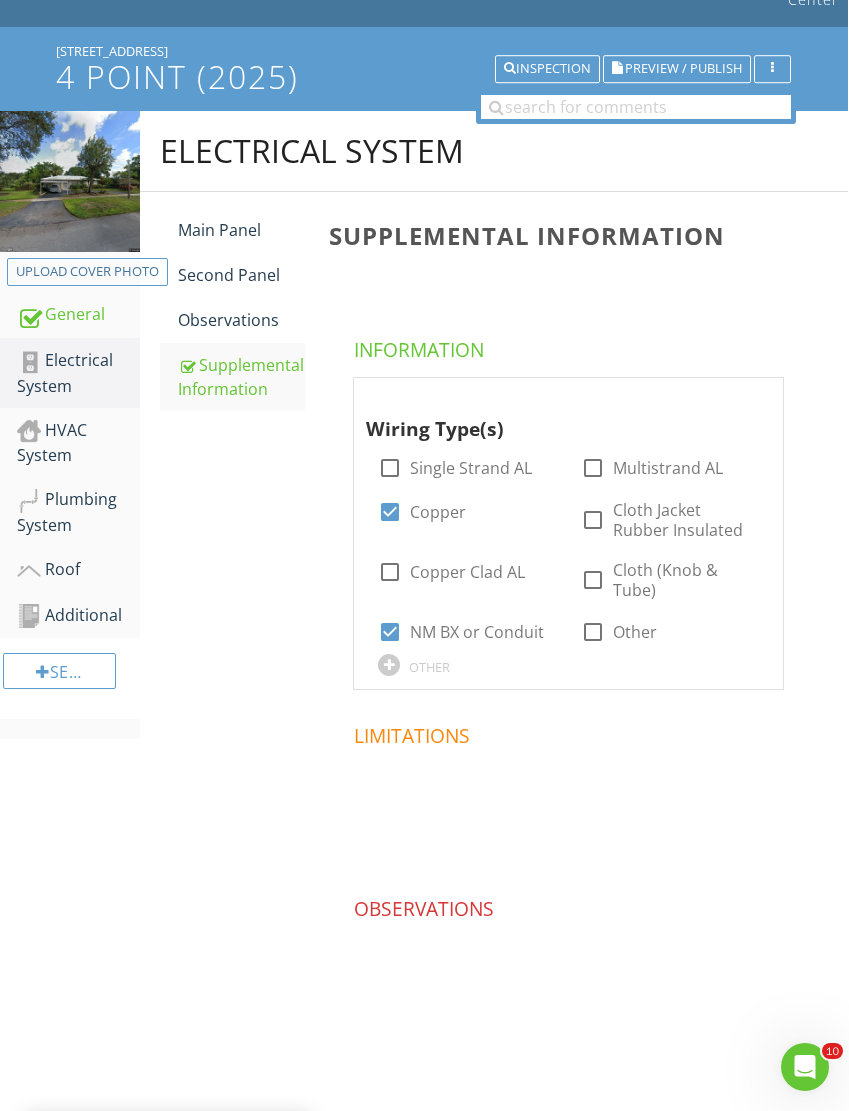 click on "Observations" at bounding box center (241, 320) 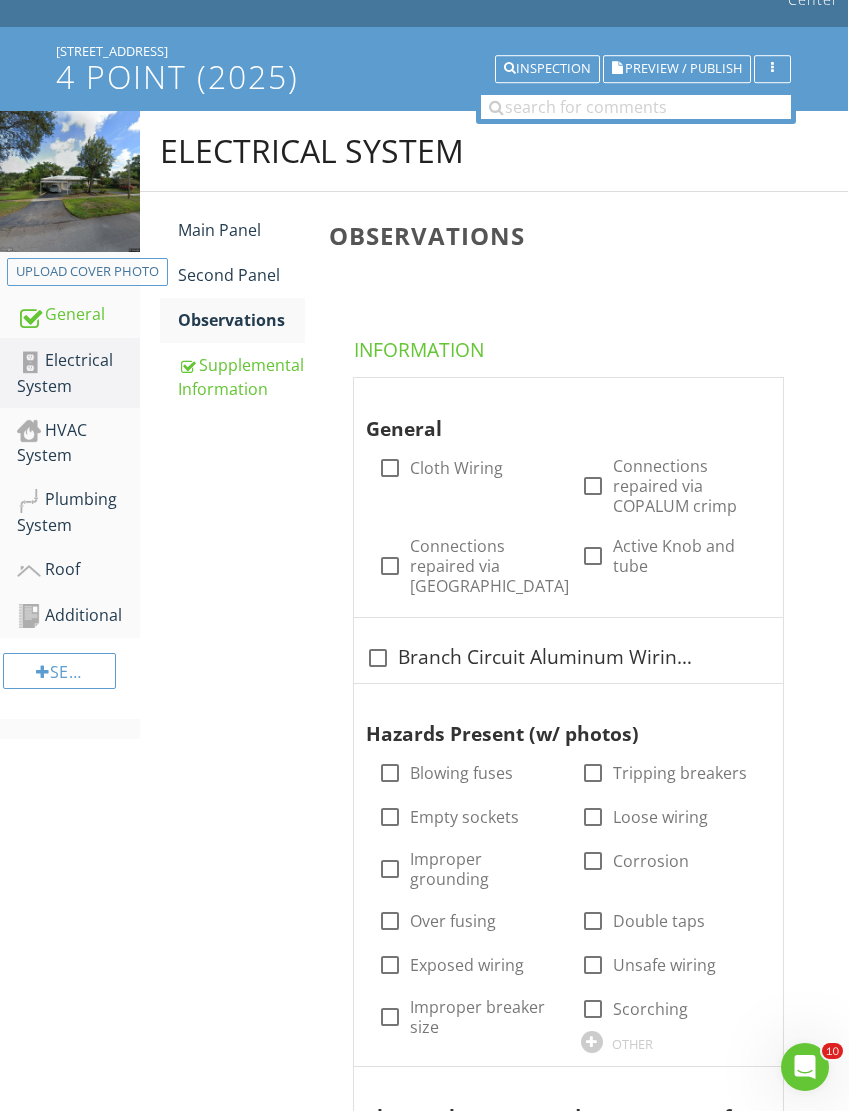 click on "Second Panel" at bounding box center [241, 275] 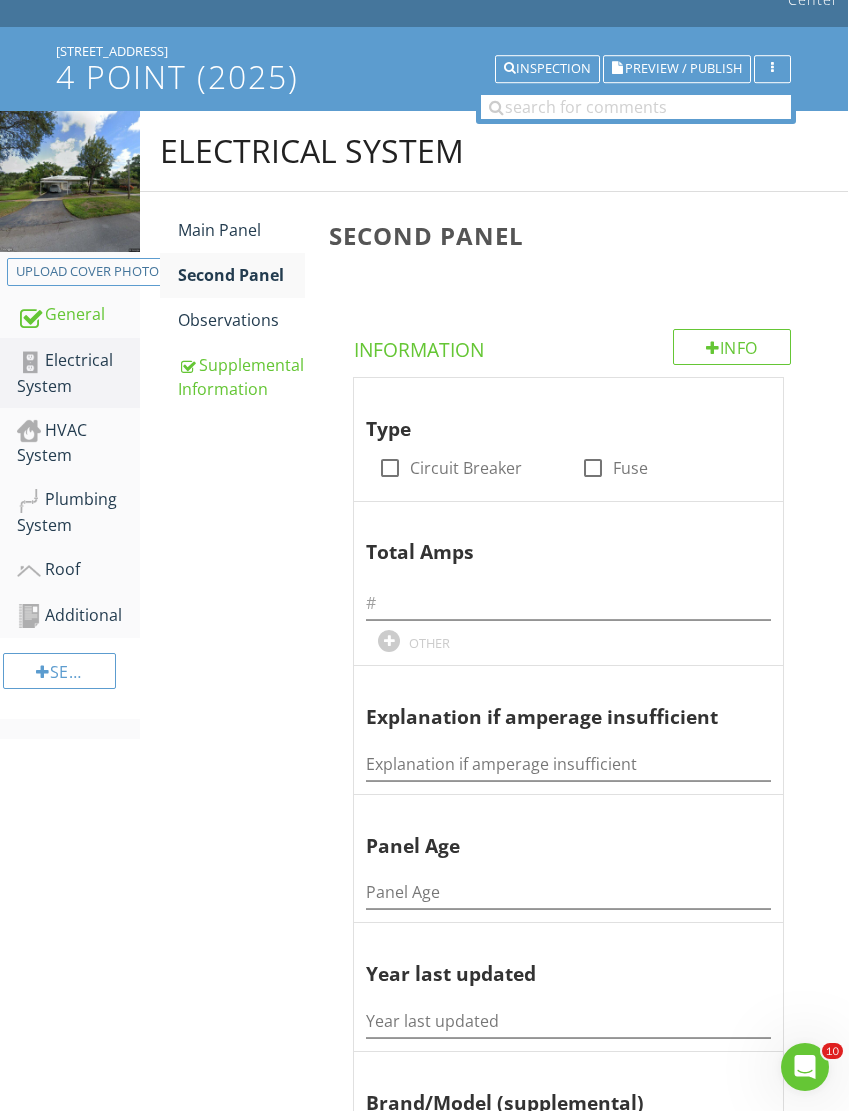 click on "Main Panel" at bounding box center (241, 230) 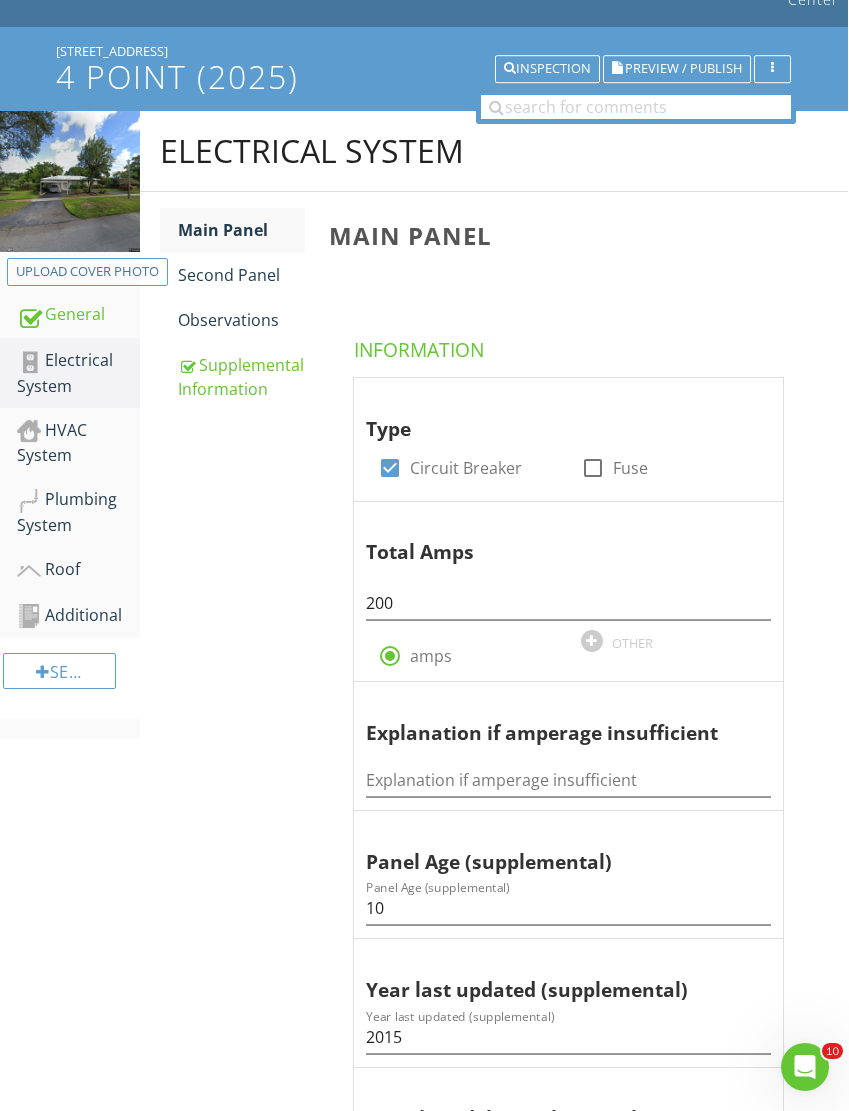 click on "HVAC System" at bounding box center [78, 443] 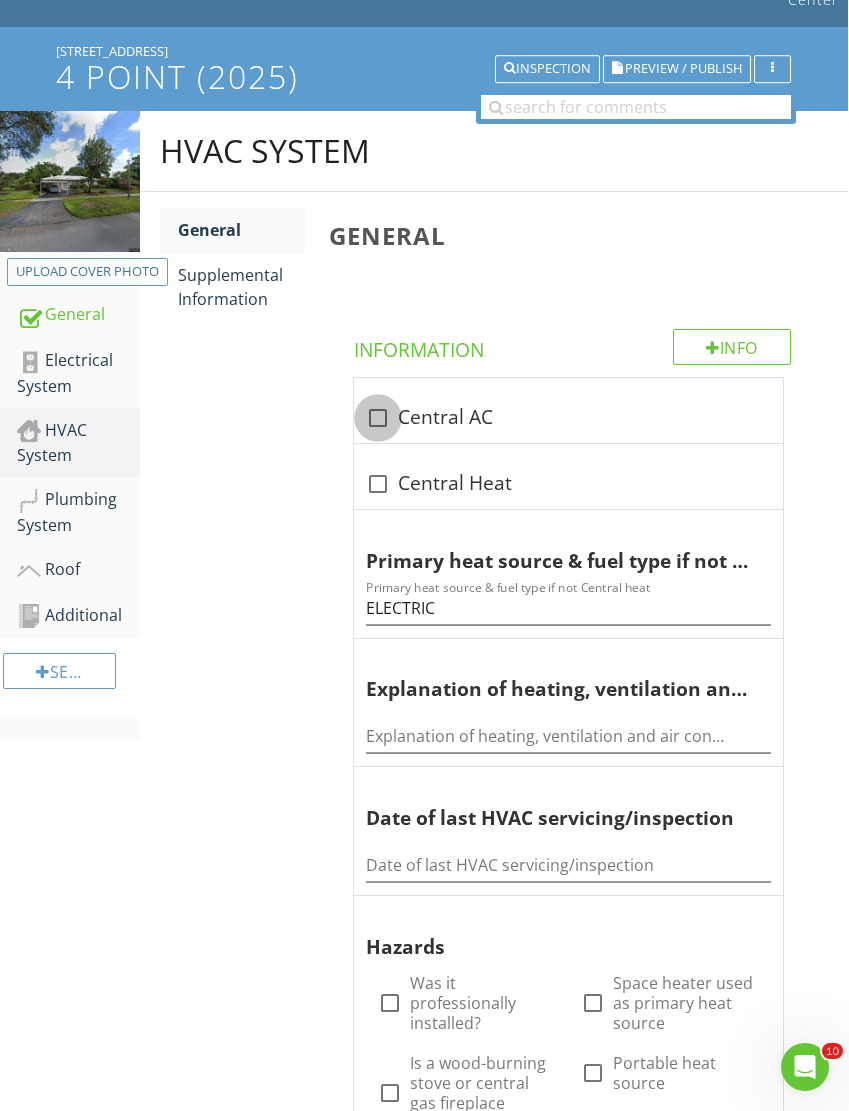 click at bounding box center [378, 418] 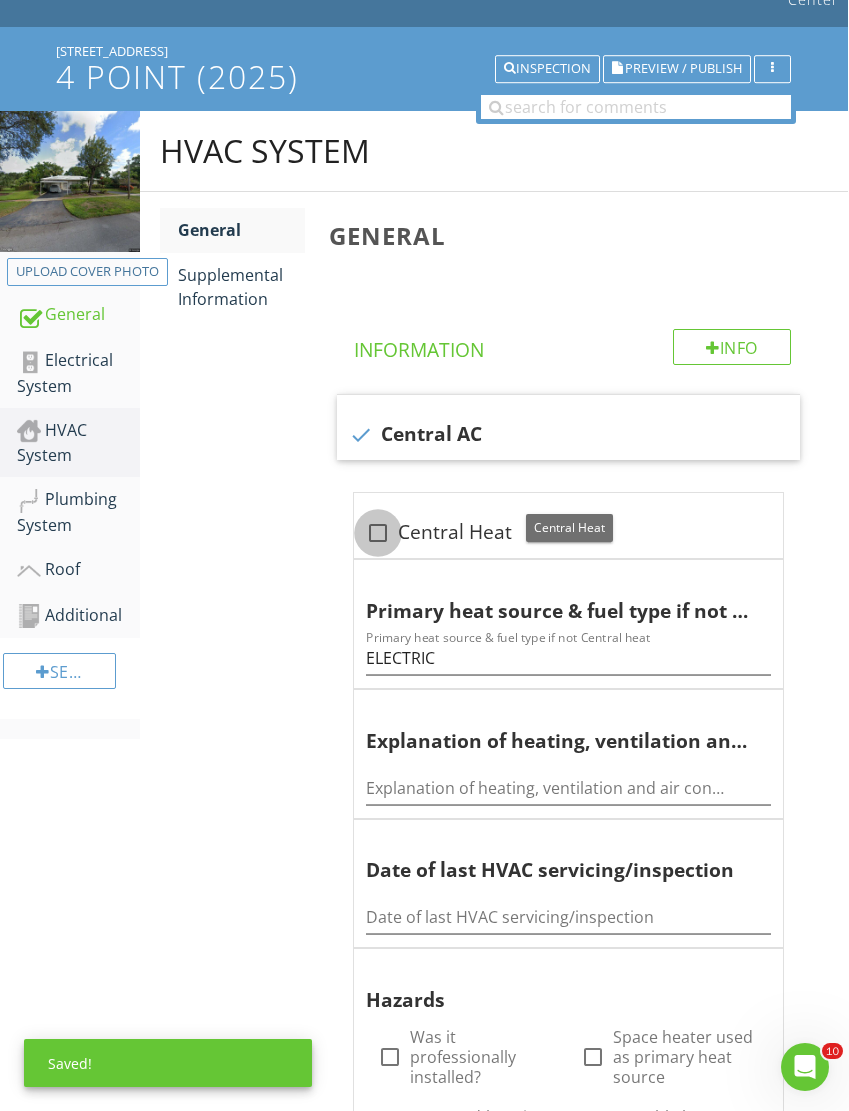 click at bounding box center [378, 533] 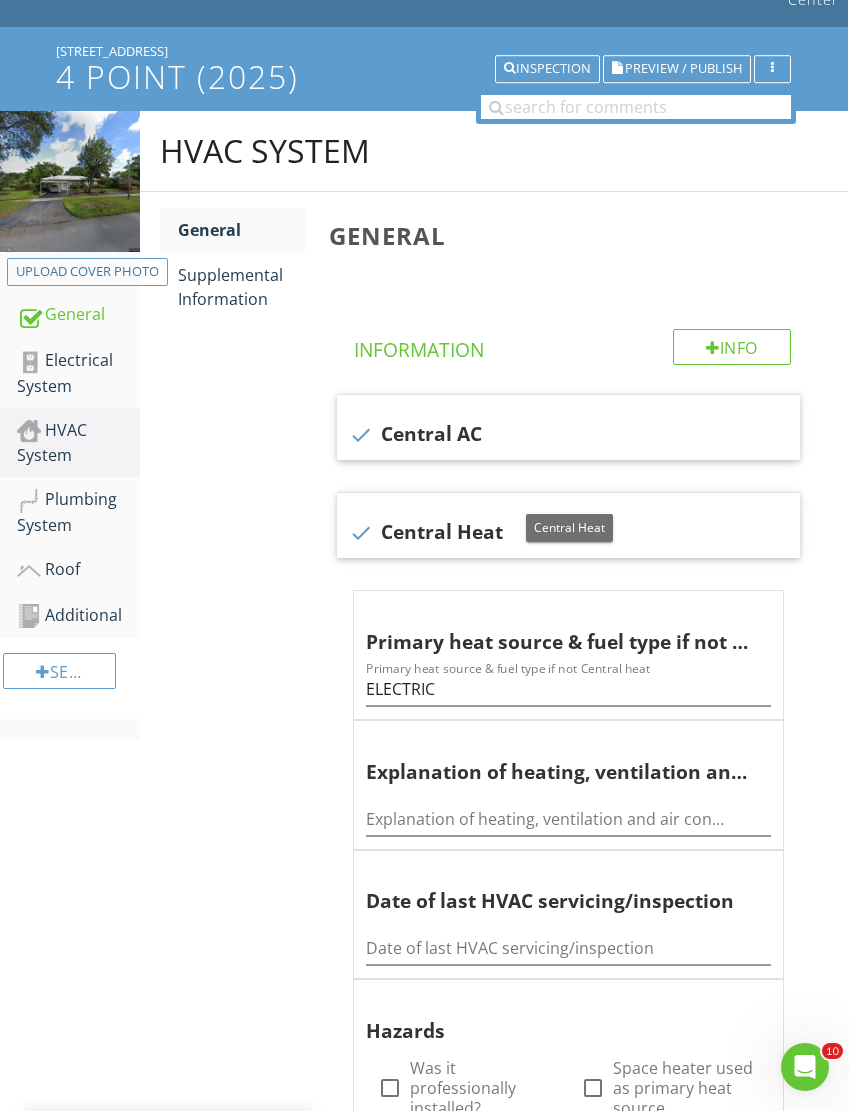 click on "Supplemental Information" at bounding box center (241, 287) 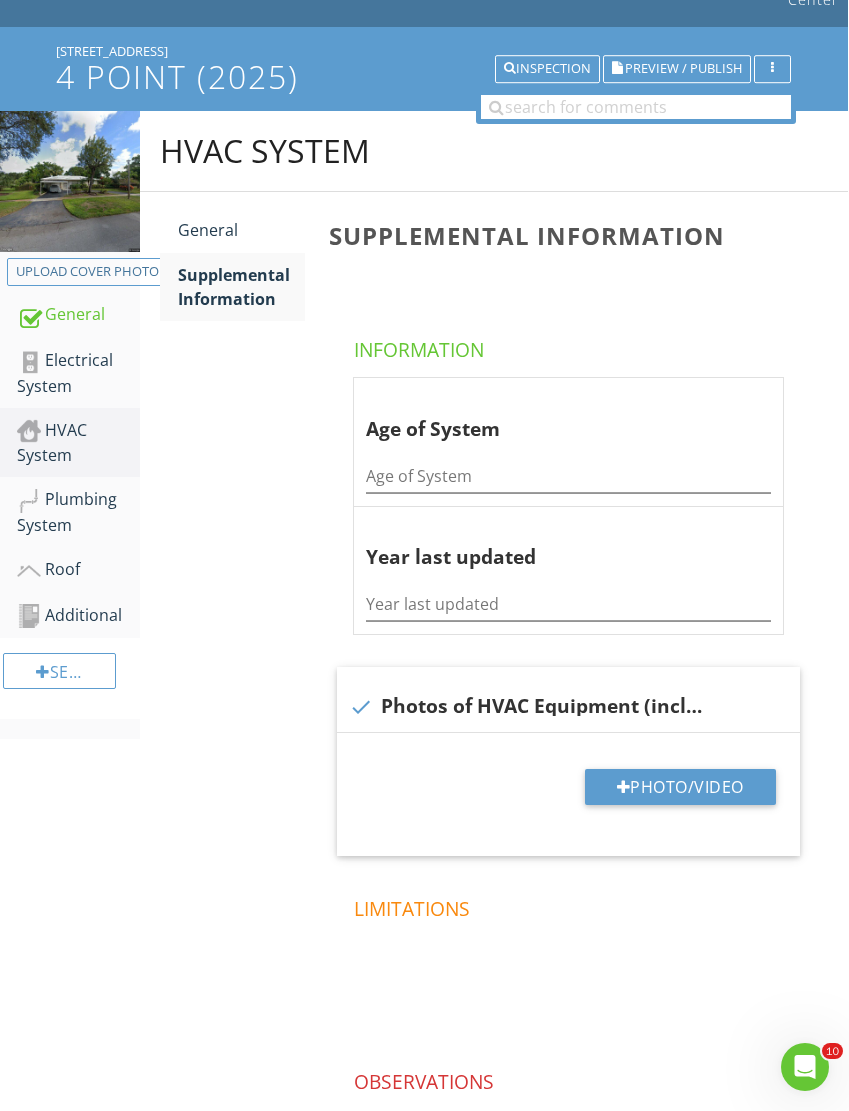 click on "Photo/Video" at bounding box center [680, 787] 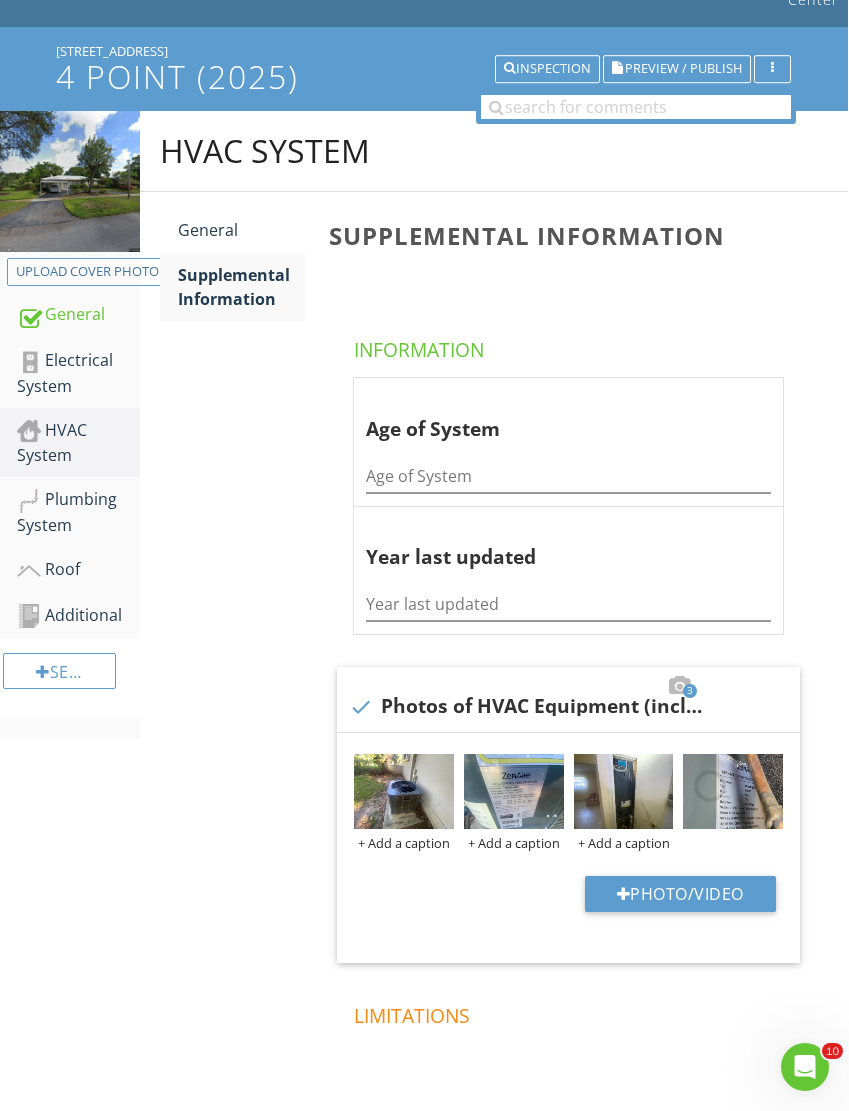 click at bounding box center [514, 791] 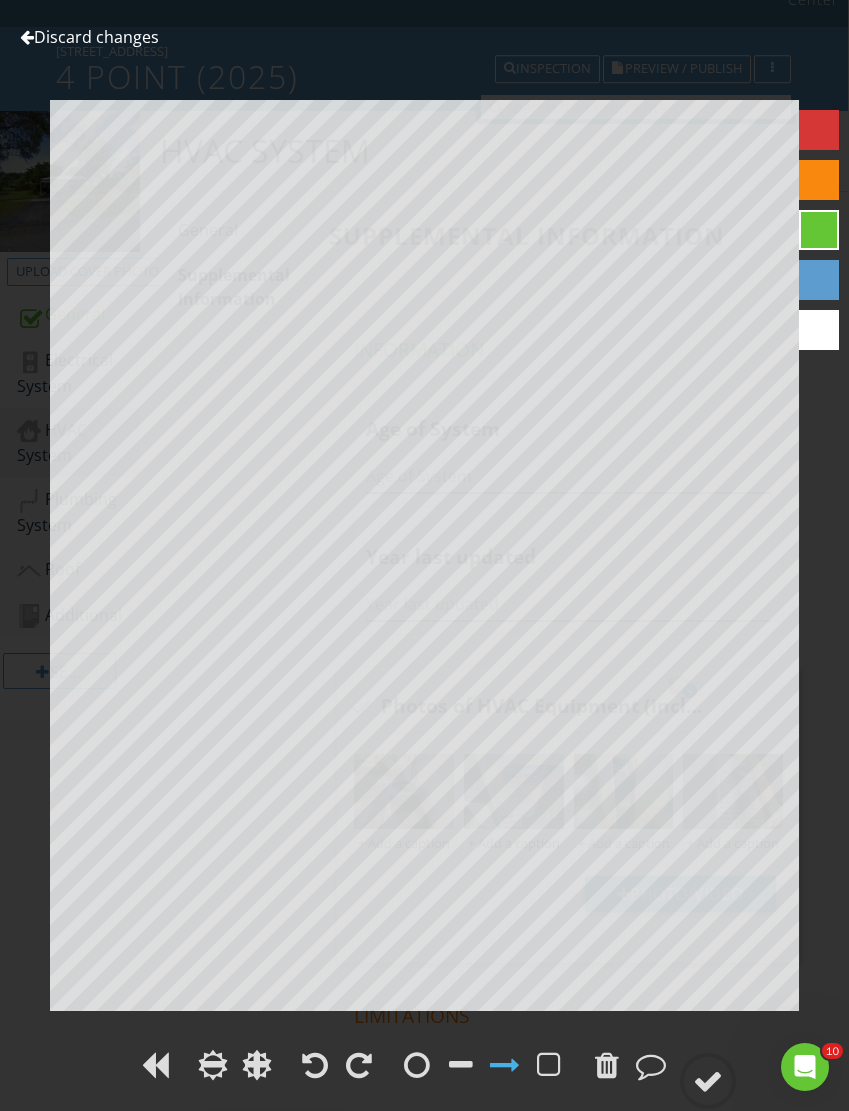 click at bounding box center [27, 37] 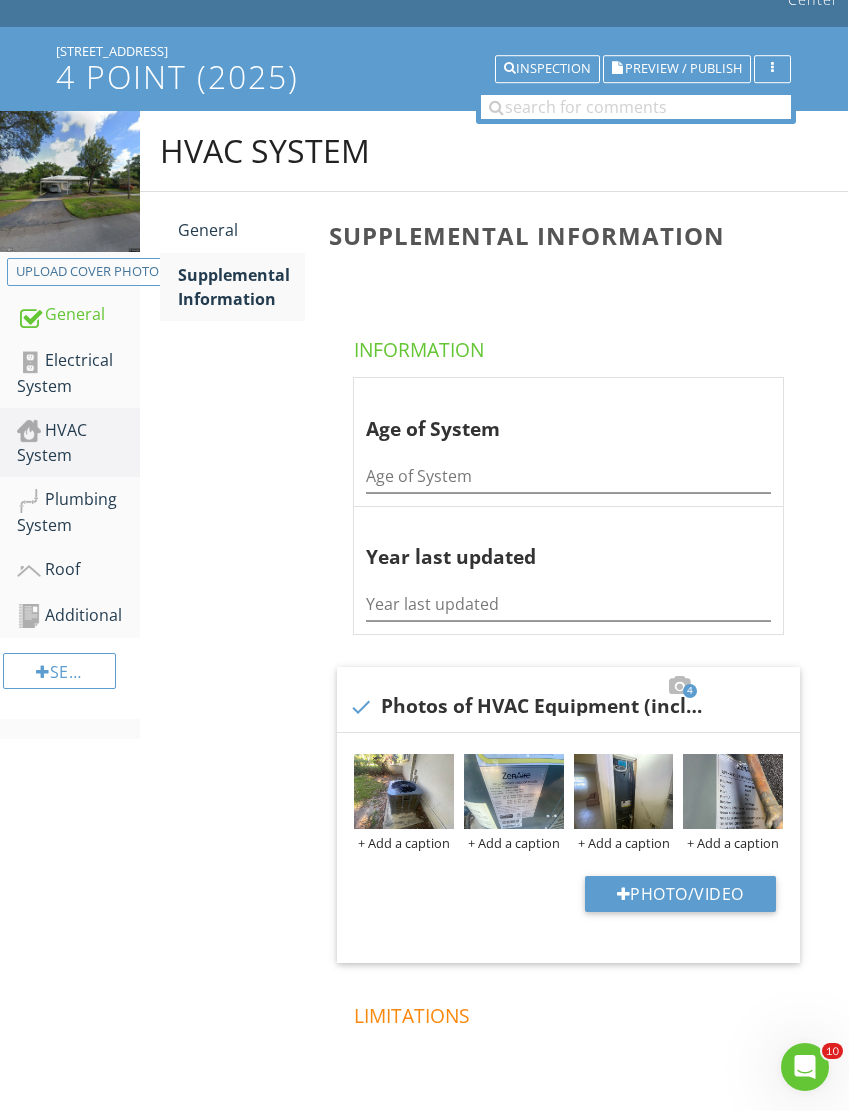 click at bounding box center (733, 791) 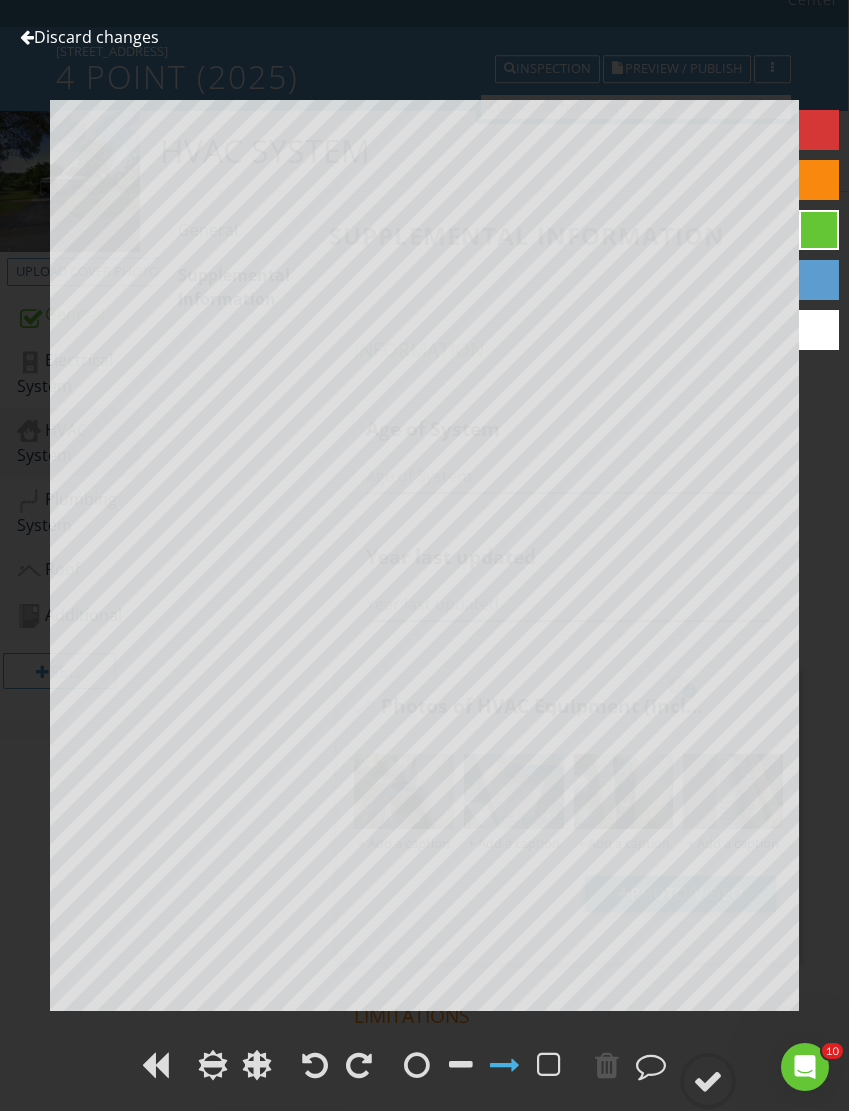 click on "Discard changes" at bounding box center (89, 37) 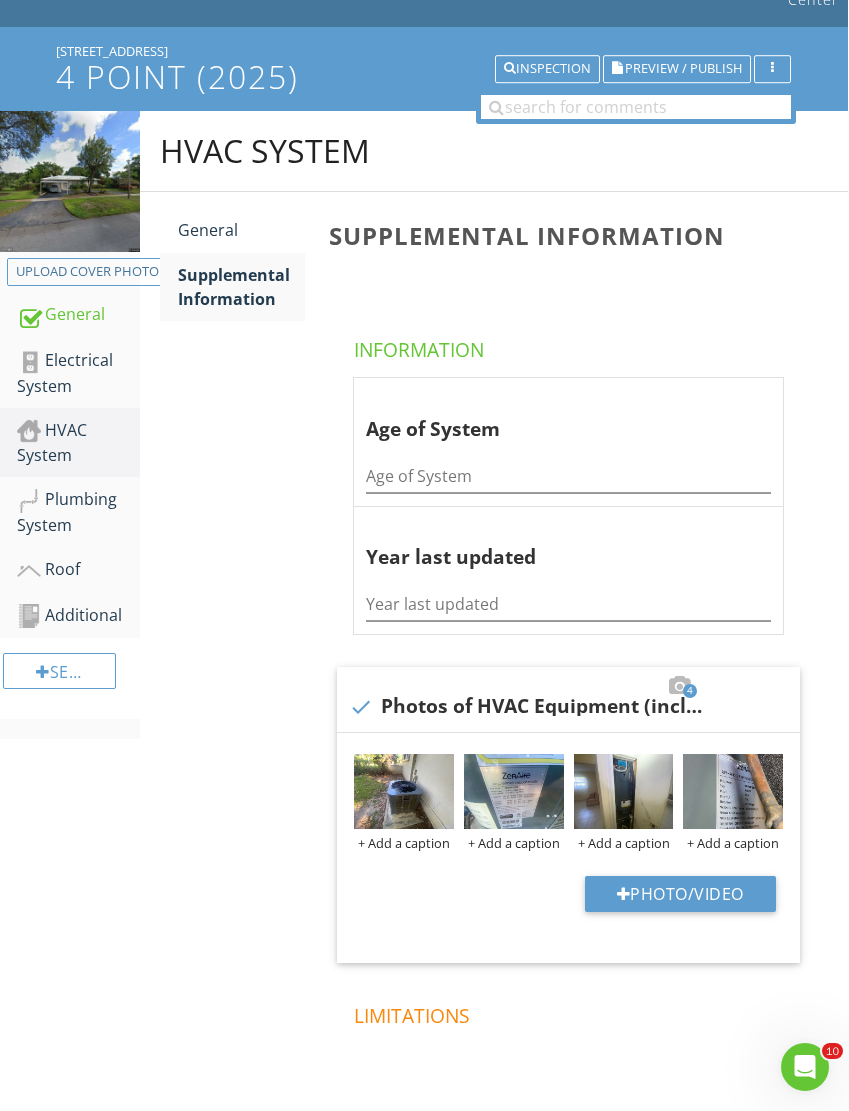 scroll, scrollTop: 0, scrollLeft: 0, axis: both 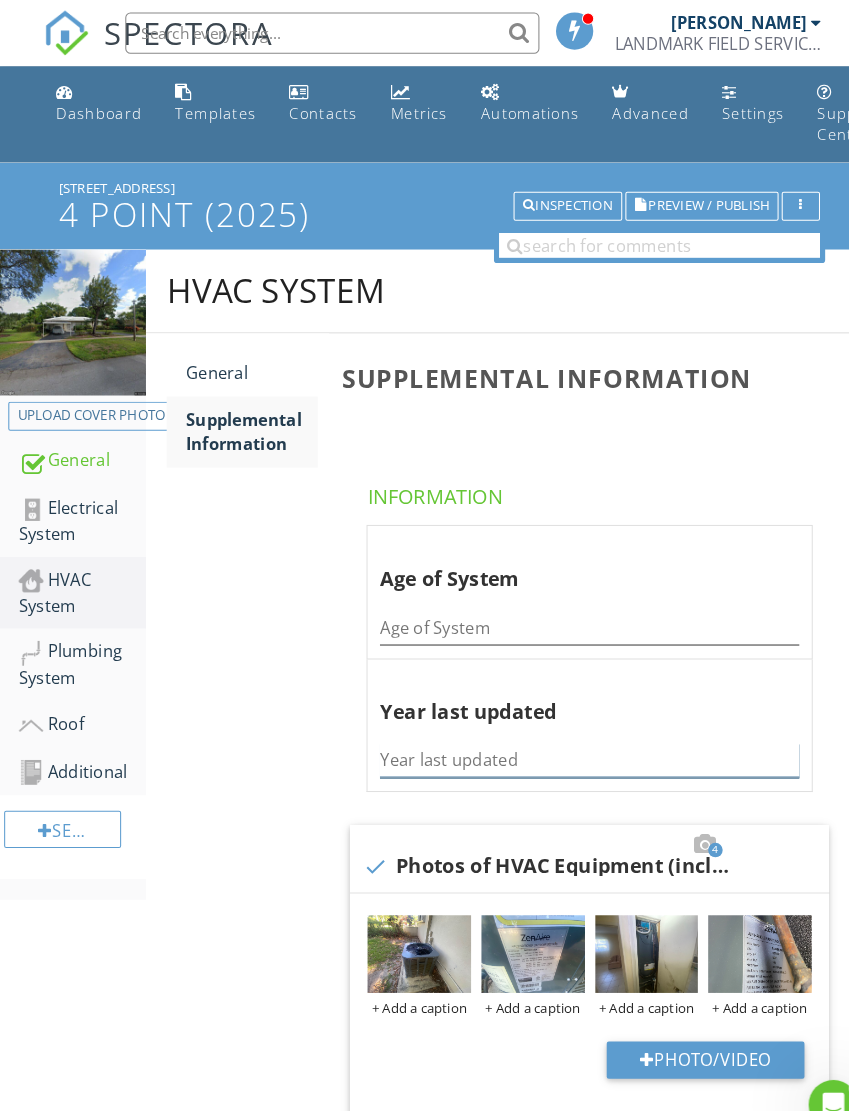 click at bounding box center [569, 734] 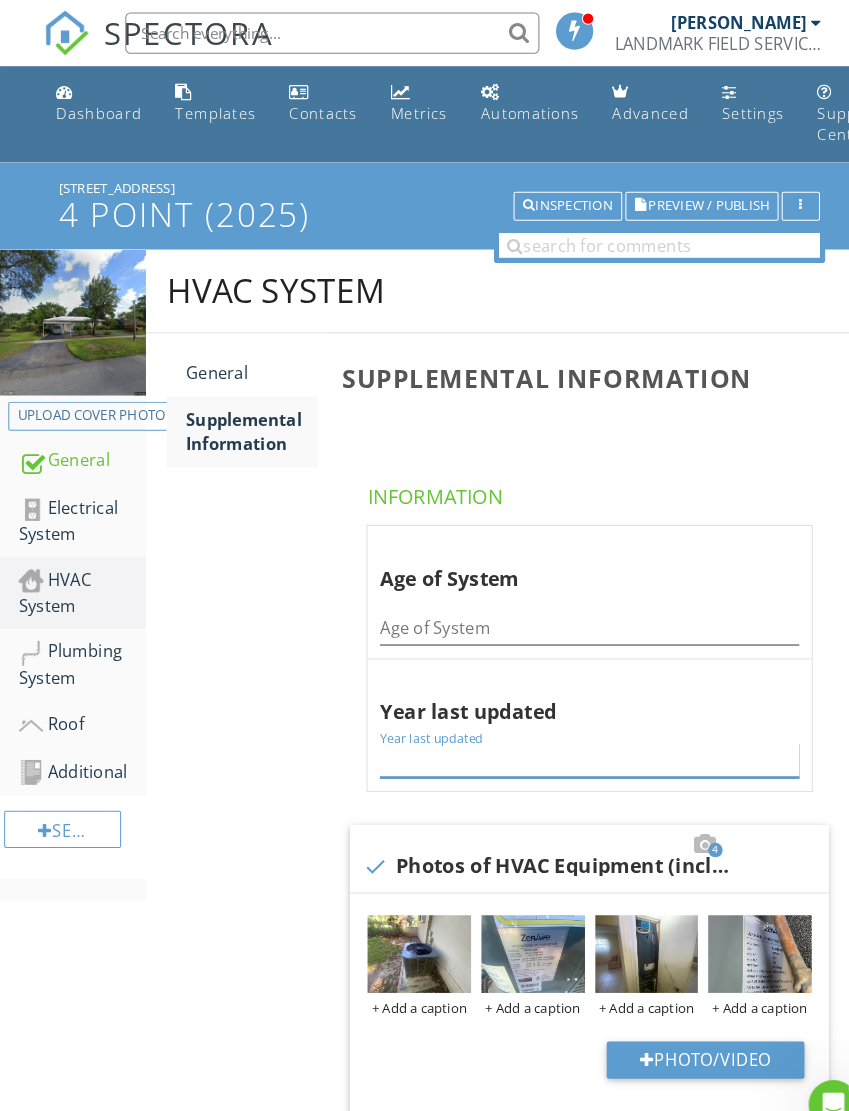 scroll, scrollTop: 0, scrollLeft: 1, axis: horizontal 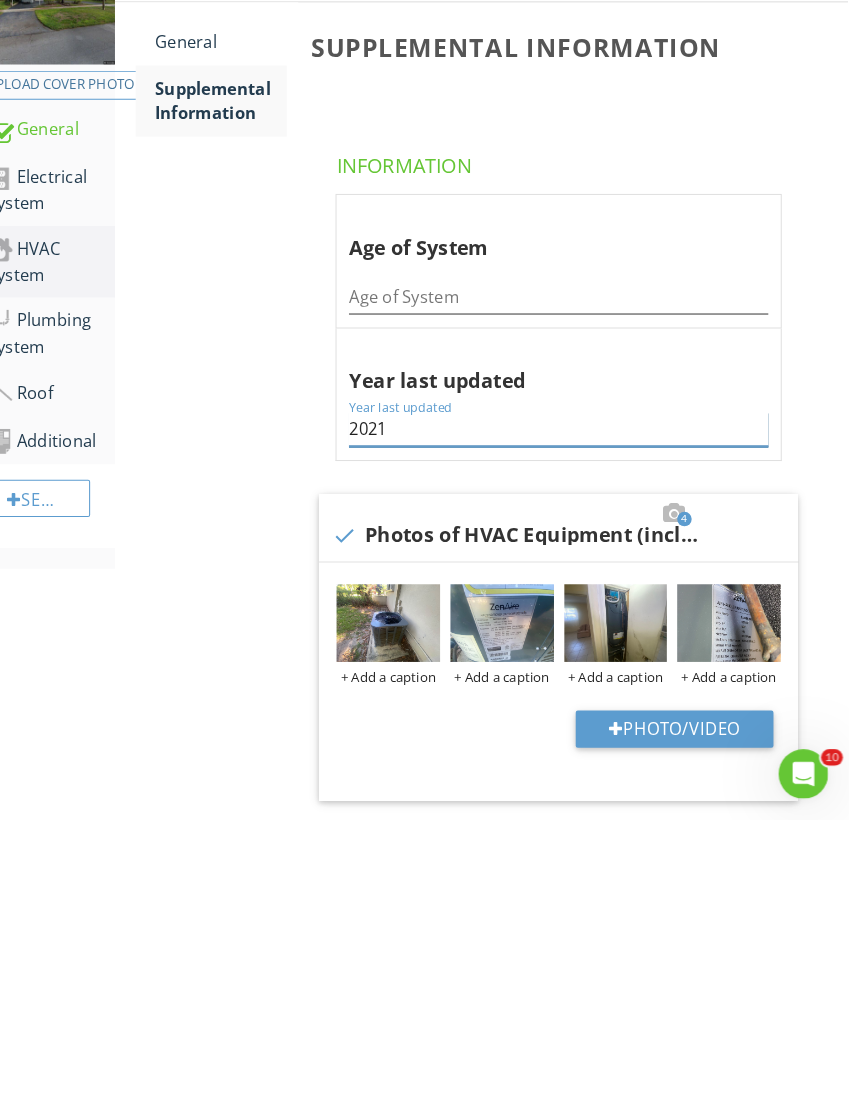 type on "2021" 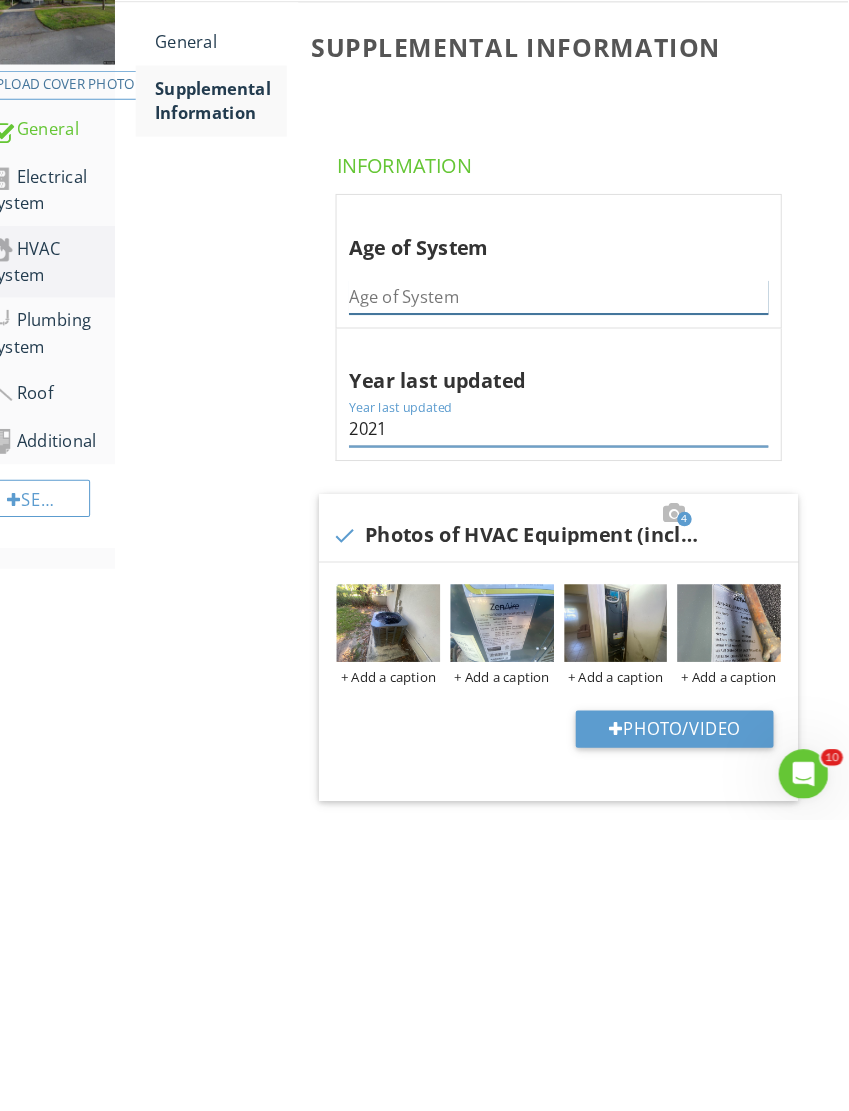 click at bounding box center [568, 606] 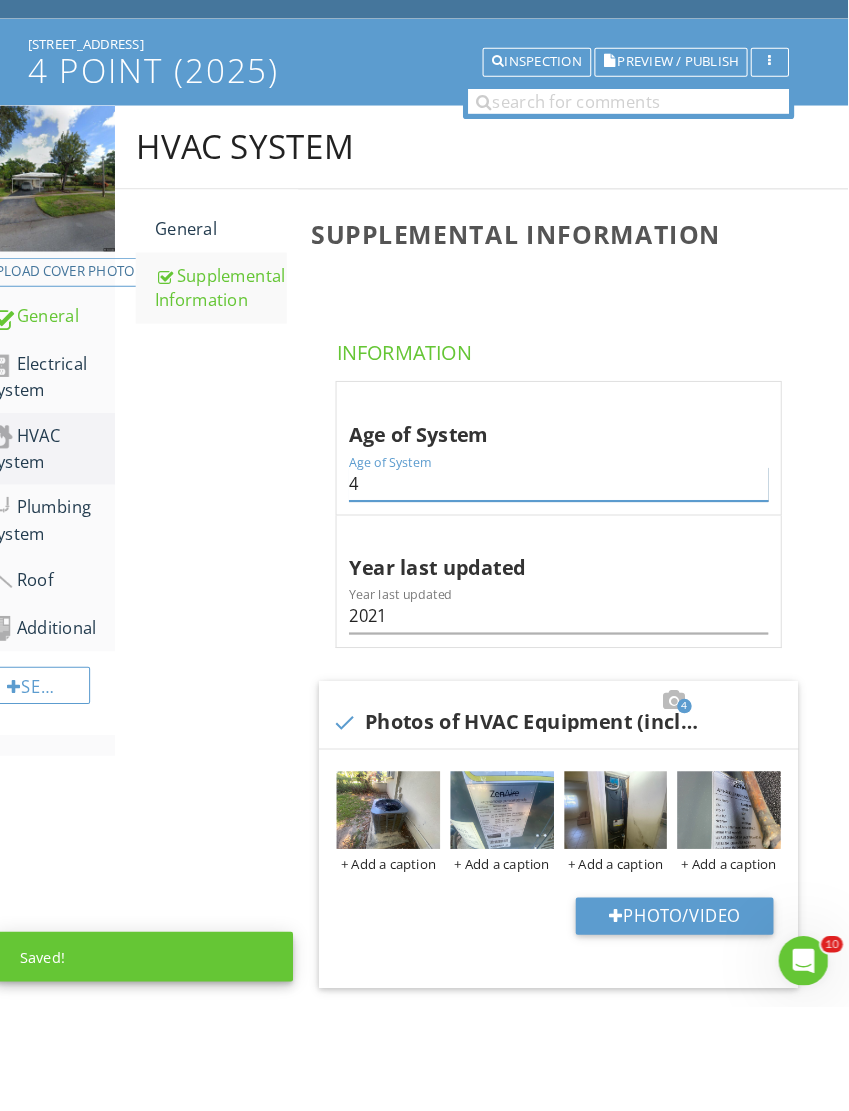 type on "4" 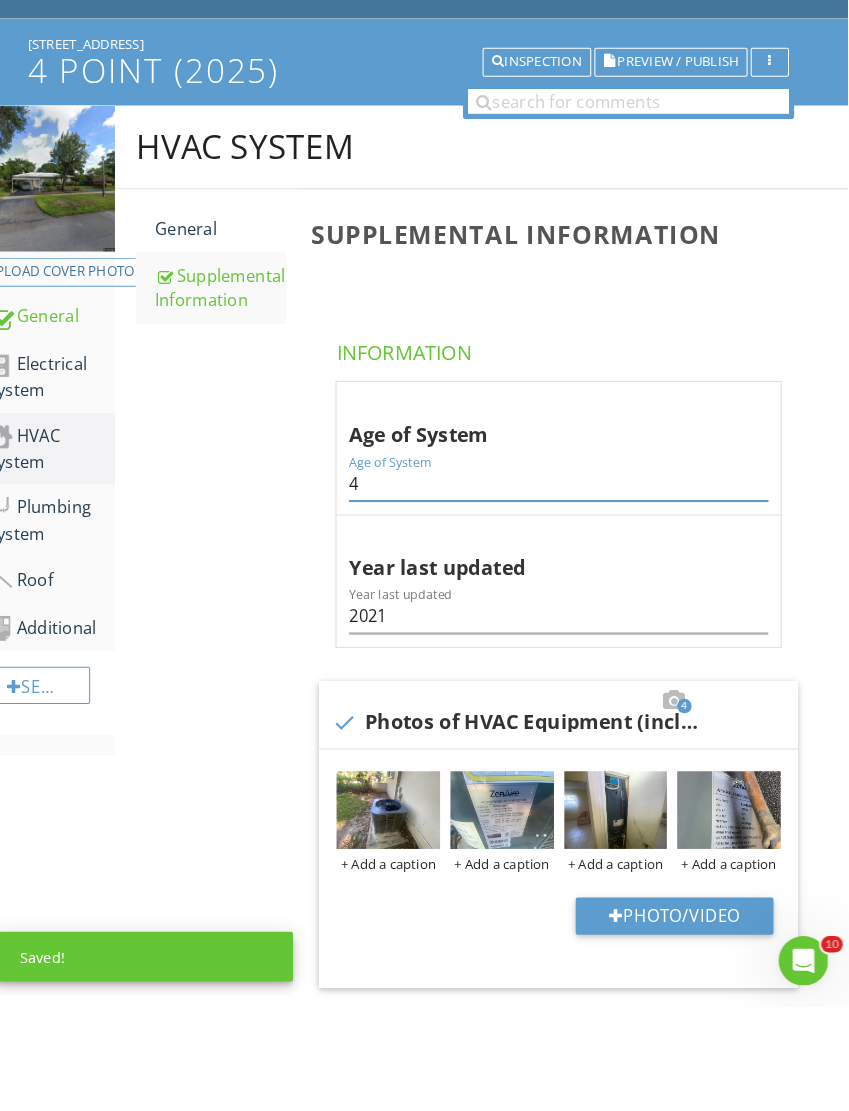 click on "General" at bounding box center (241, 360) 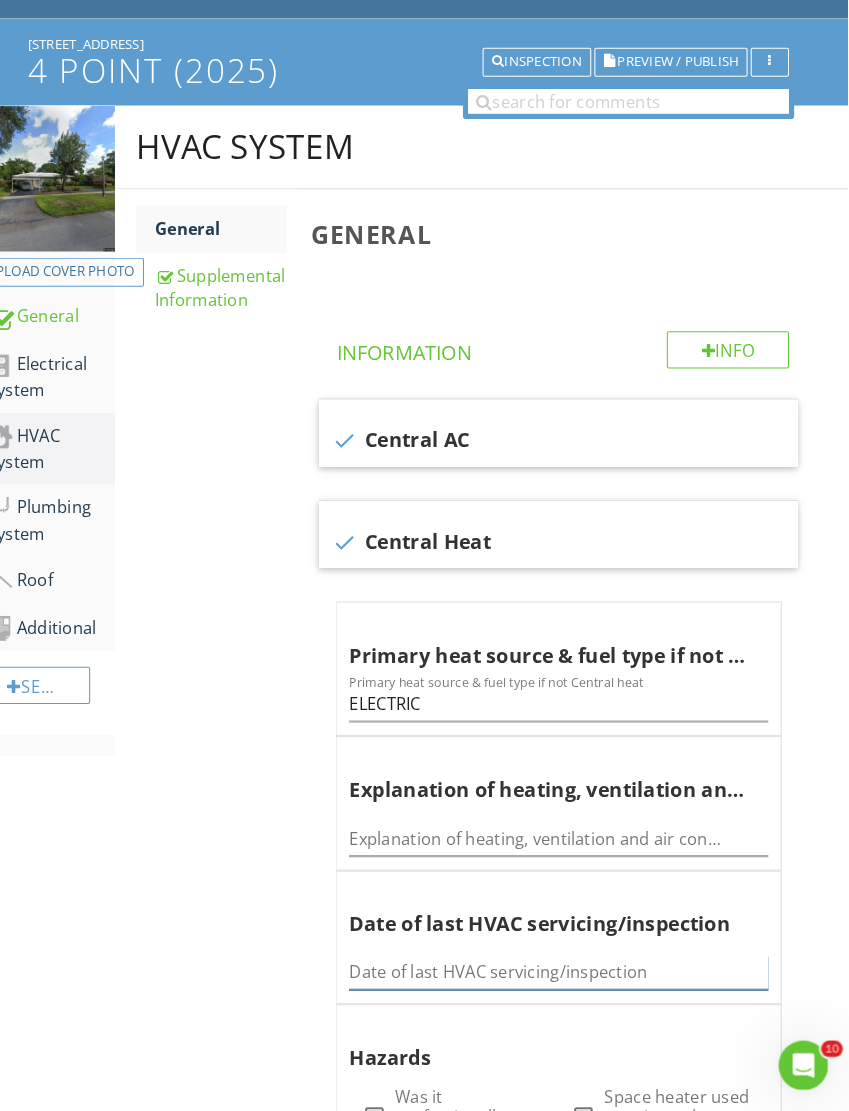 click at bounding box center (568, 977) 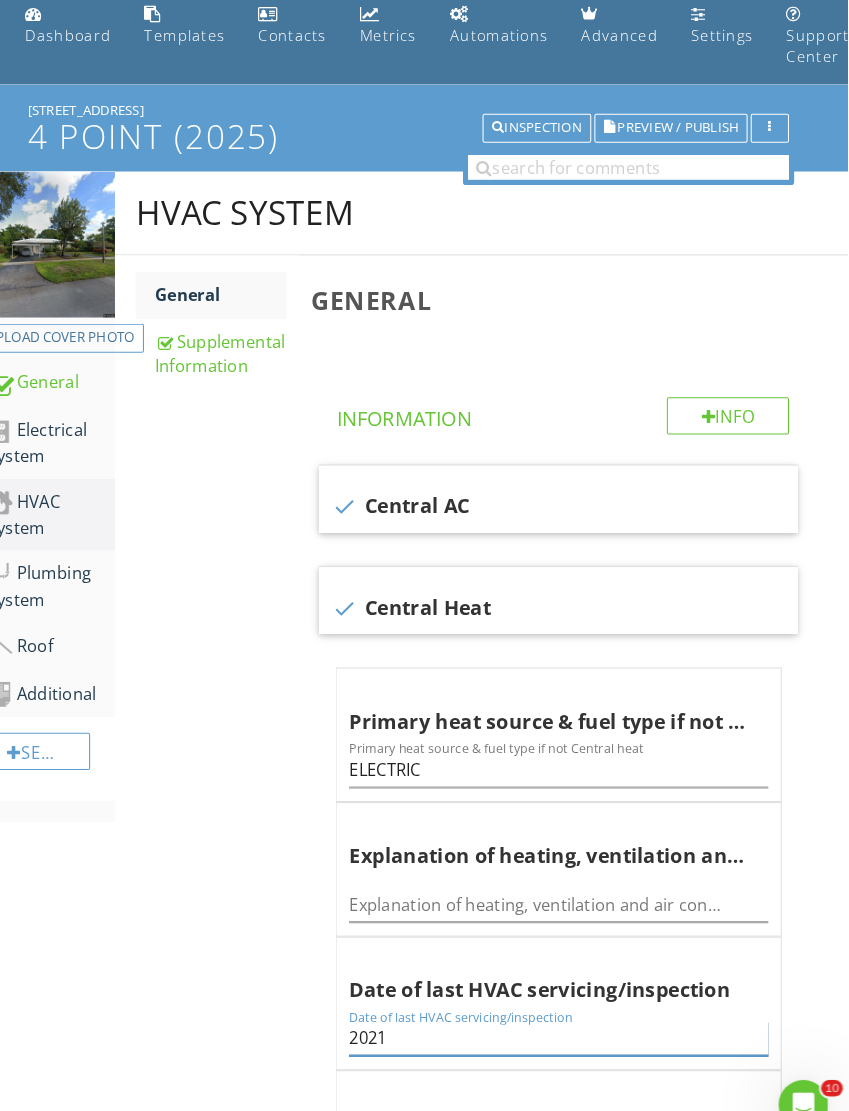 scroll, scrollTop: 75, scrollLeft: 0, axis: vertical 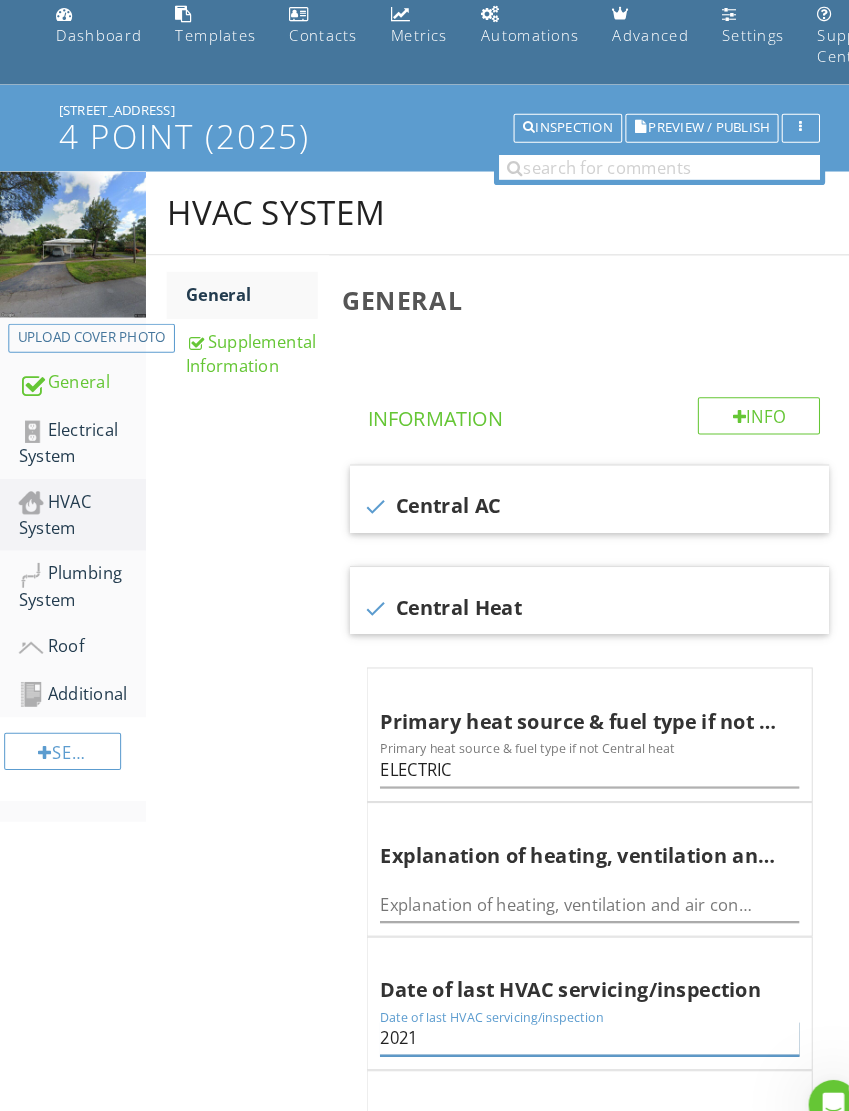 type on "2021" 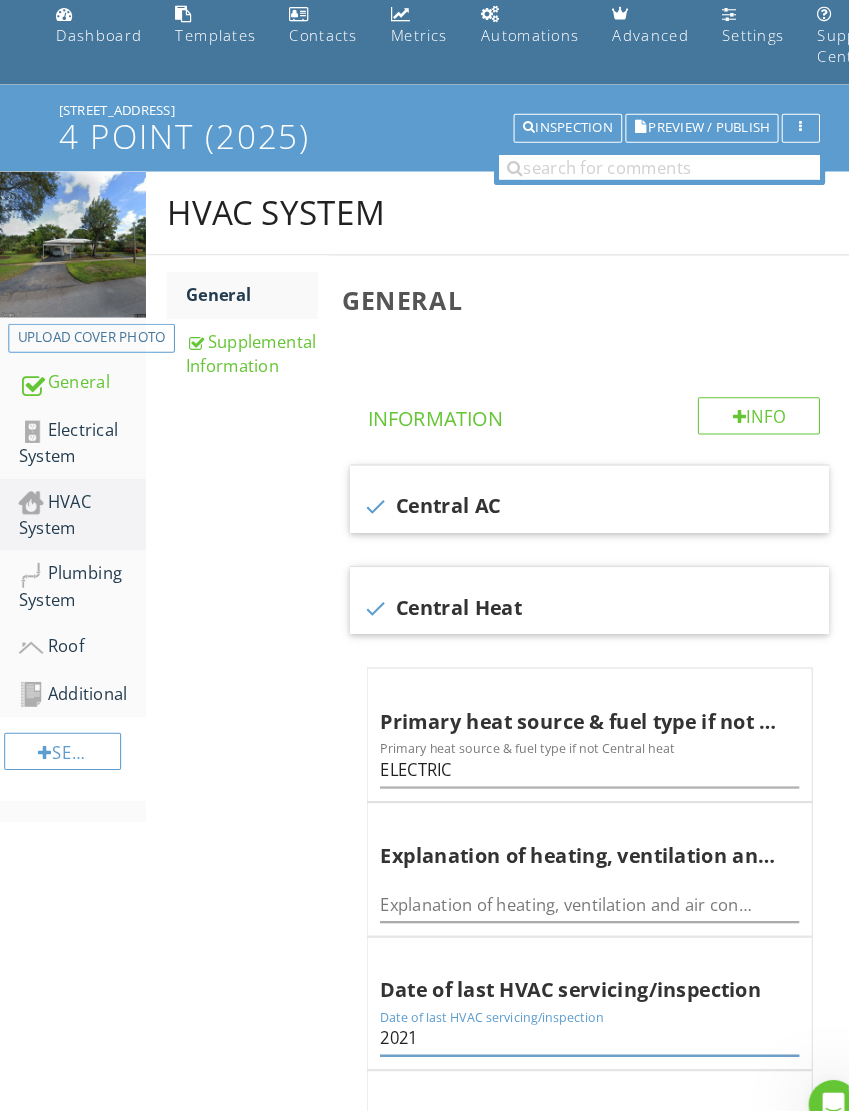 click on "Plumbing System" at bounding box center [79, 567] 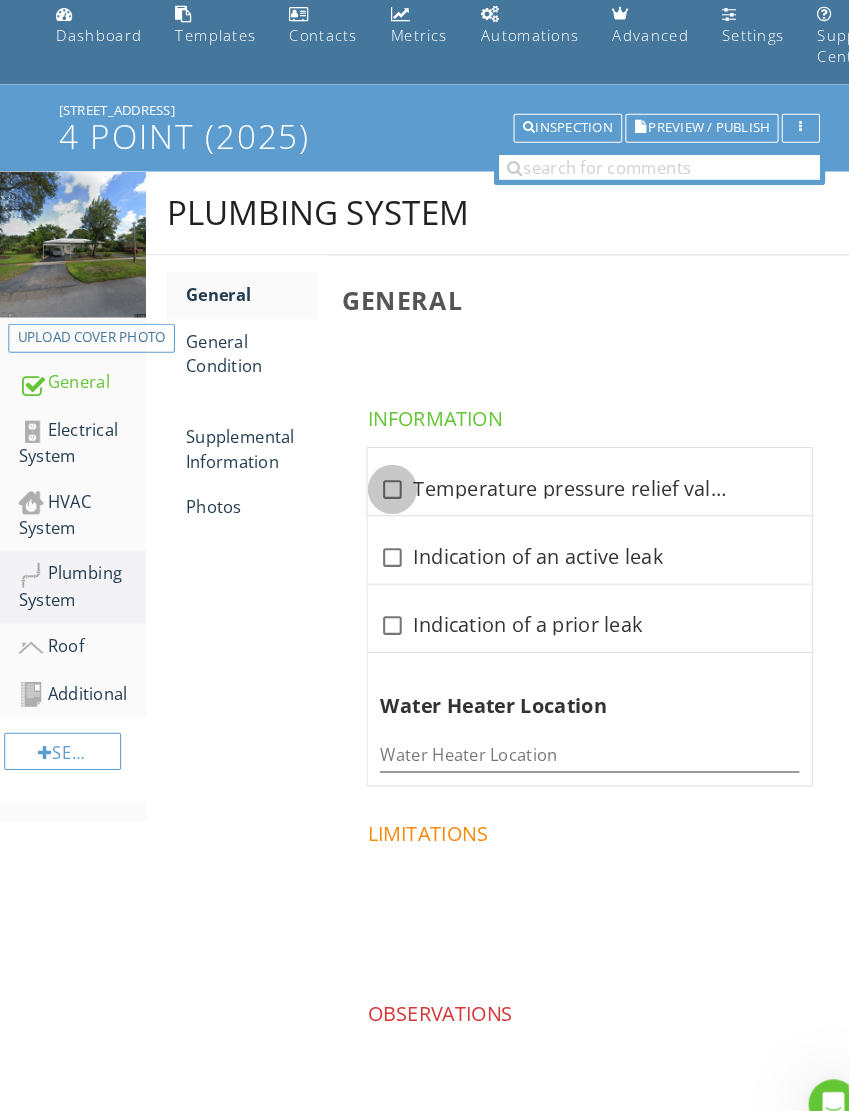 click at bounding box center (379, 473) 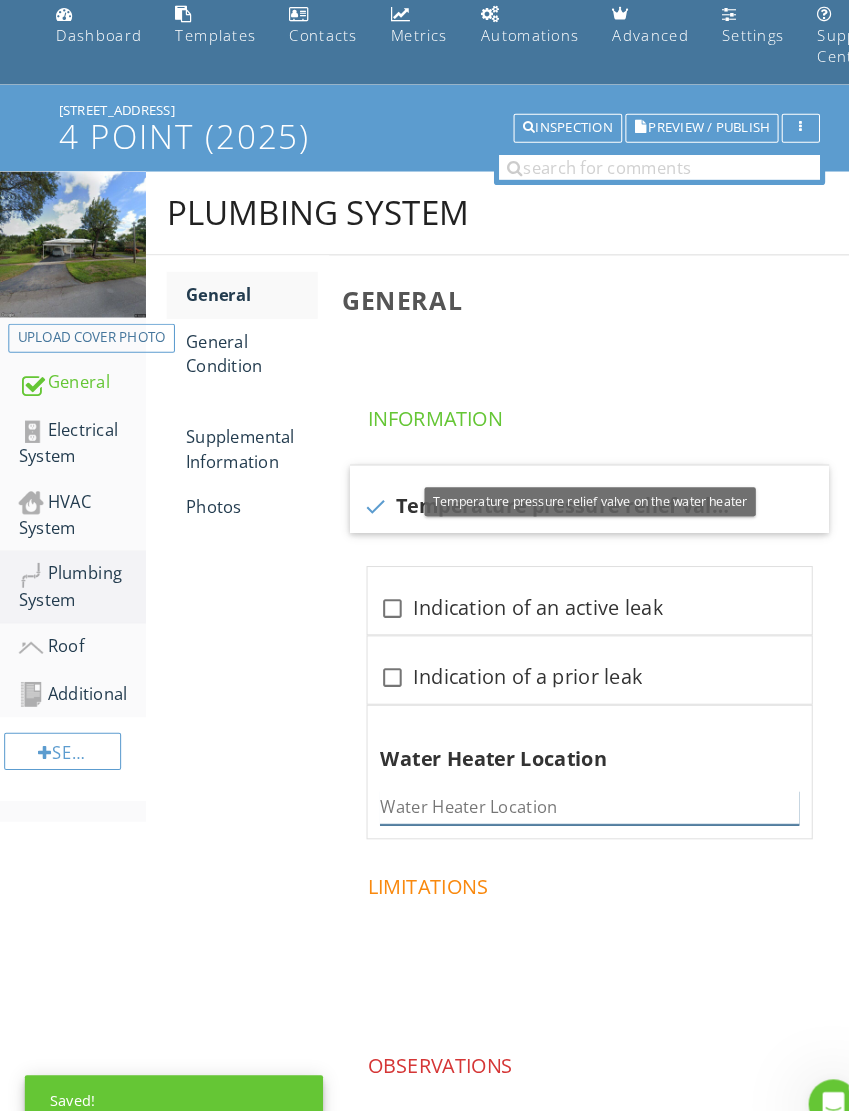 click at bounding box center [569, 780] 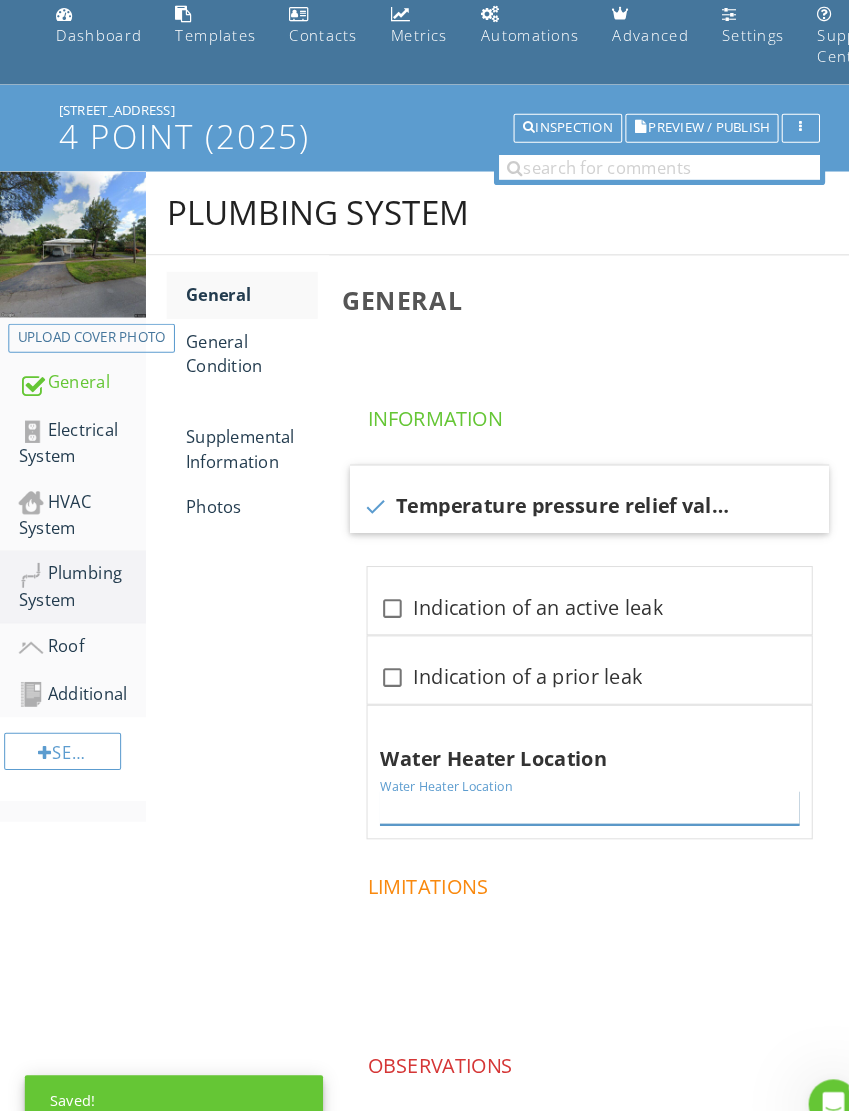 scroll, scrollTop: 75, scrollLeft: 1, axis: both 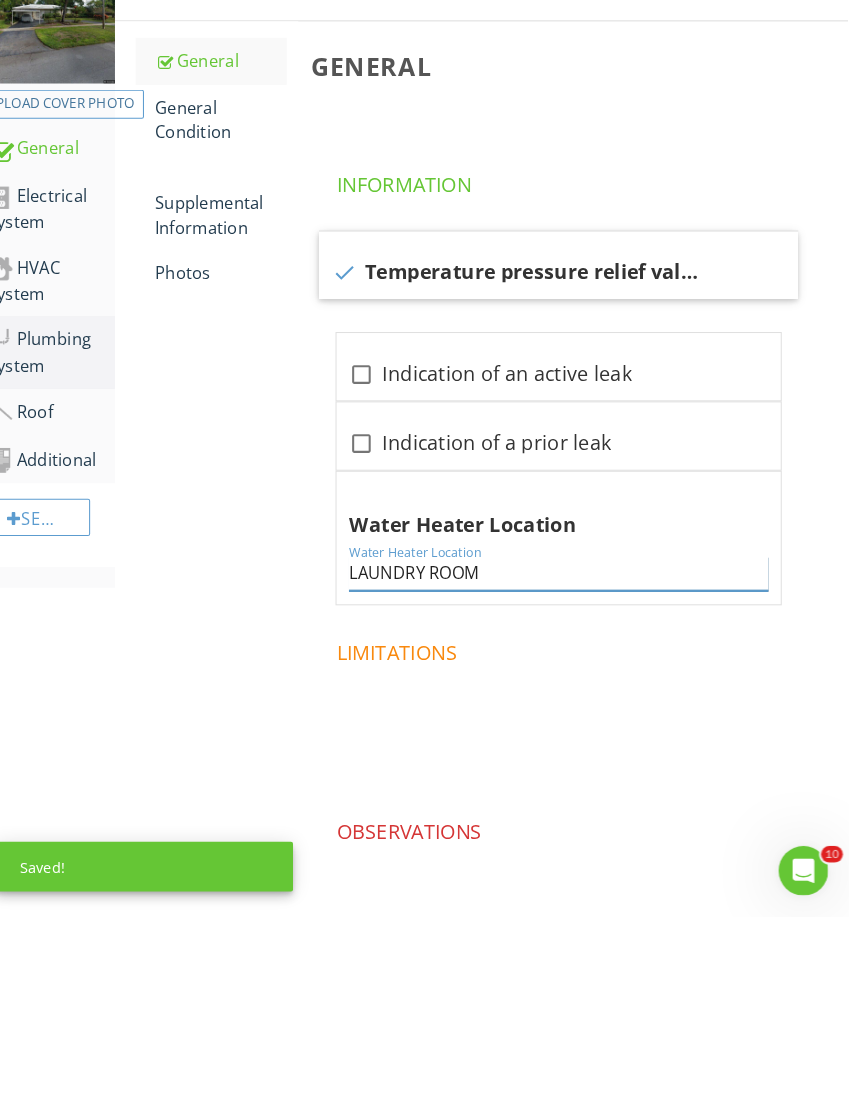 type on "LAUNDRY ROOM" 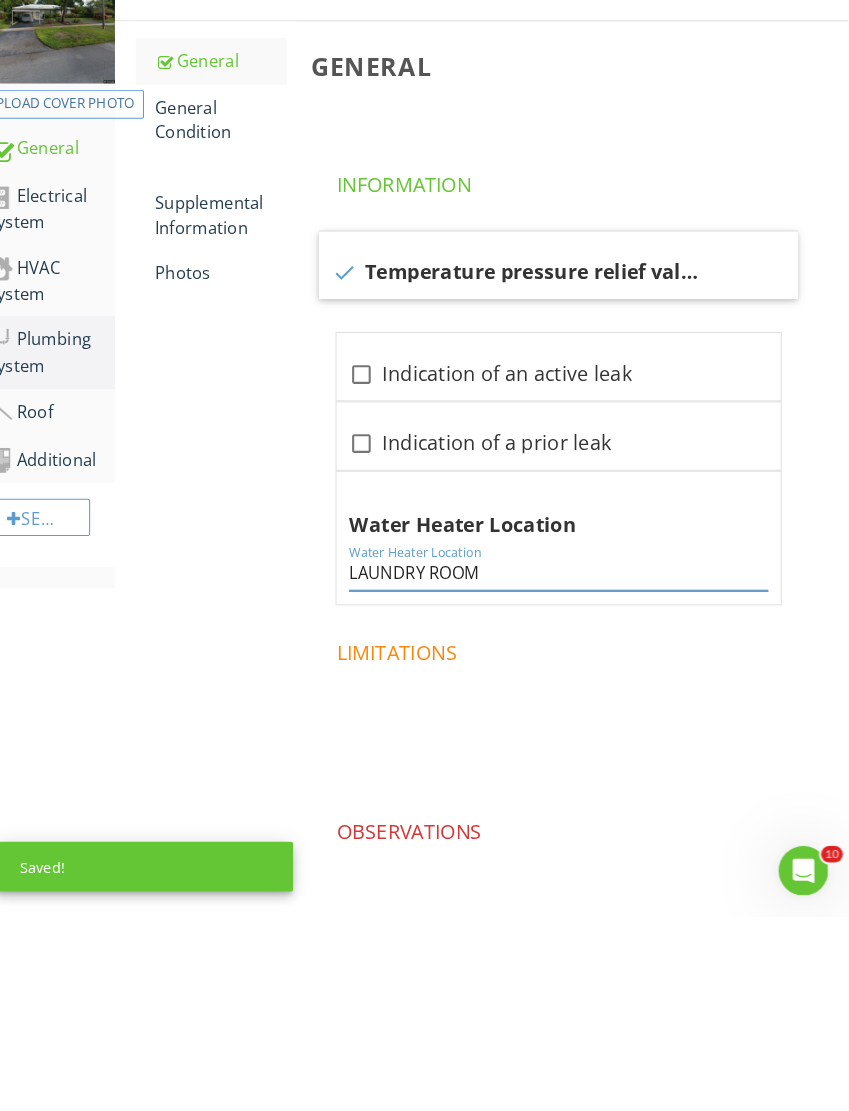 click on "Photos" at bounding box center (241, 490) 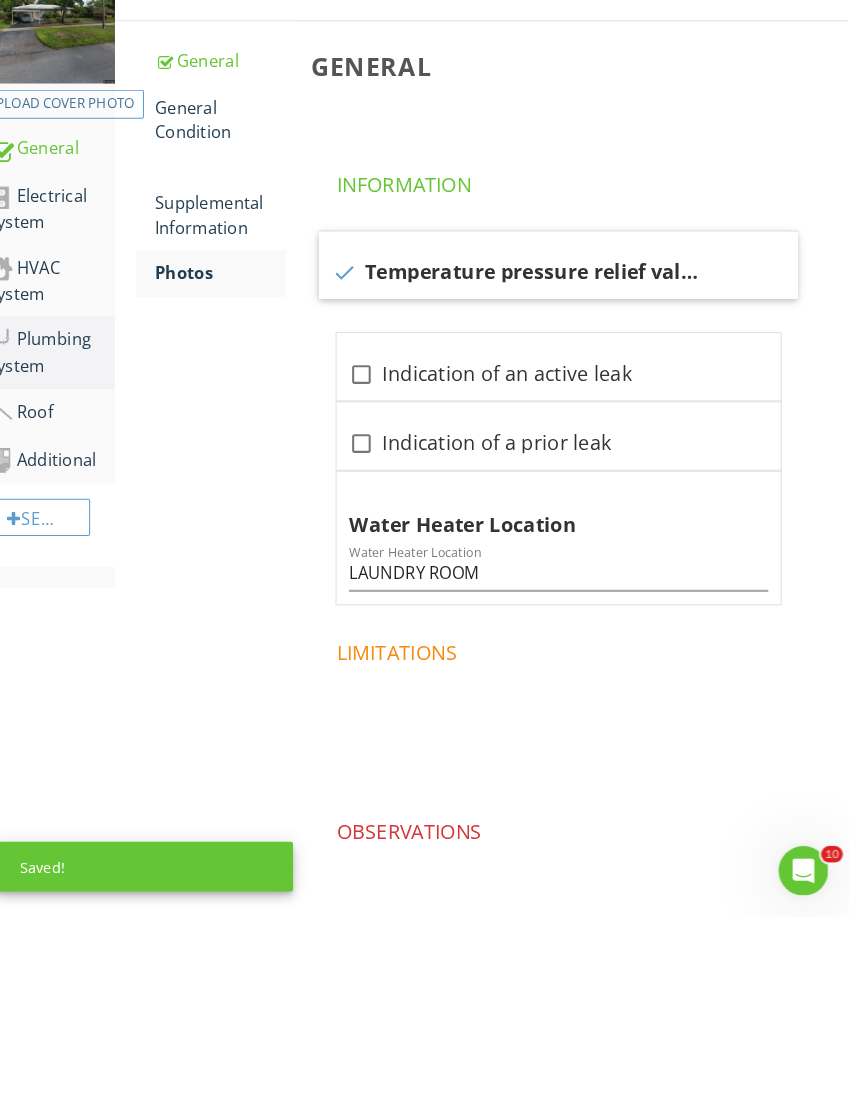scroll, scrollTop: 223, scrollLeft: 1, axis: both 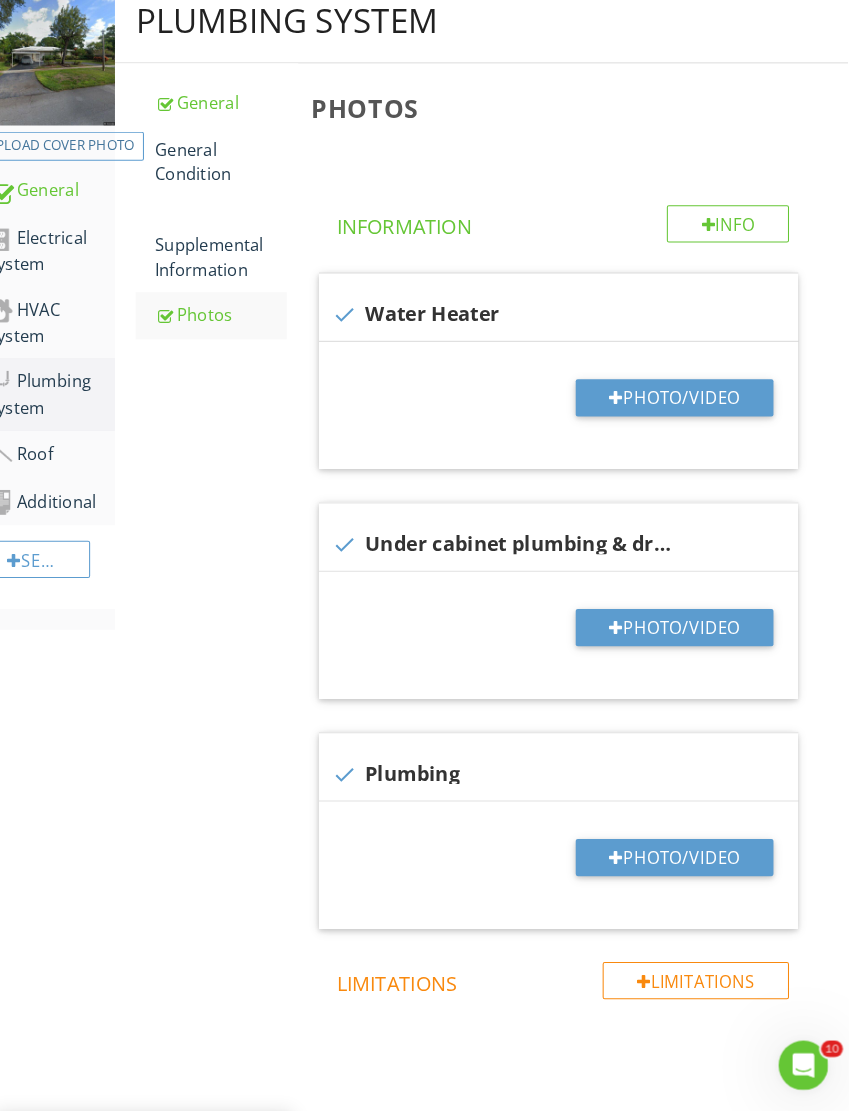 click on "Photo/Video" at bounding box center (680, 422) 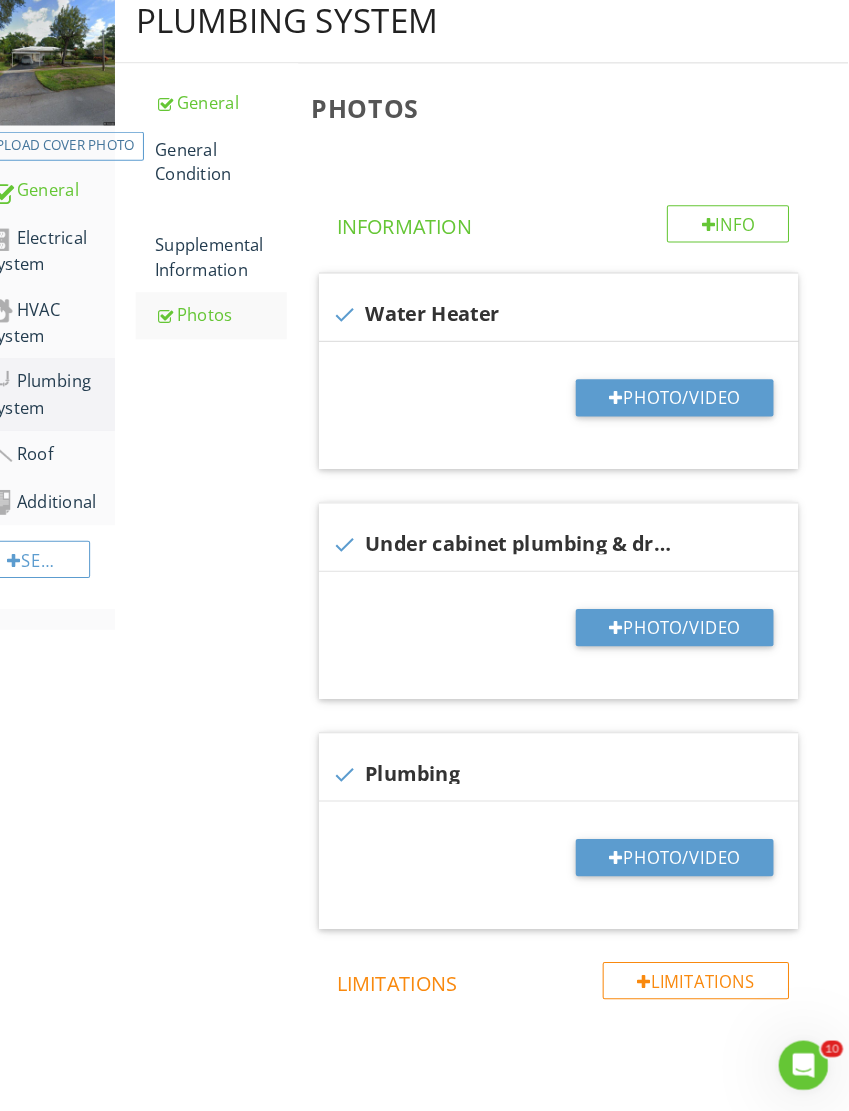 type on "C:\fakepath\IMG_2294.jpeg" 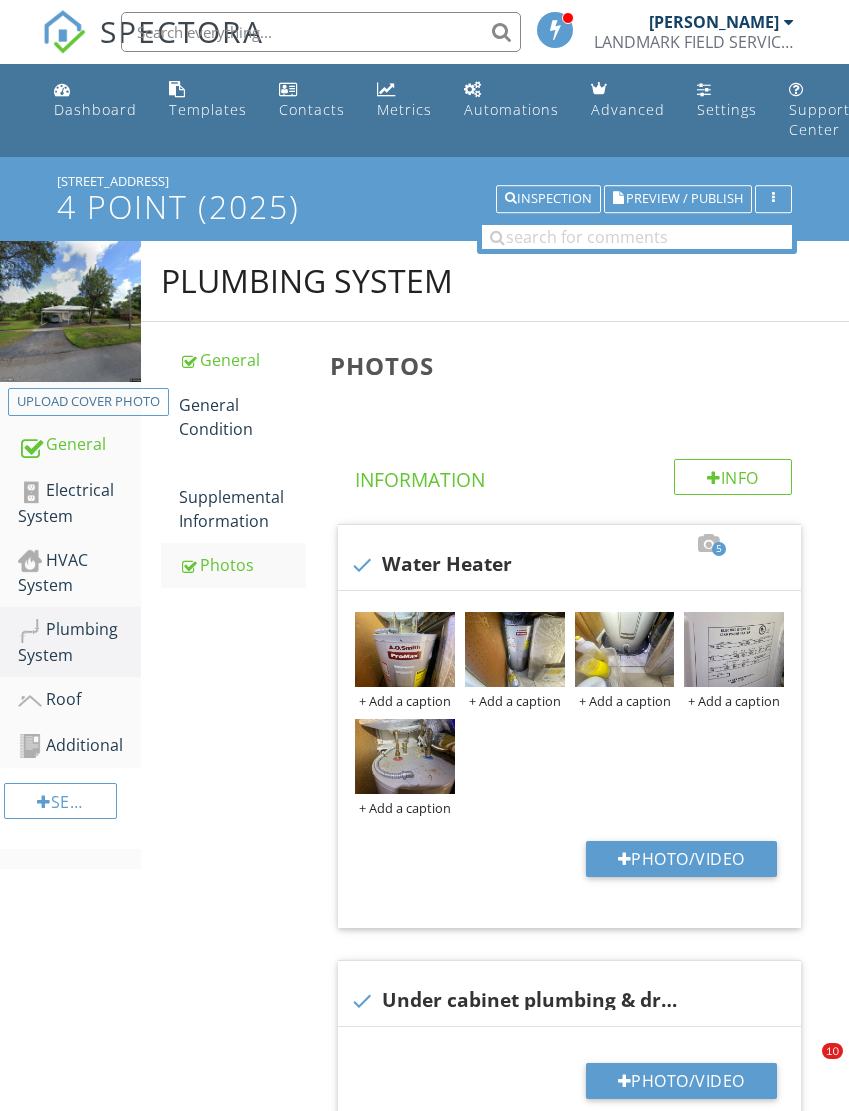 scroll, scrollTop: 261, scrollLeft: 30, axis: both 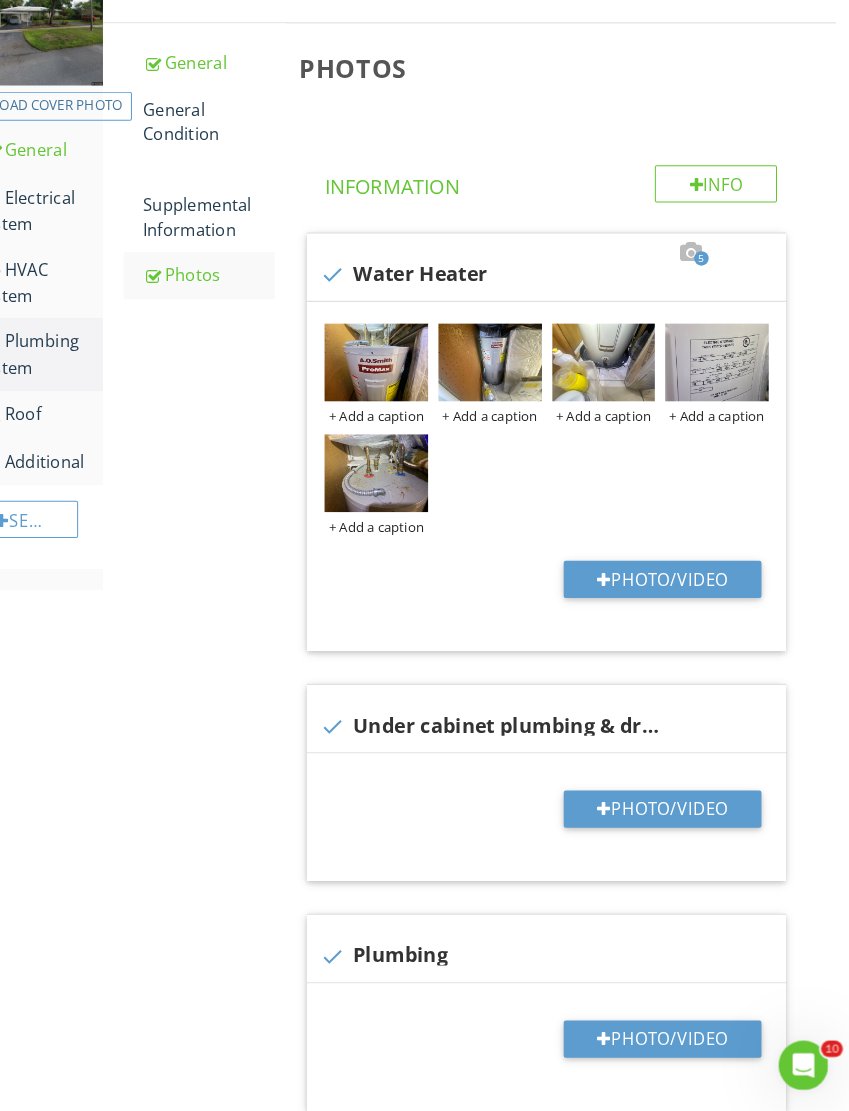 click on "Photo/Video" at bounding box center [668, 820] 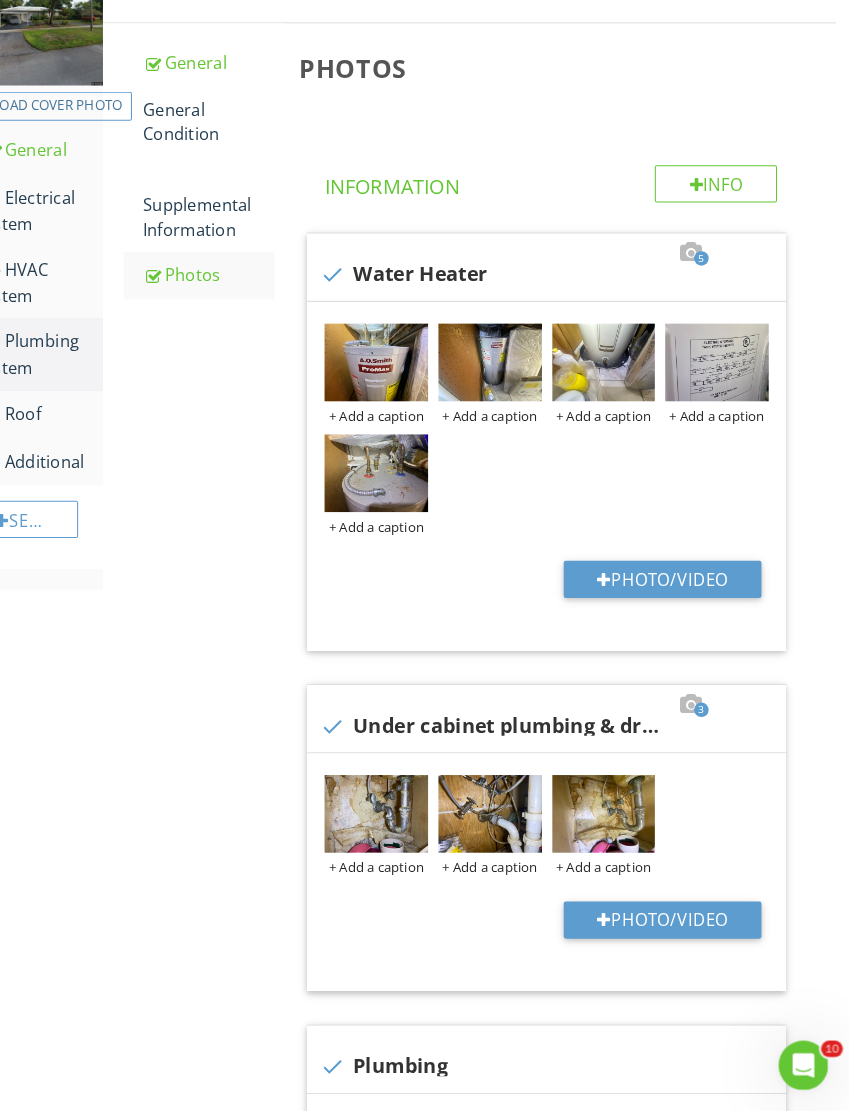 click on "Photo/Video" at bounding box center [668, 927] 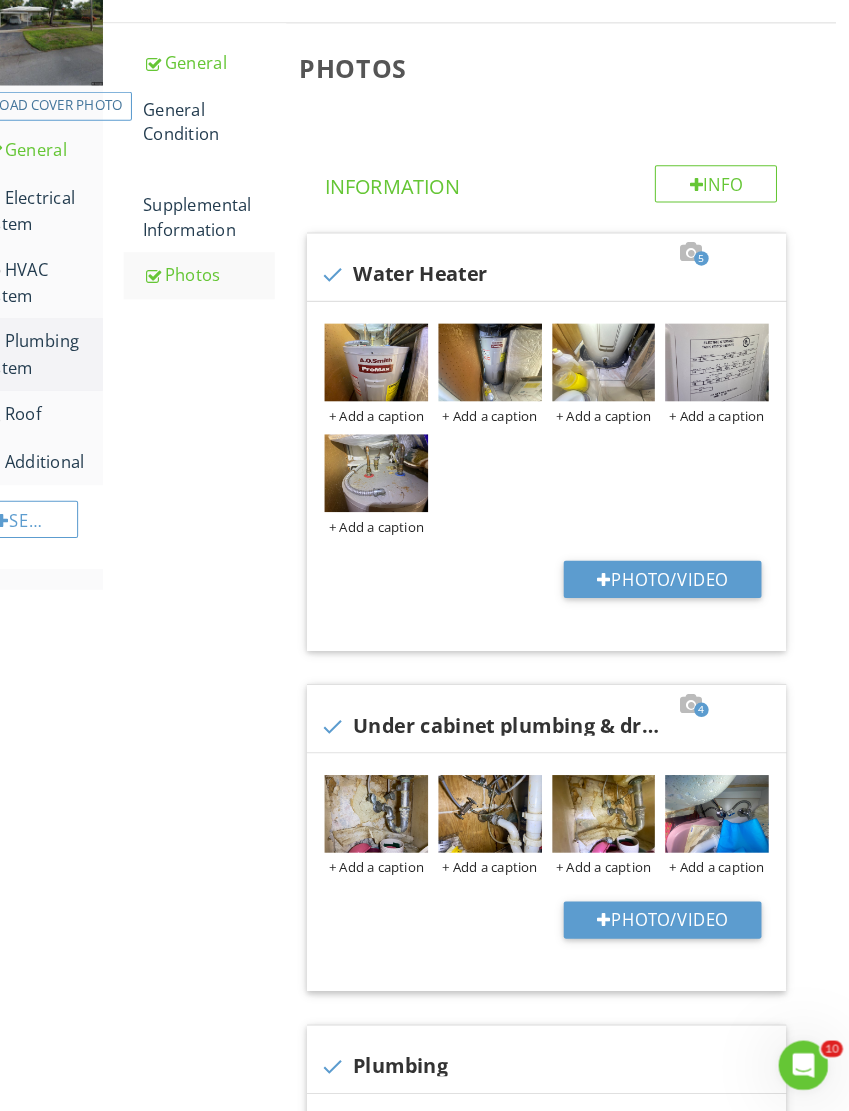 click at bounding box center (0, 0) 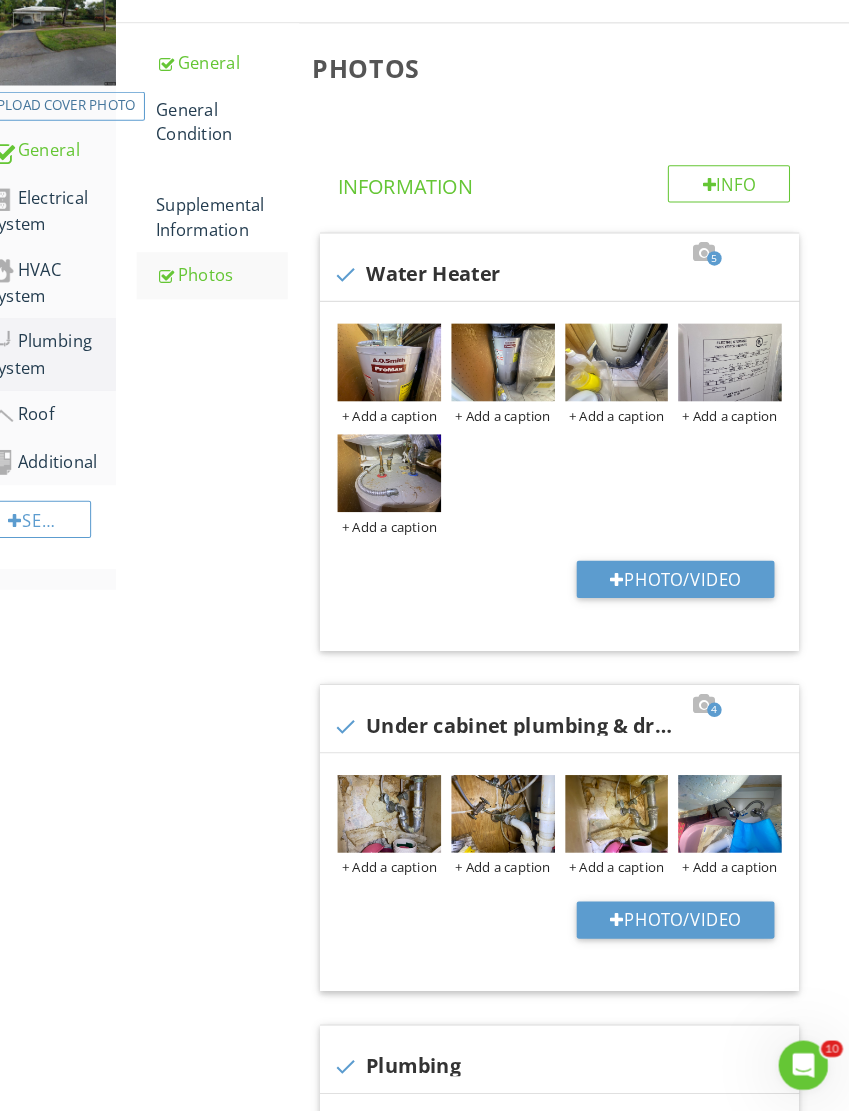 scroll, scrollTop: 223, scrollLeft: 0, axis: vertical 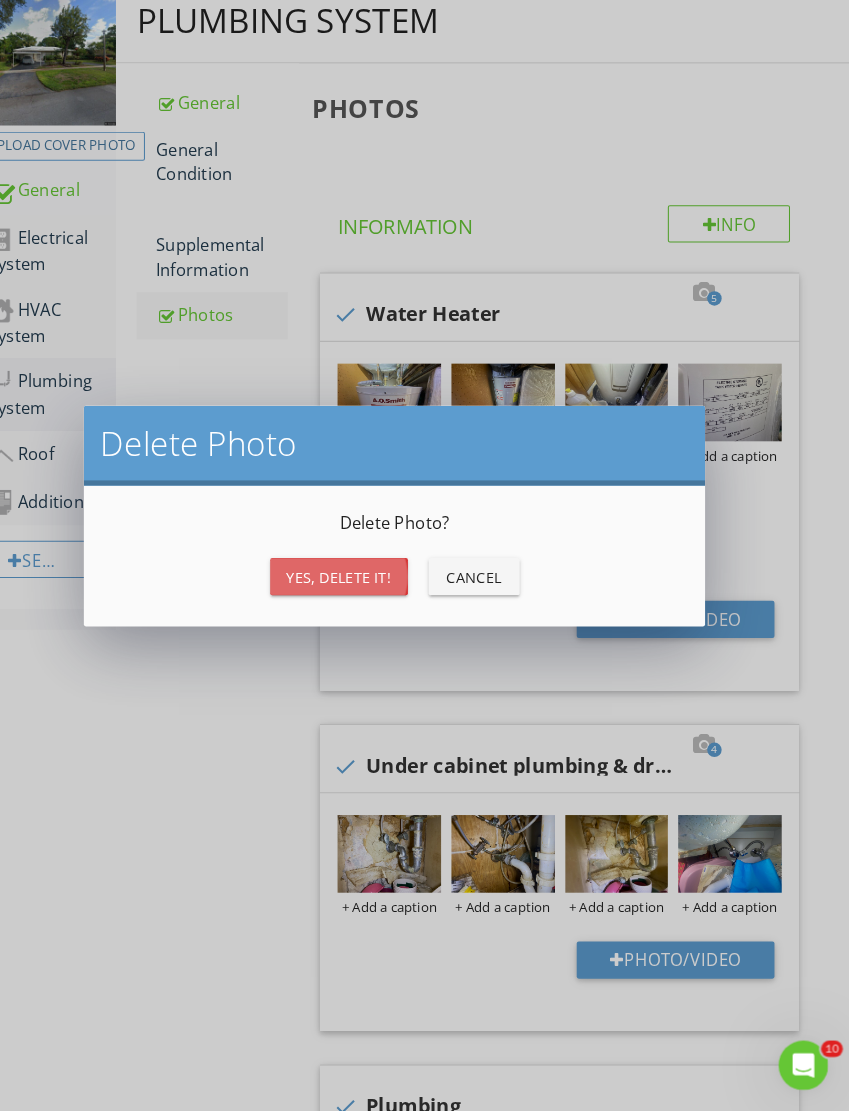 click on "Yes, Delete it!" at bounding box center [356, 595] 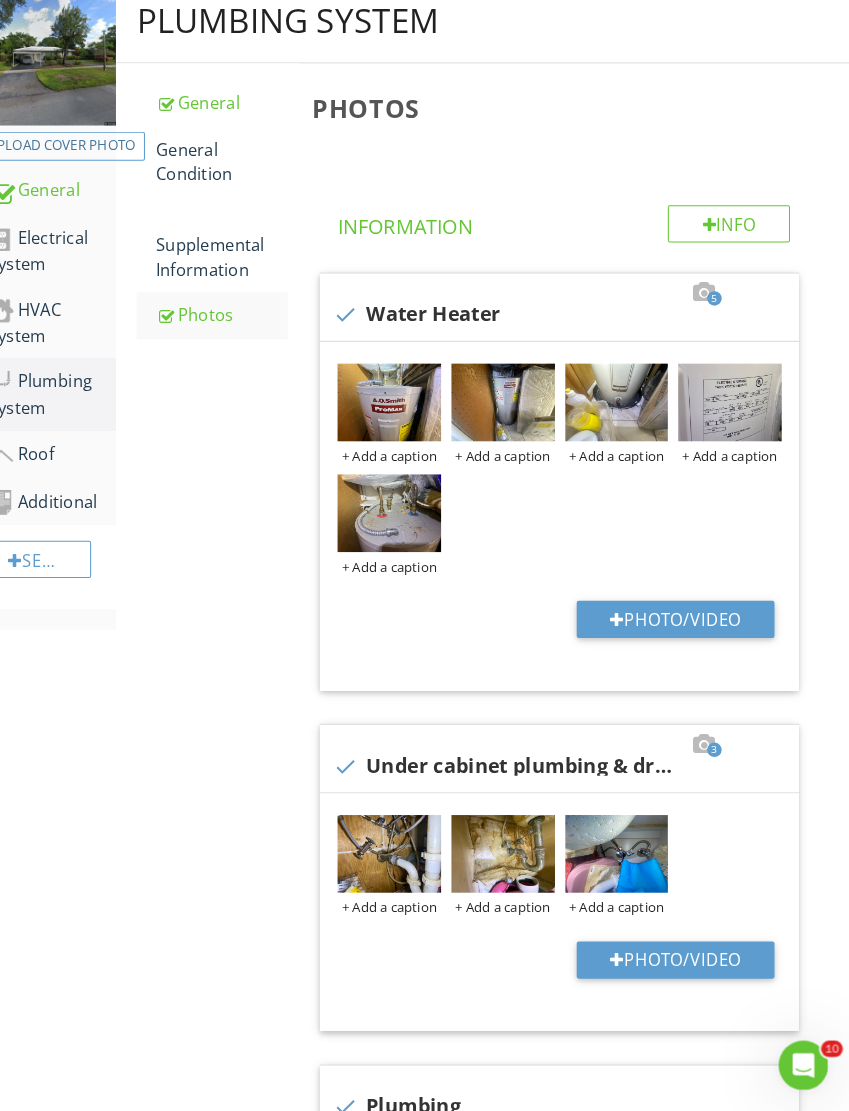click at bounding box center [515, 862] 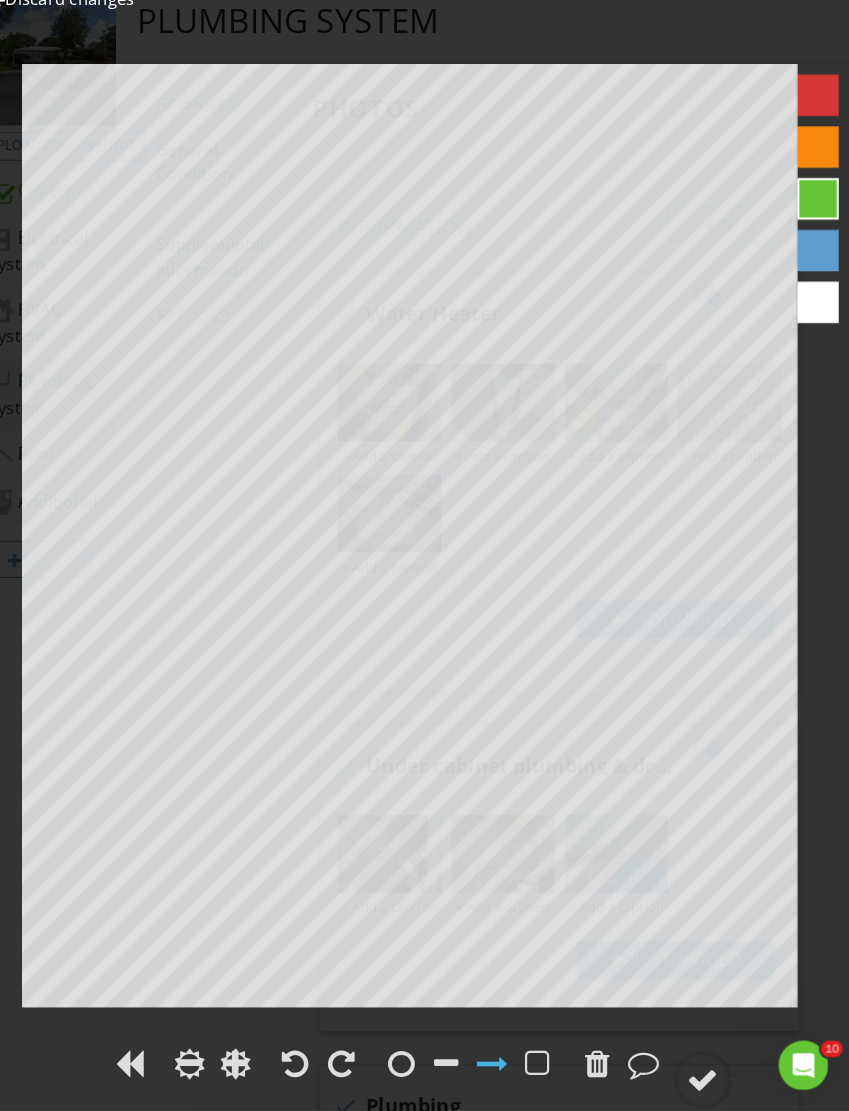 click at bounding box center [607, 1065] 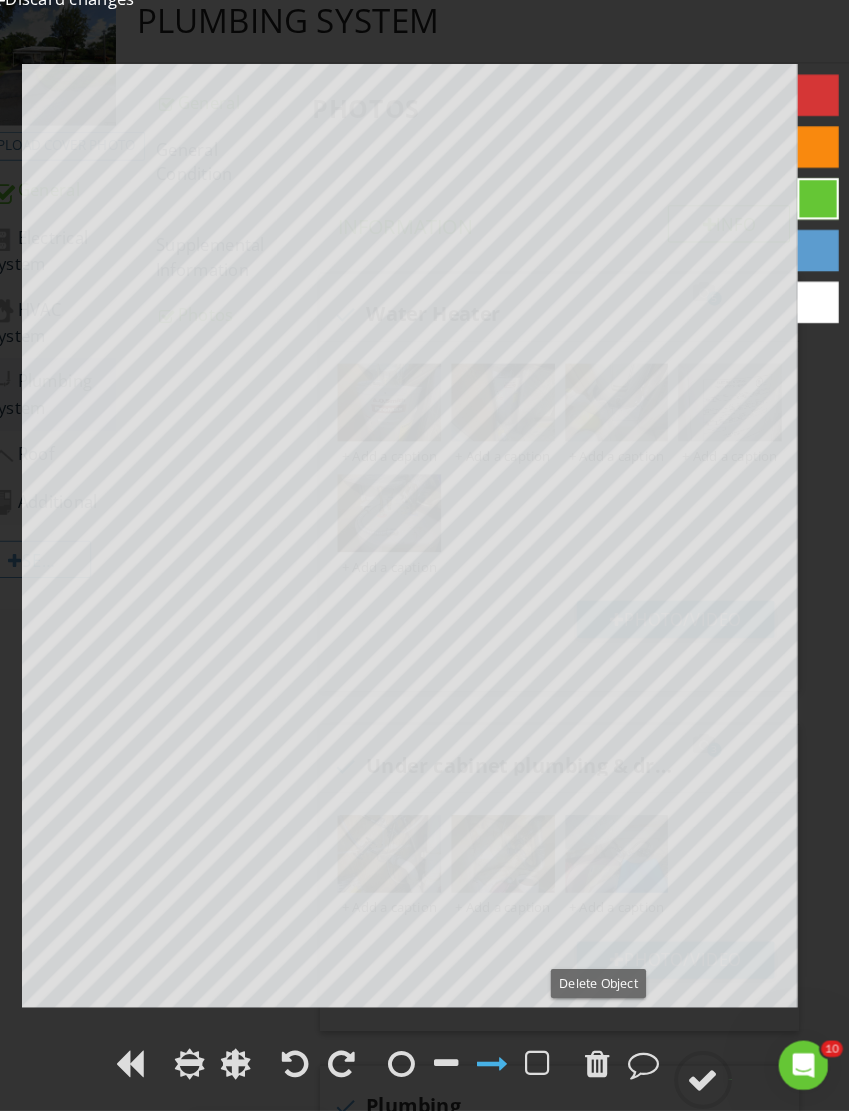 click at bounding box center (708, 1081) 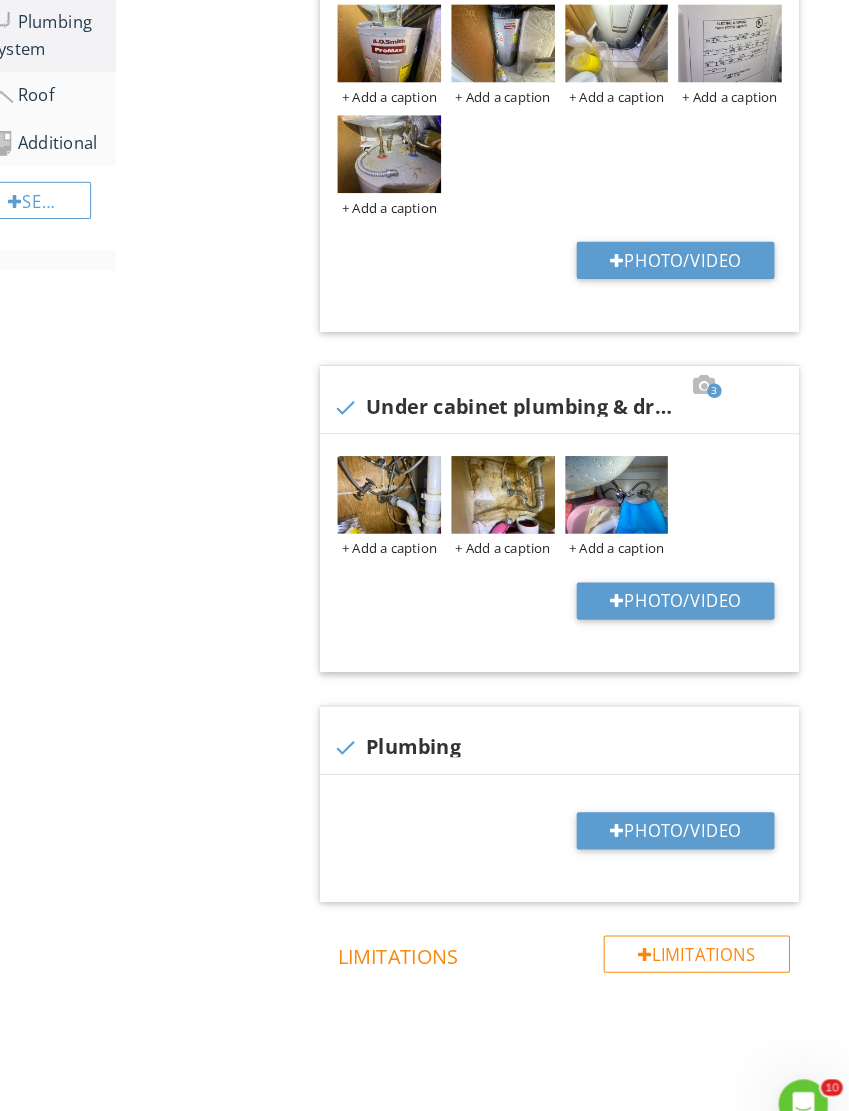 scroll, scrollTop: 608, scrollLeft: 0, axis: vertical 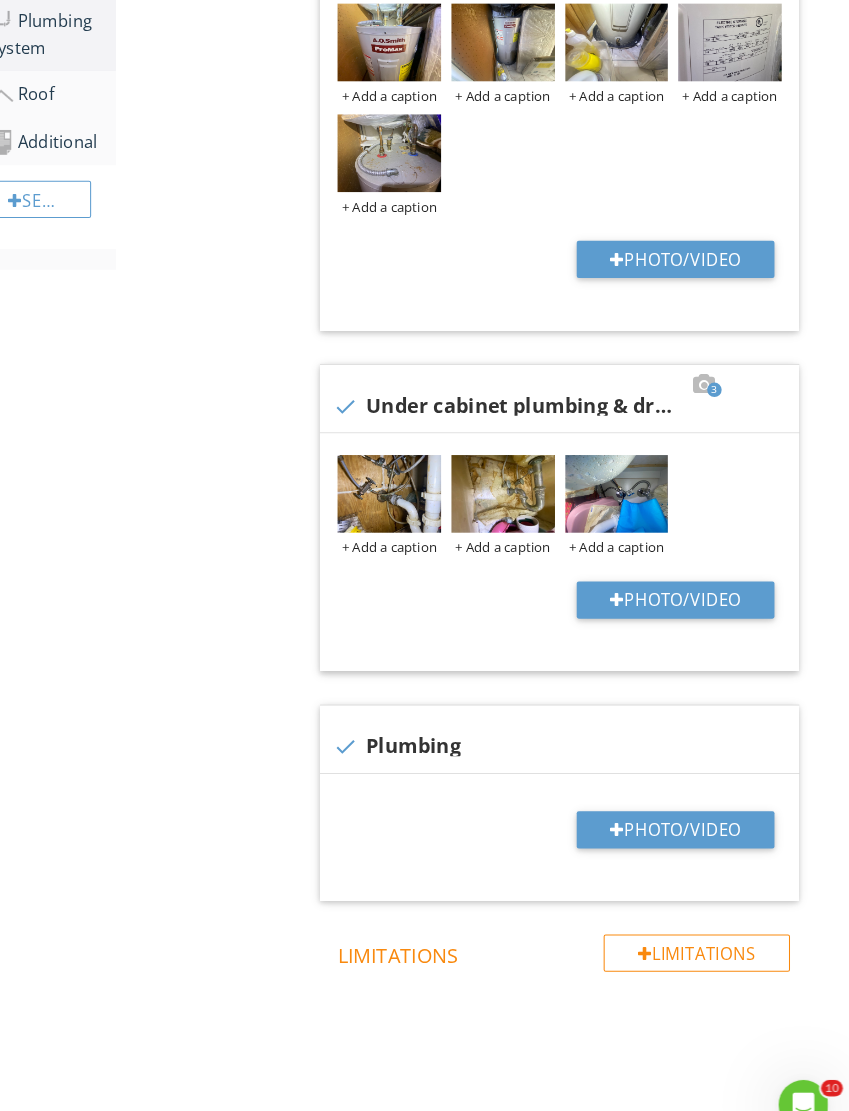click on "Photo/Video" at bounding box center [681, 802] 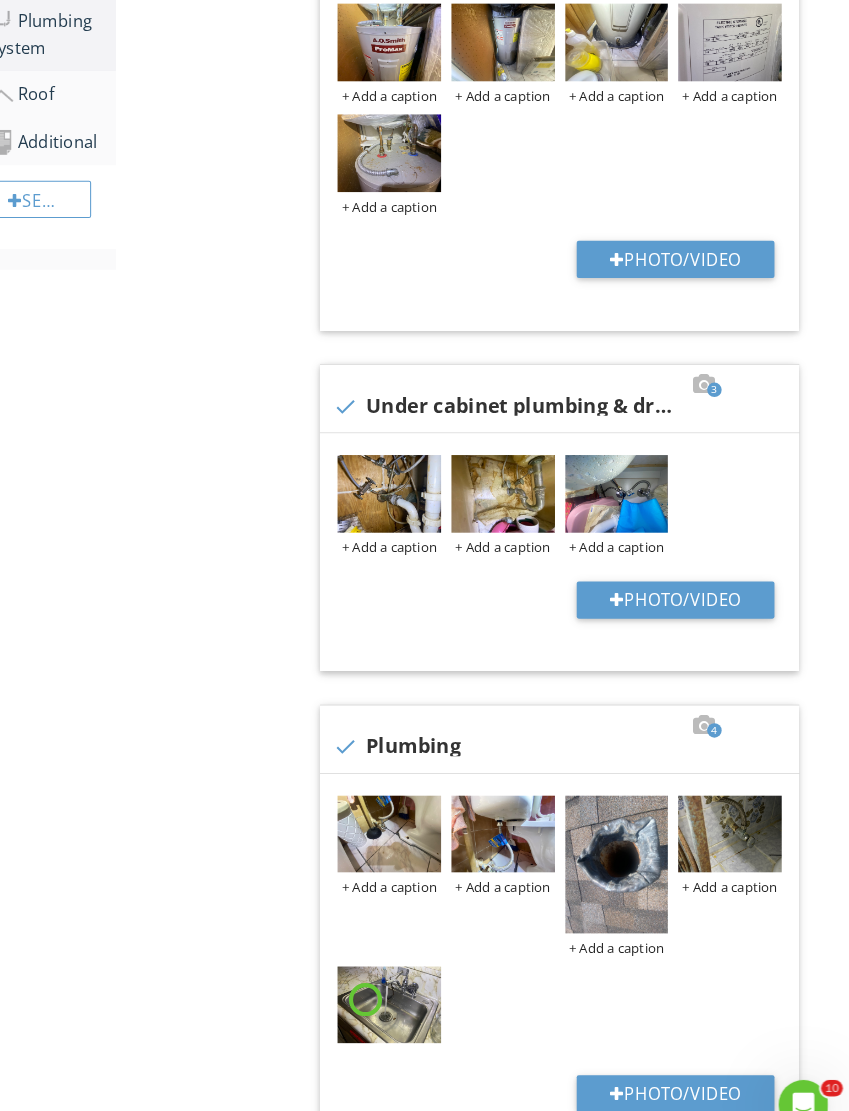 click at bounding box center [625, 835] 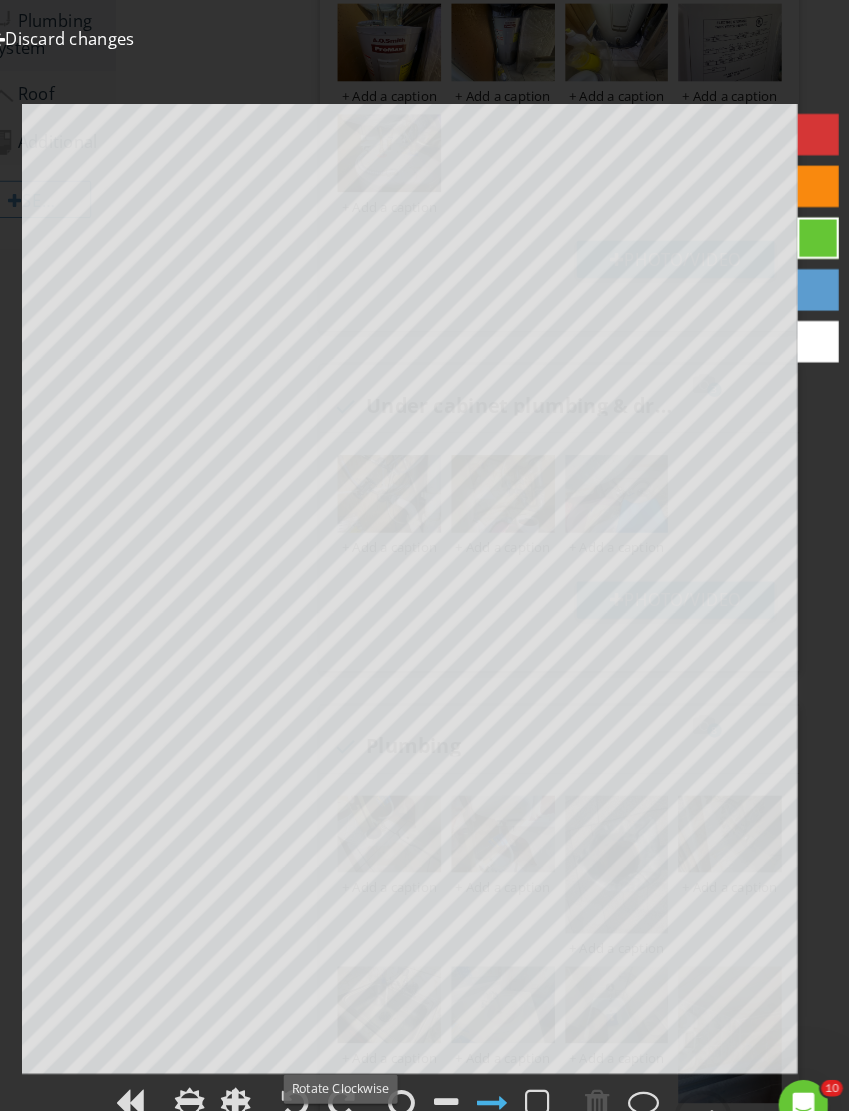 click at bounding box center (708, 1081) 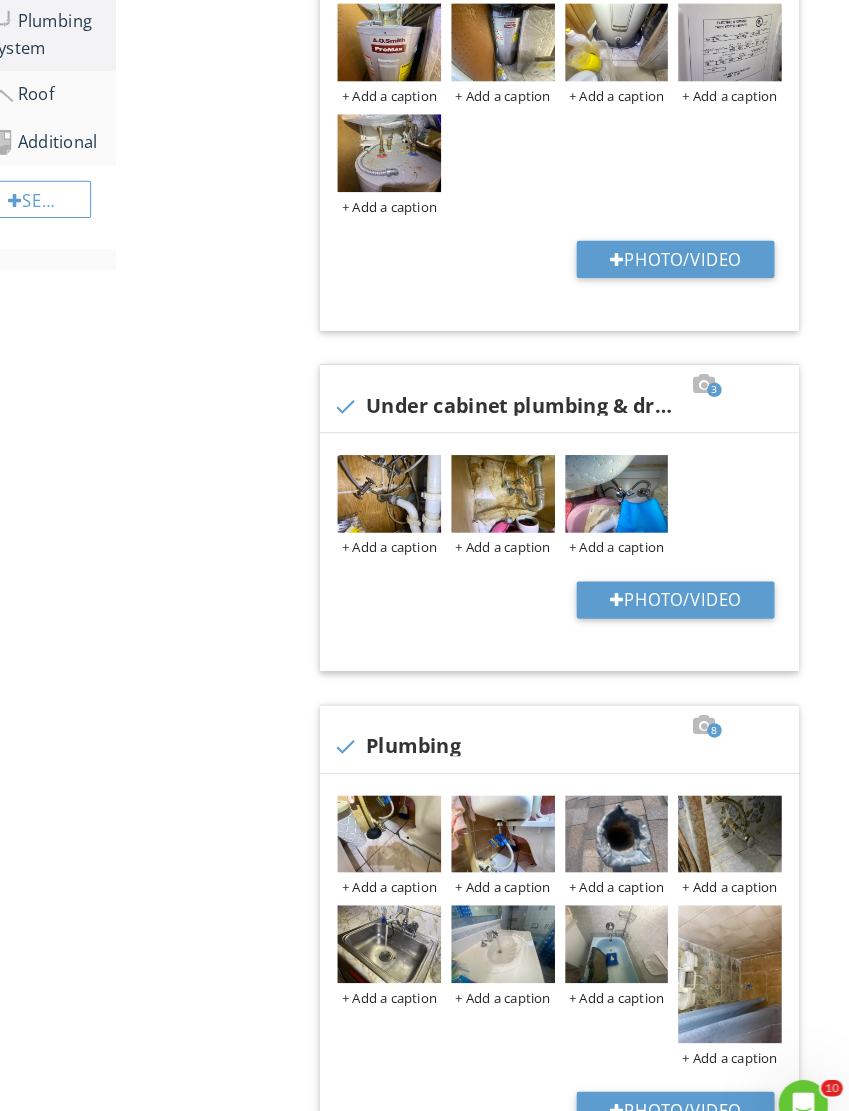 click at bounding box center [625, 806] 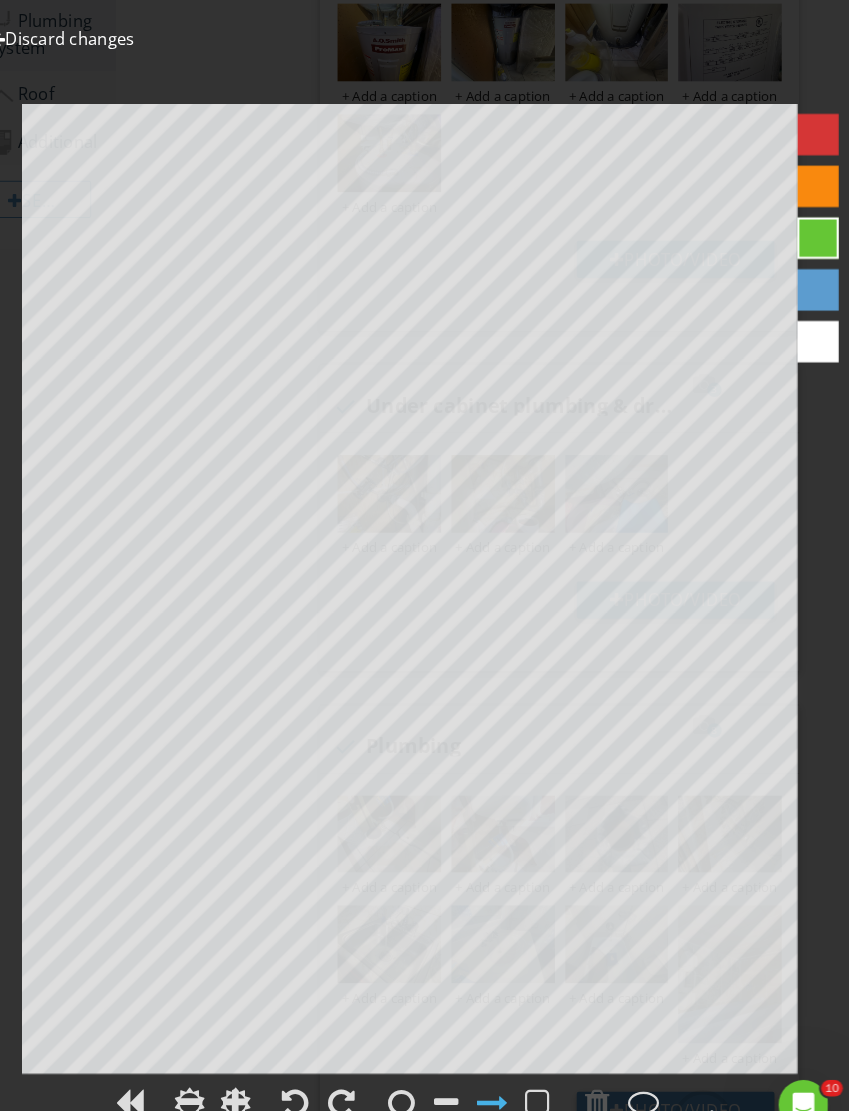 click at bounding box center [359, 1065] 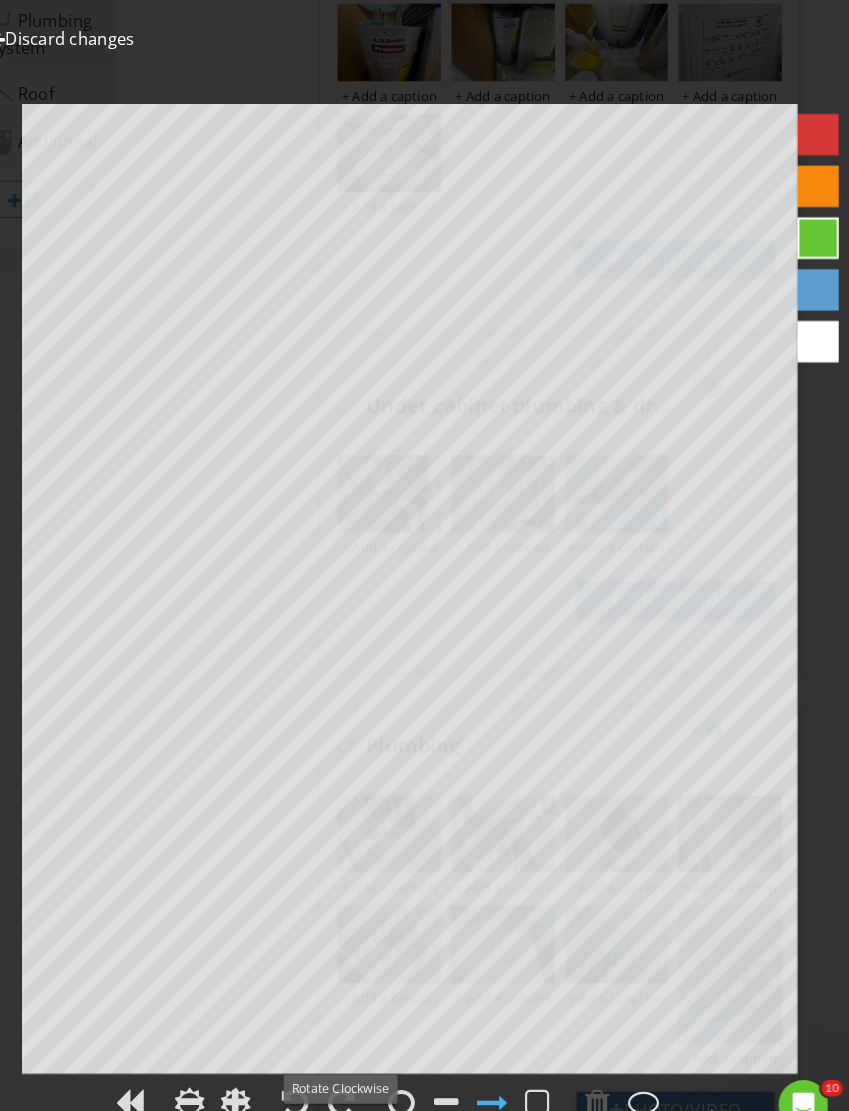click at bounding box center [708, 1081] 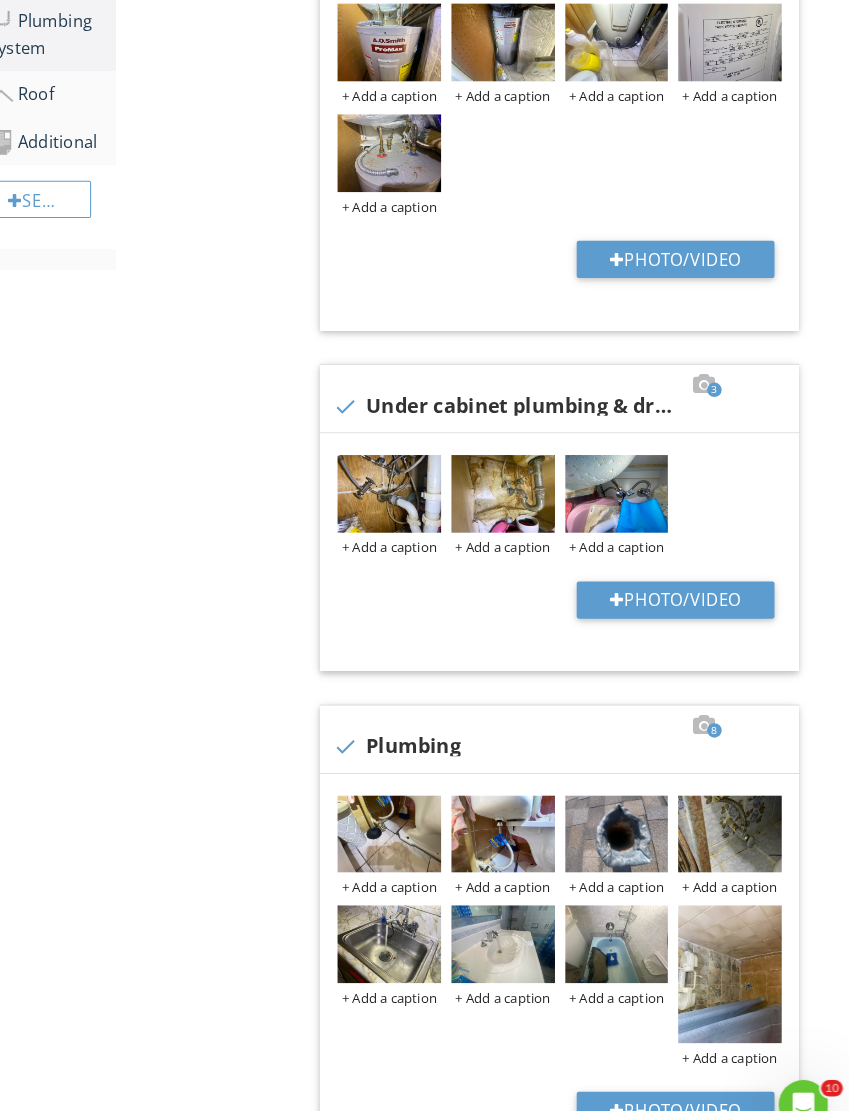 click at bounding box center (734, 941) 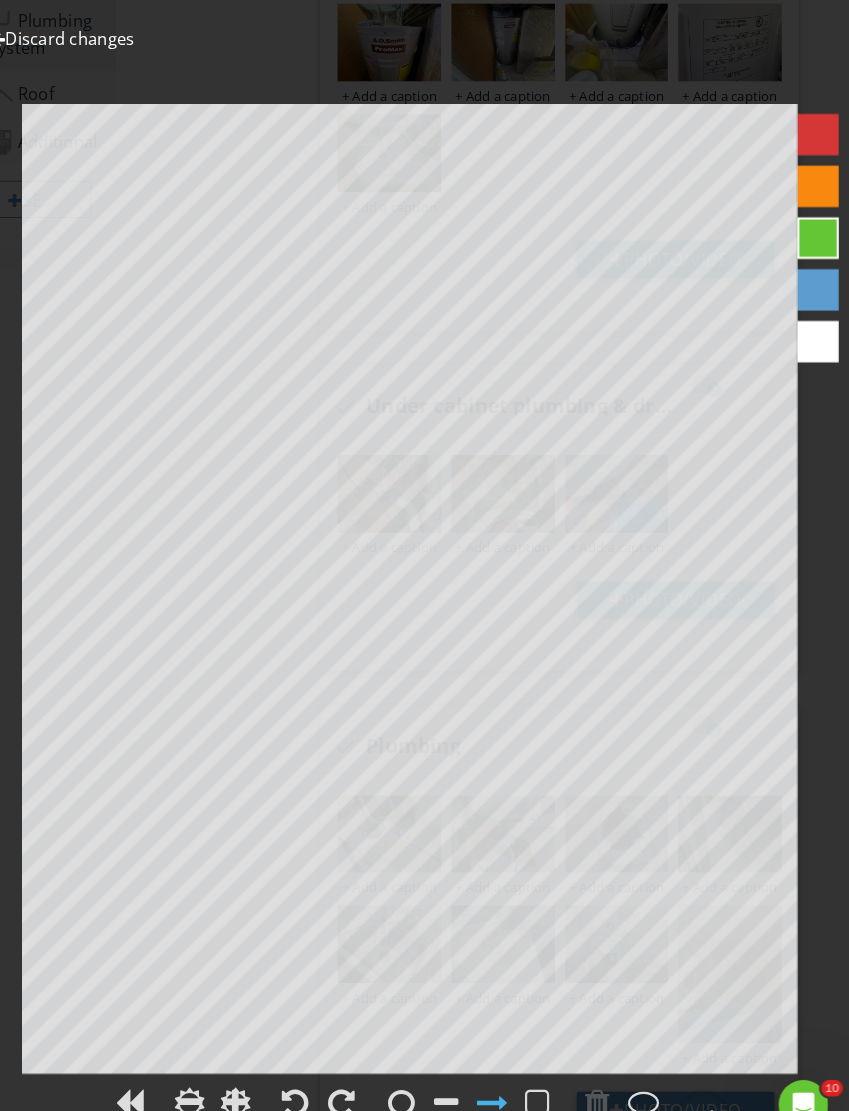 click at bounding box center (359, 1065) 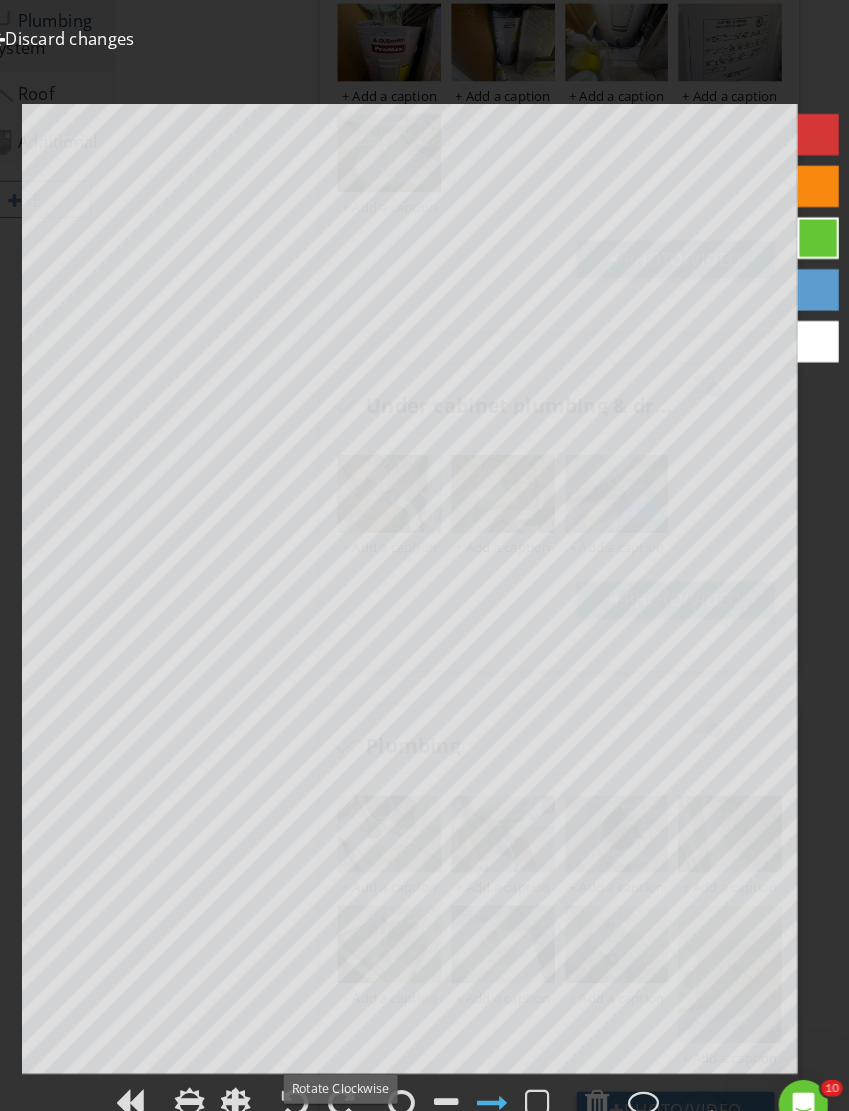 click at bounding box center (708, 1081) 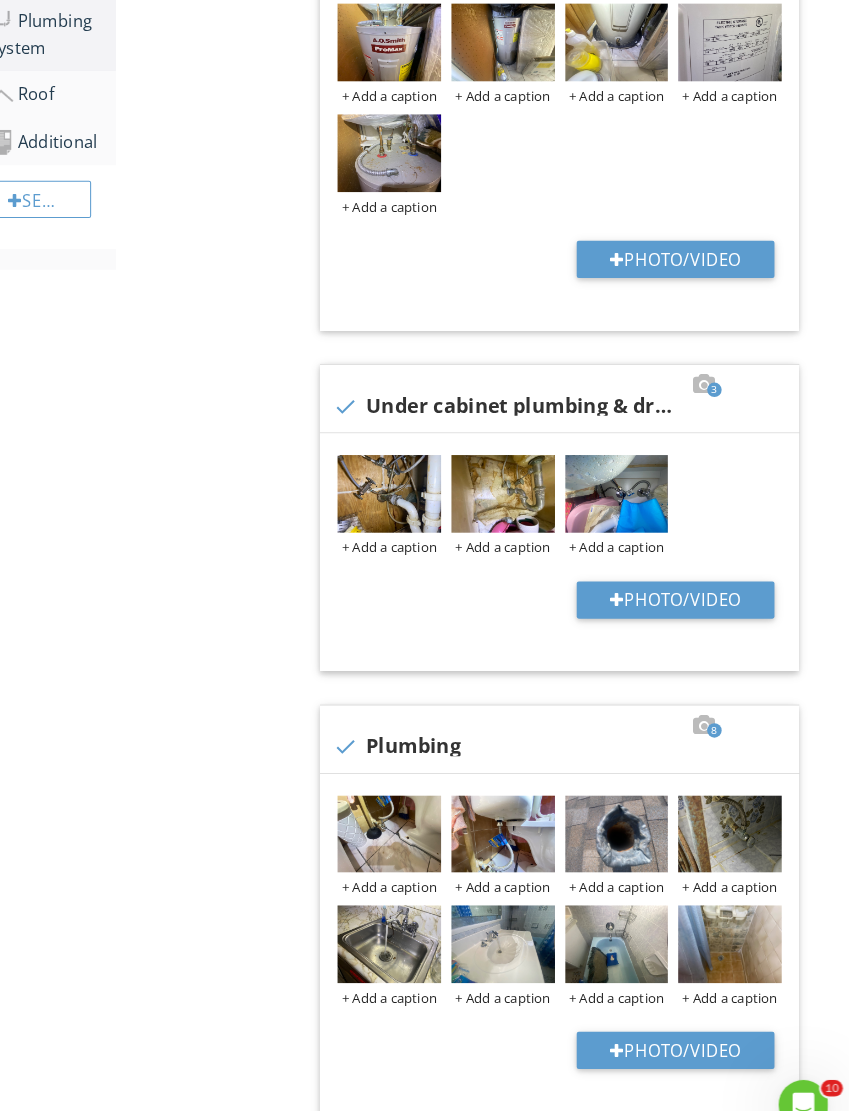 click at bounding box center [515, 806] 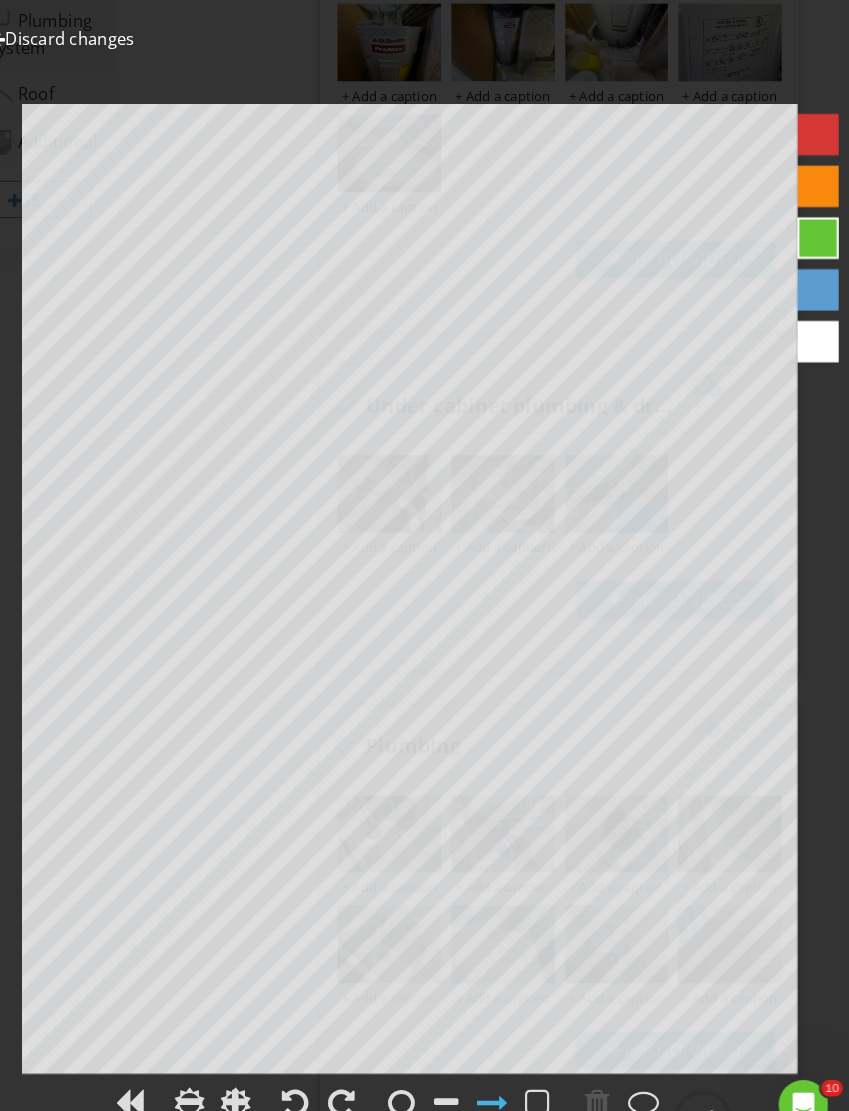 click on "Discard changes" at bounding box center (89, 37) 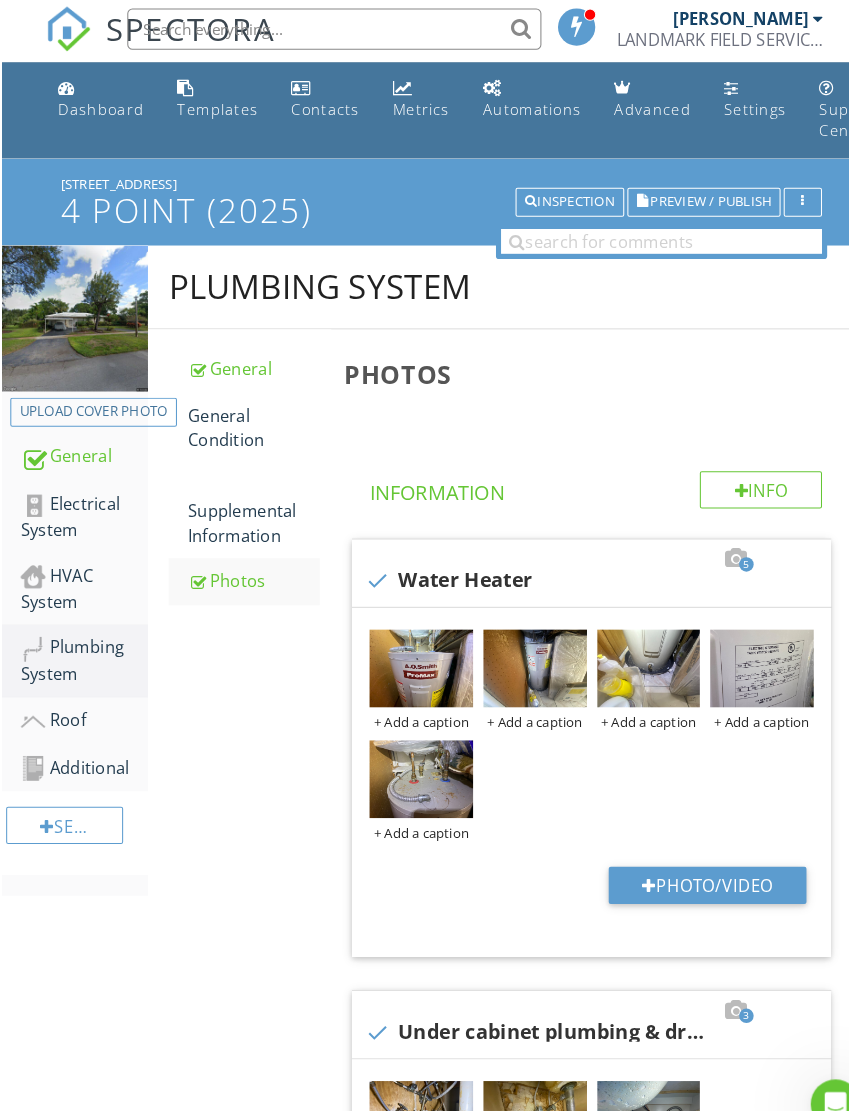 scroll, scrollTop: 0, scrollLeft: 0, axis: both 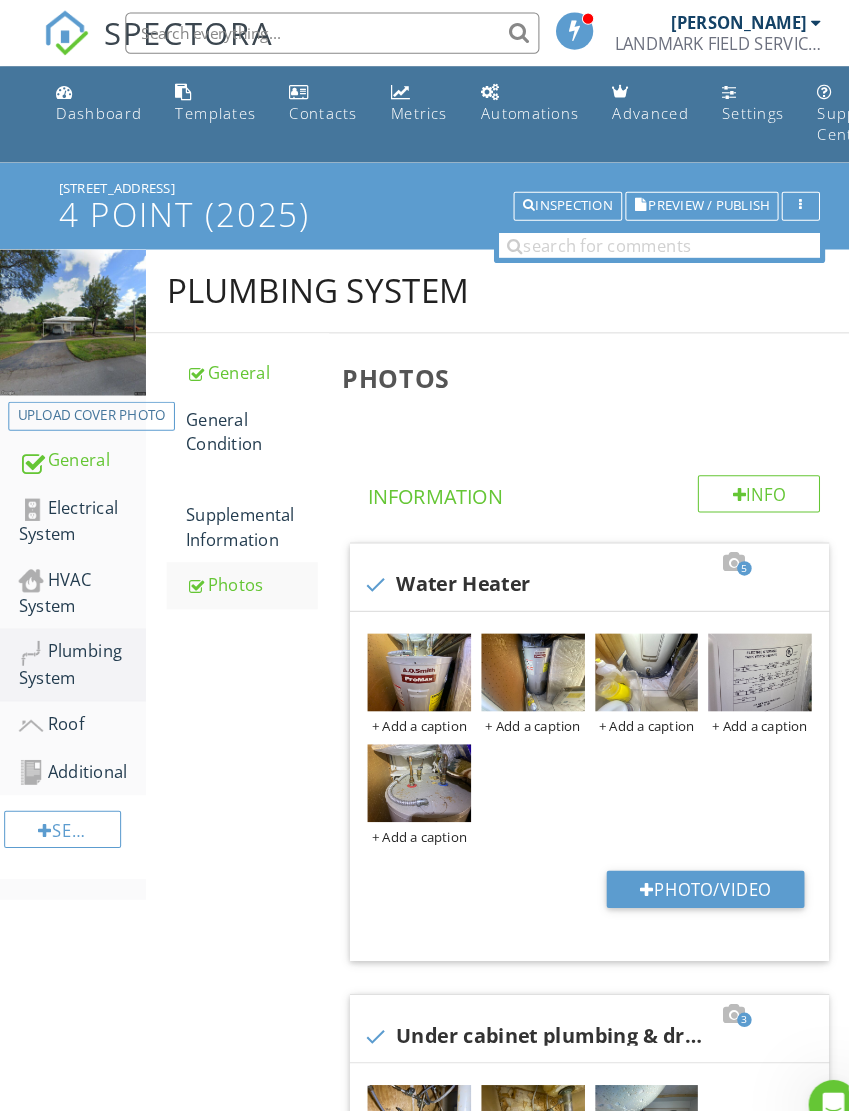 click on "Supplemental Information" at bounding box center (242, 497) 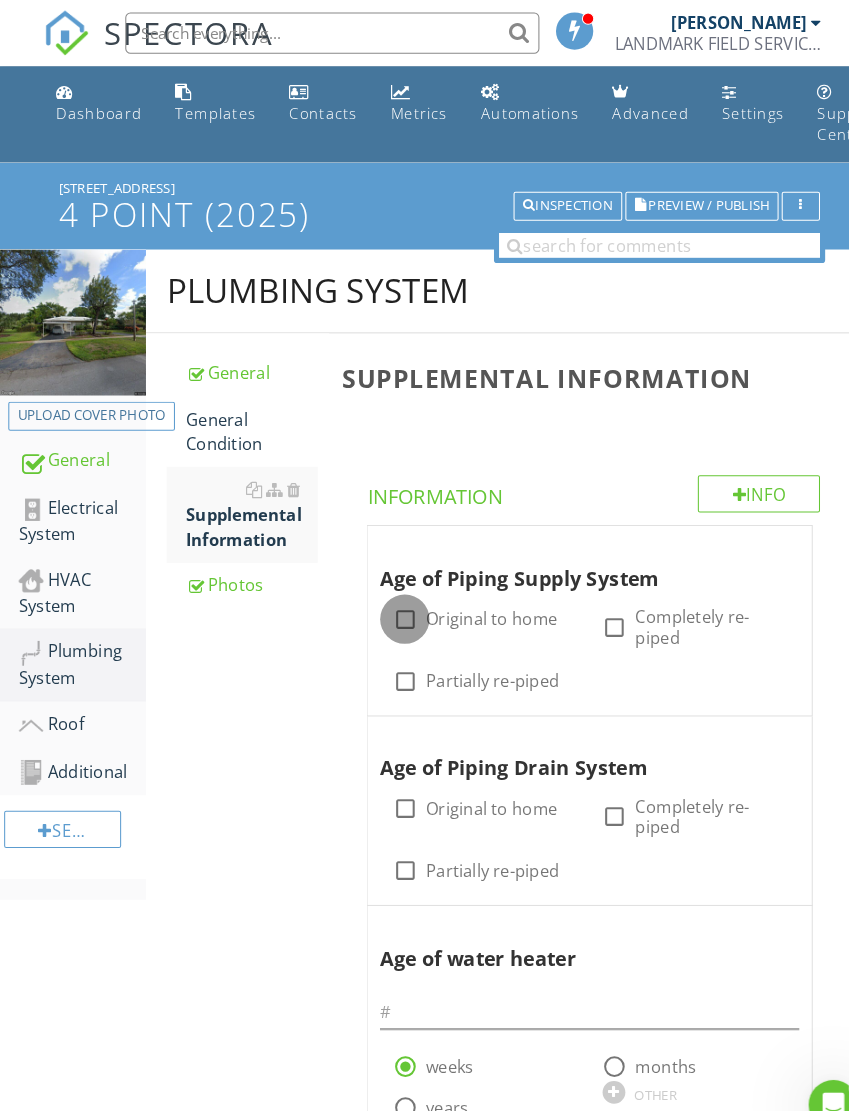 click at bounding box center (391, 598) 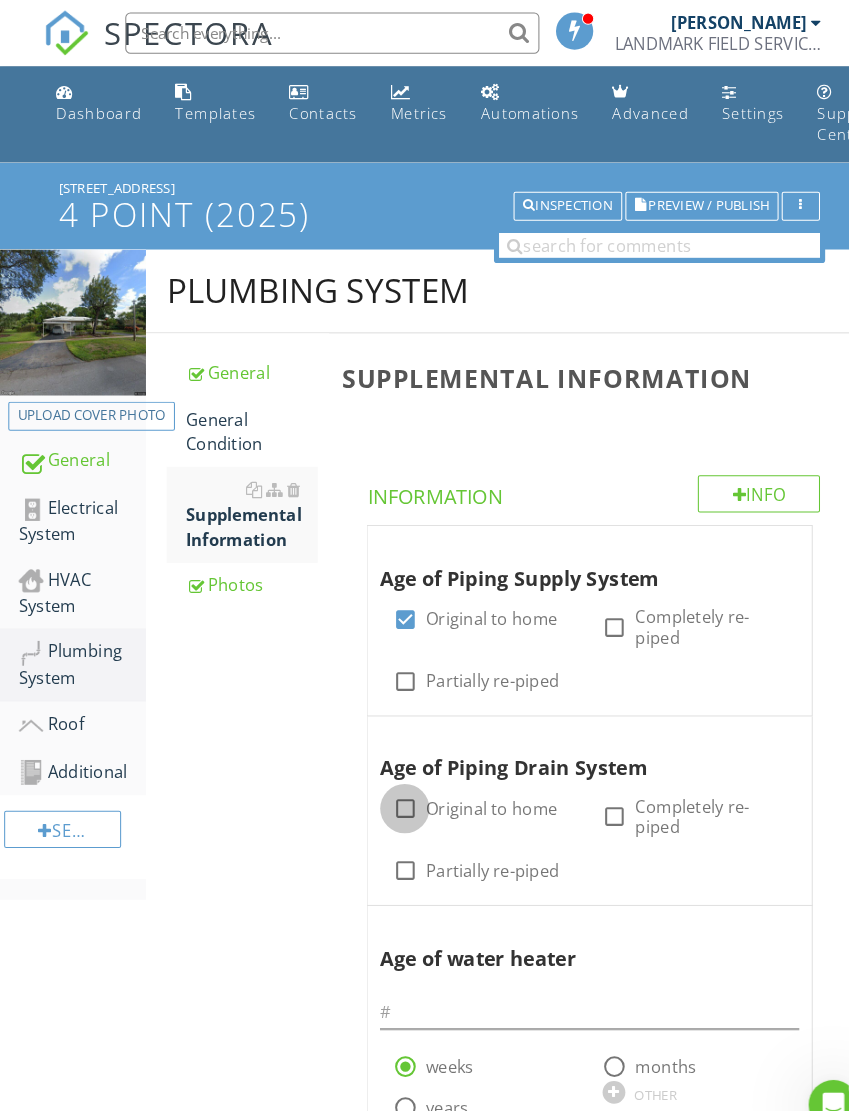 click at bounding box center (391, 781) 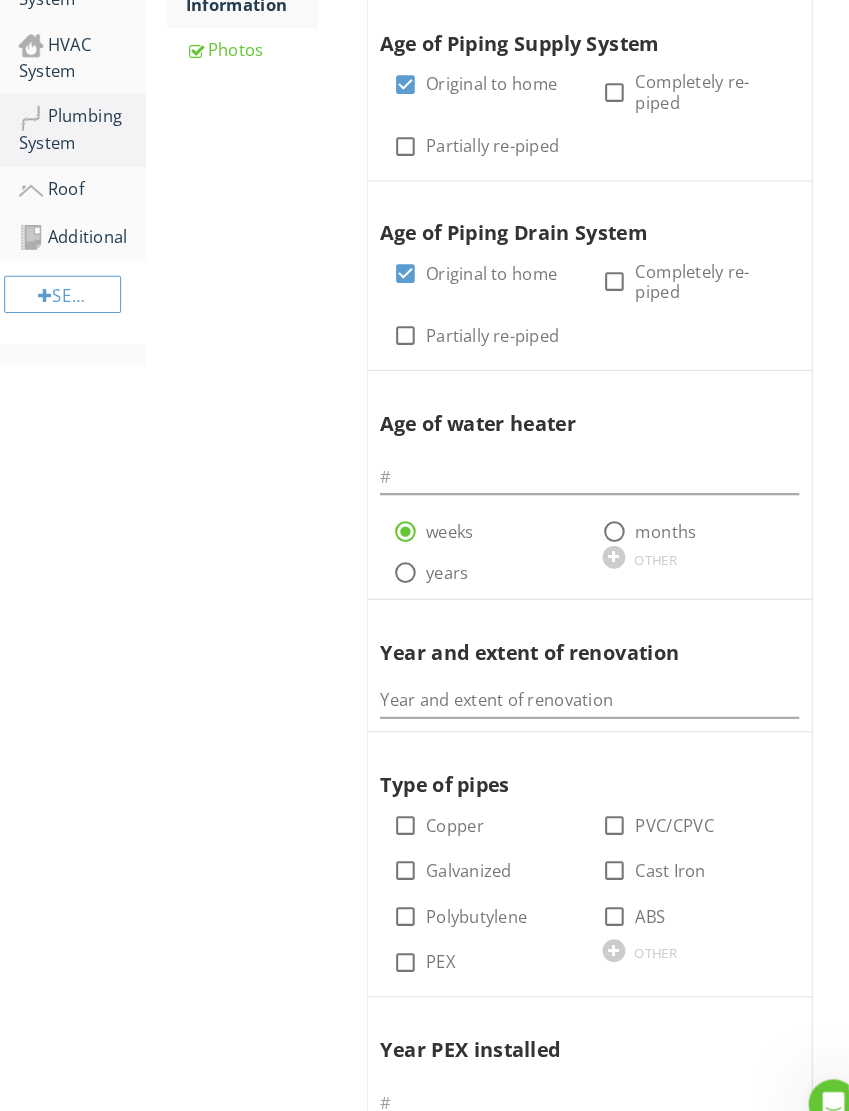 scroll, scrollTop: 517, scrollLeft: 0, axis: vertical 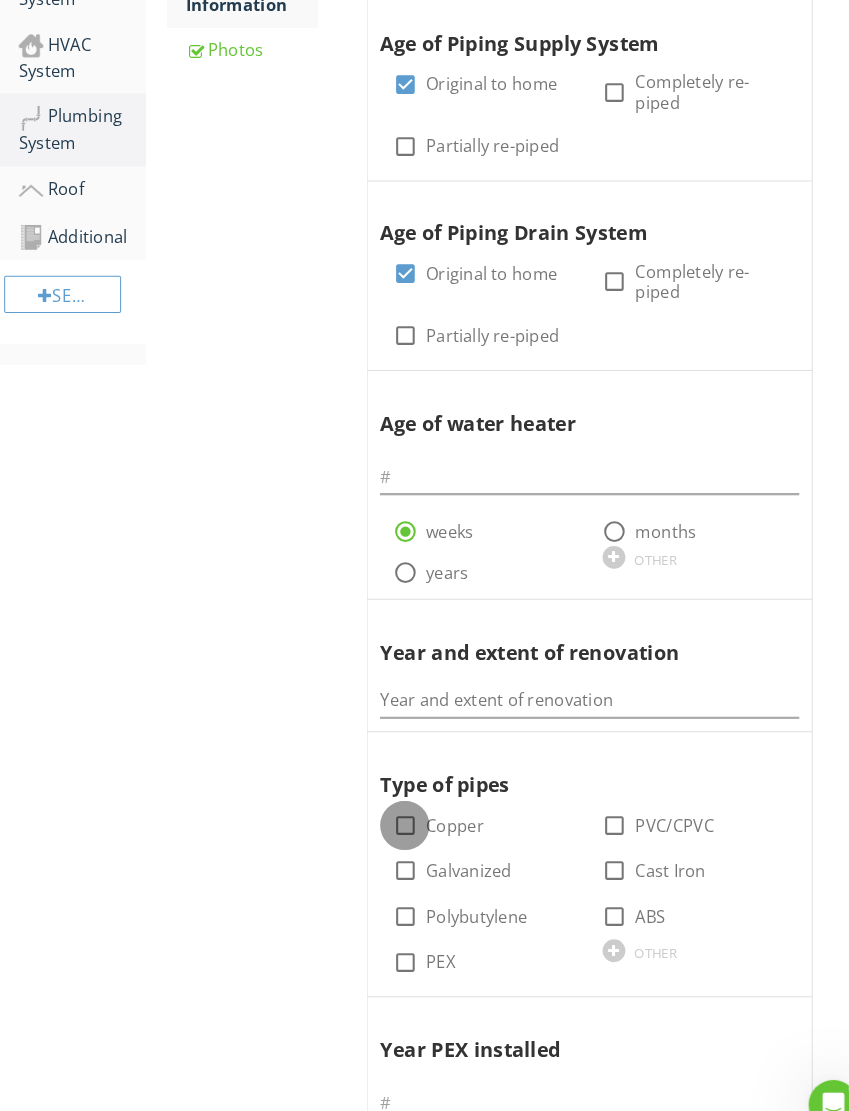 click at bounding box center [391, 797] 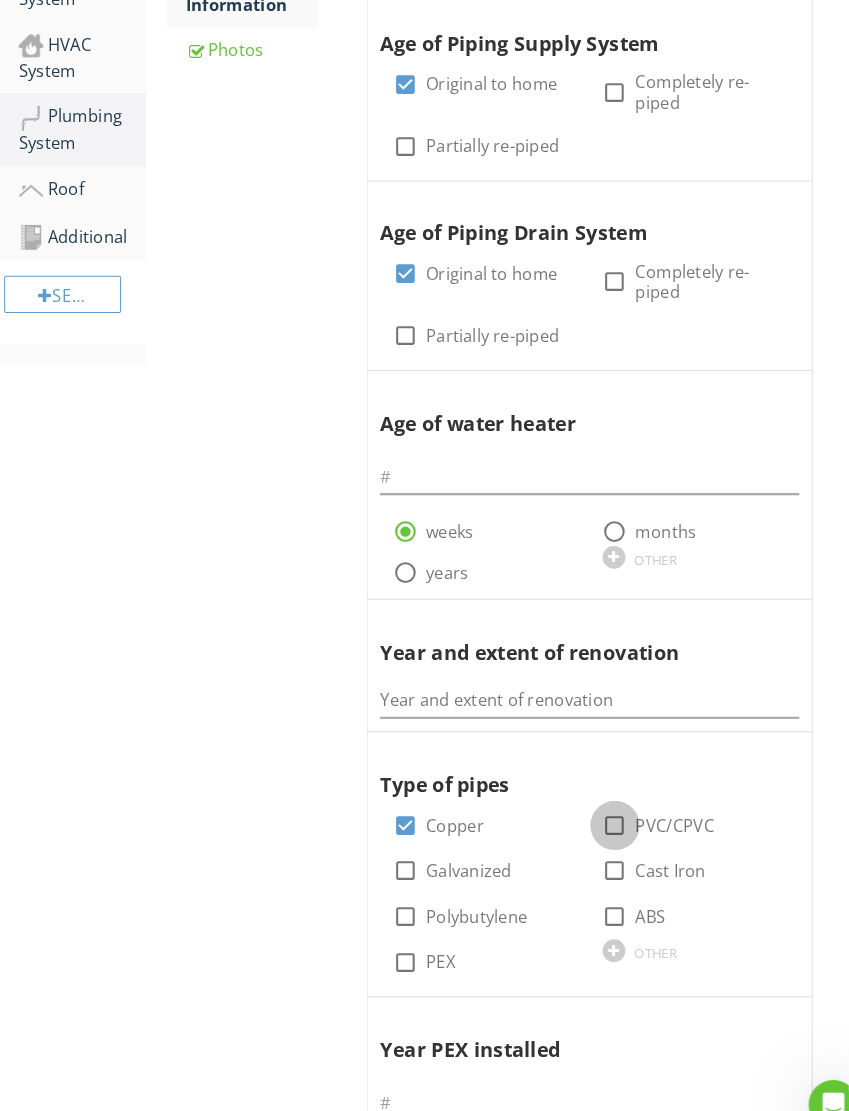 click at bounding box center (594, 797) 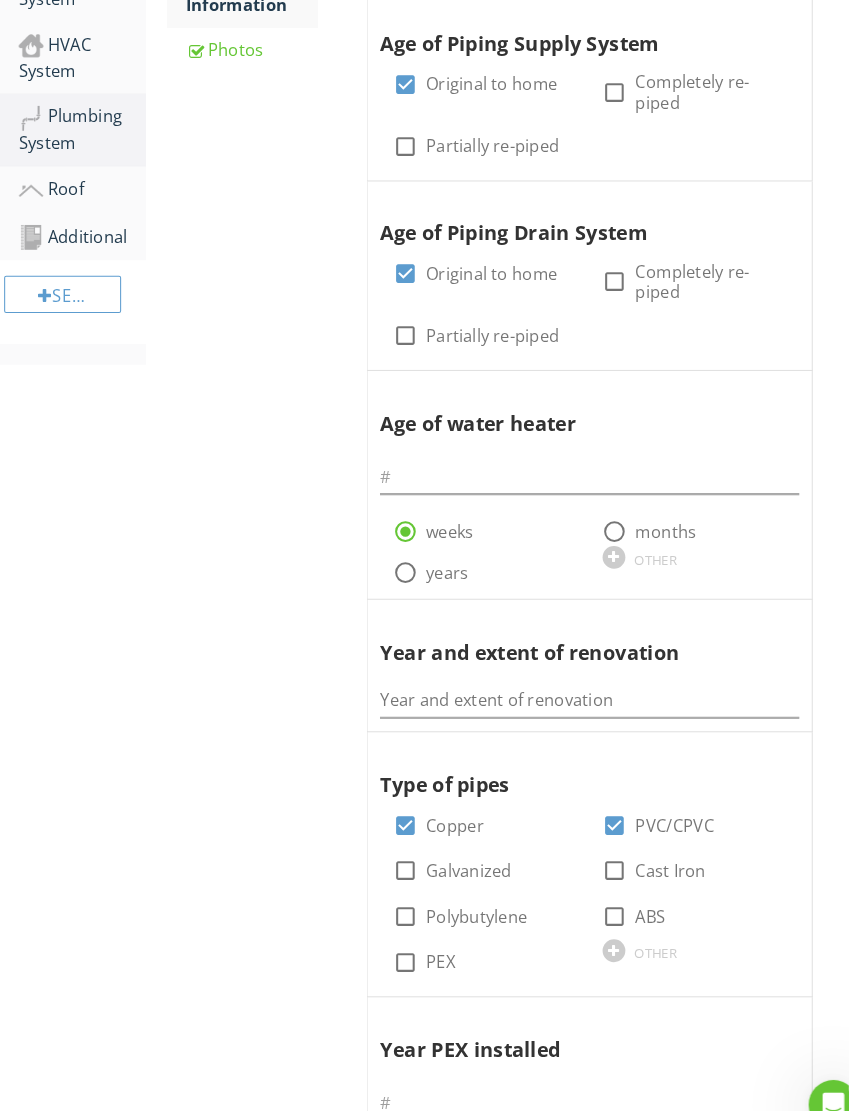 click at bounding box center [391, 841] 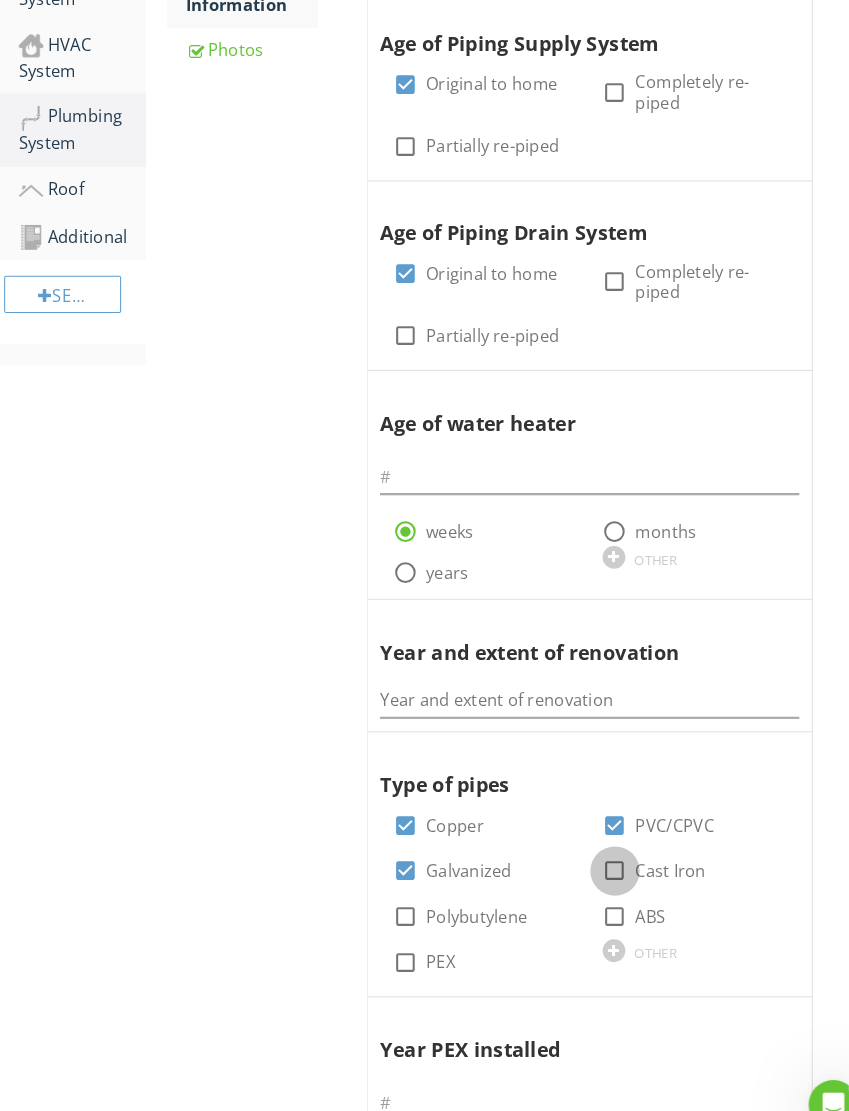 click at bounding box center [594, 841] 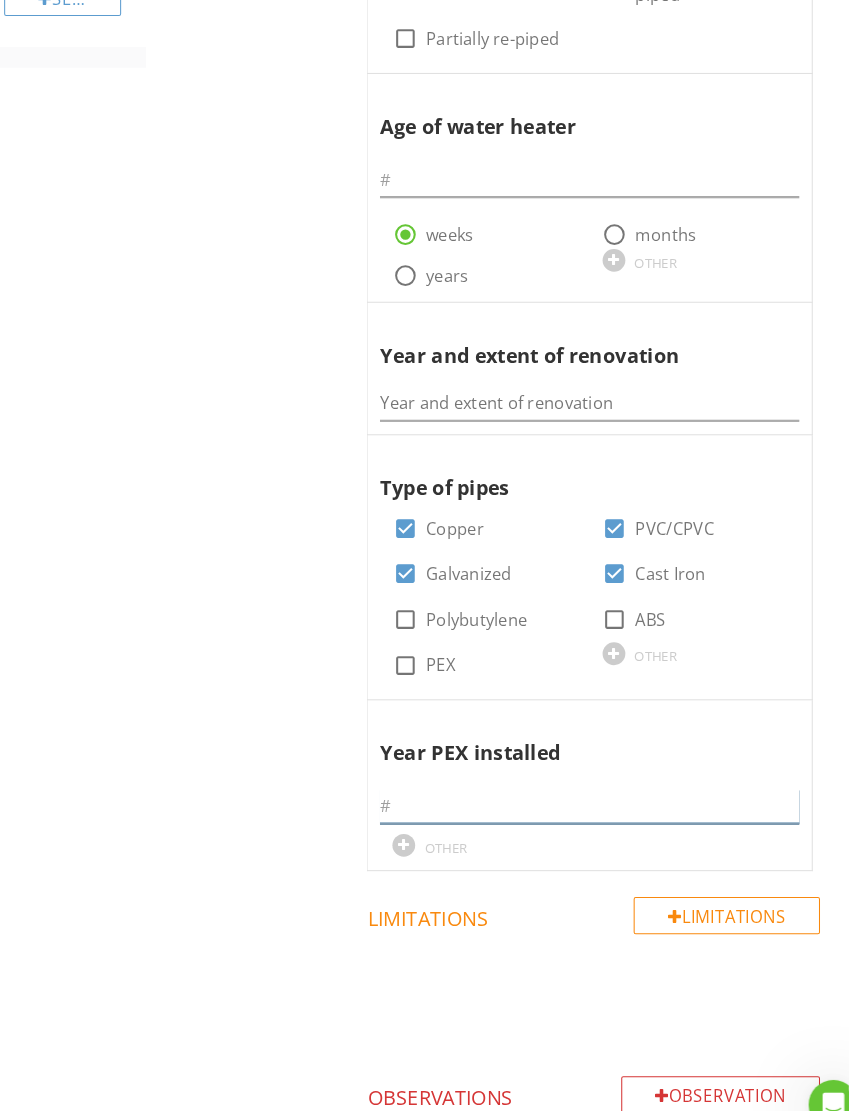 click at bounding box center [569, 778] 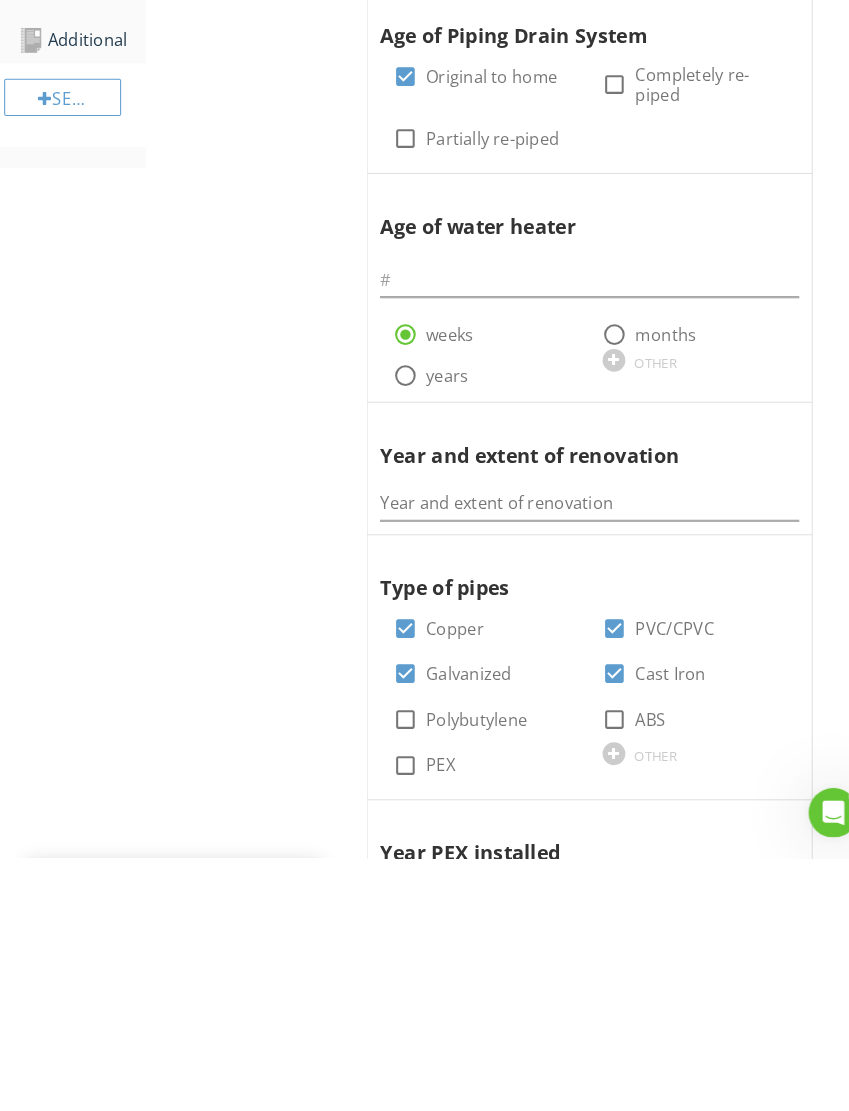 scroll, scrollTop: 416, scrollLeft: 0, axis: vertical 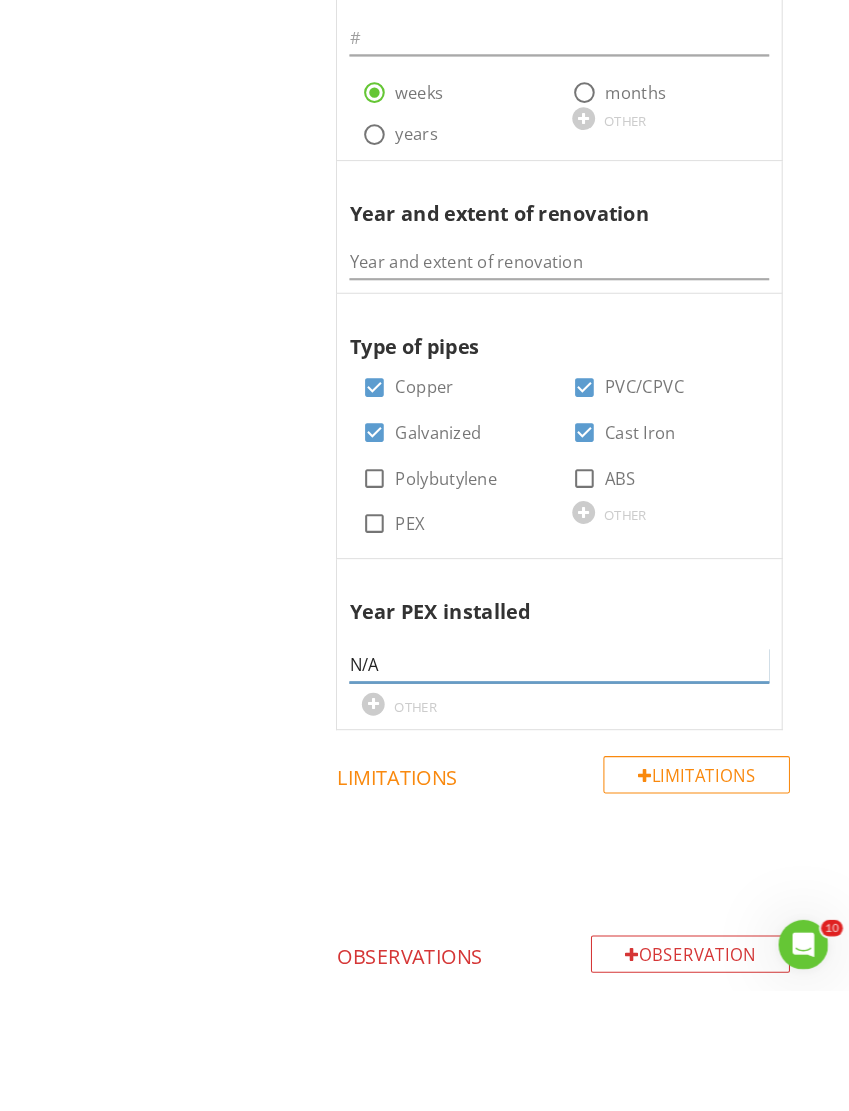 type on "N/A" 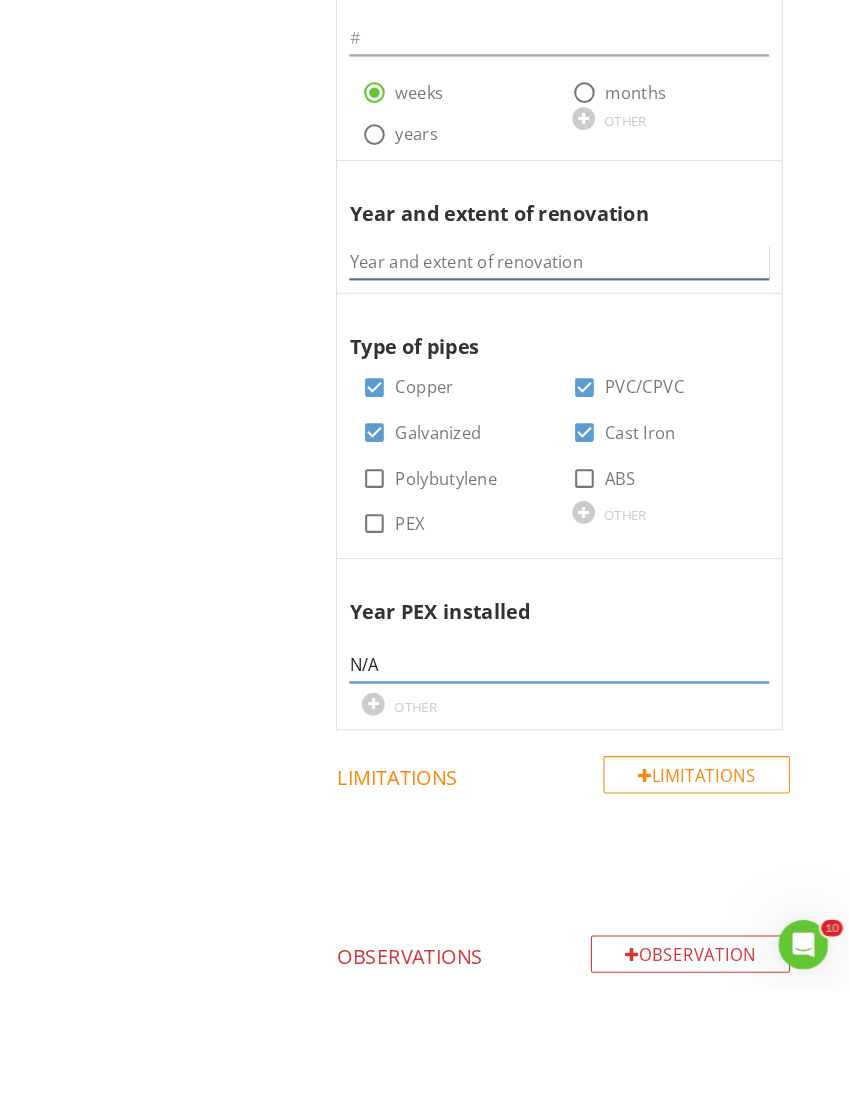 click at bounding box center [569, 408] 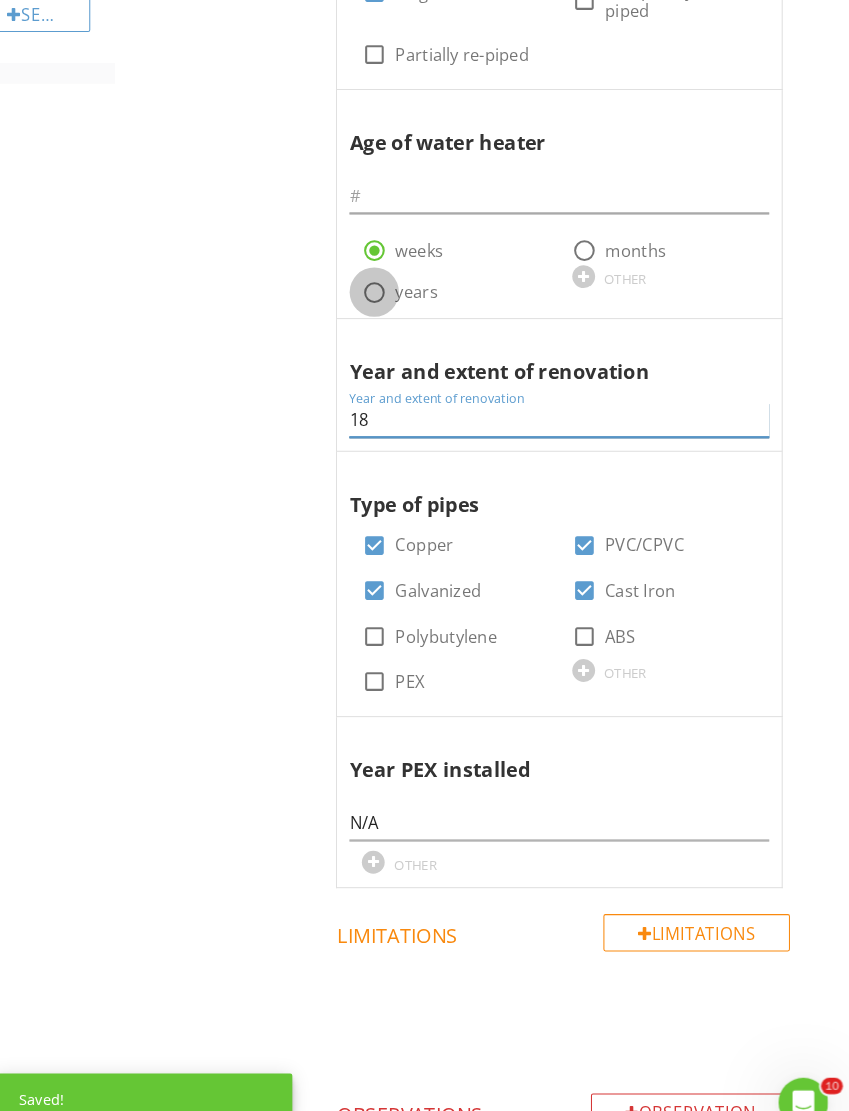 type on "18" 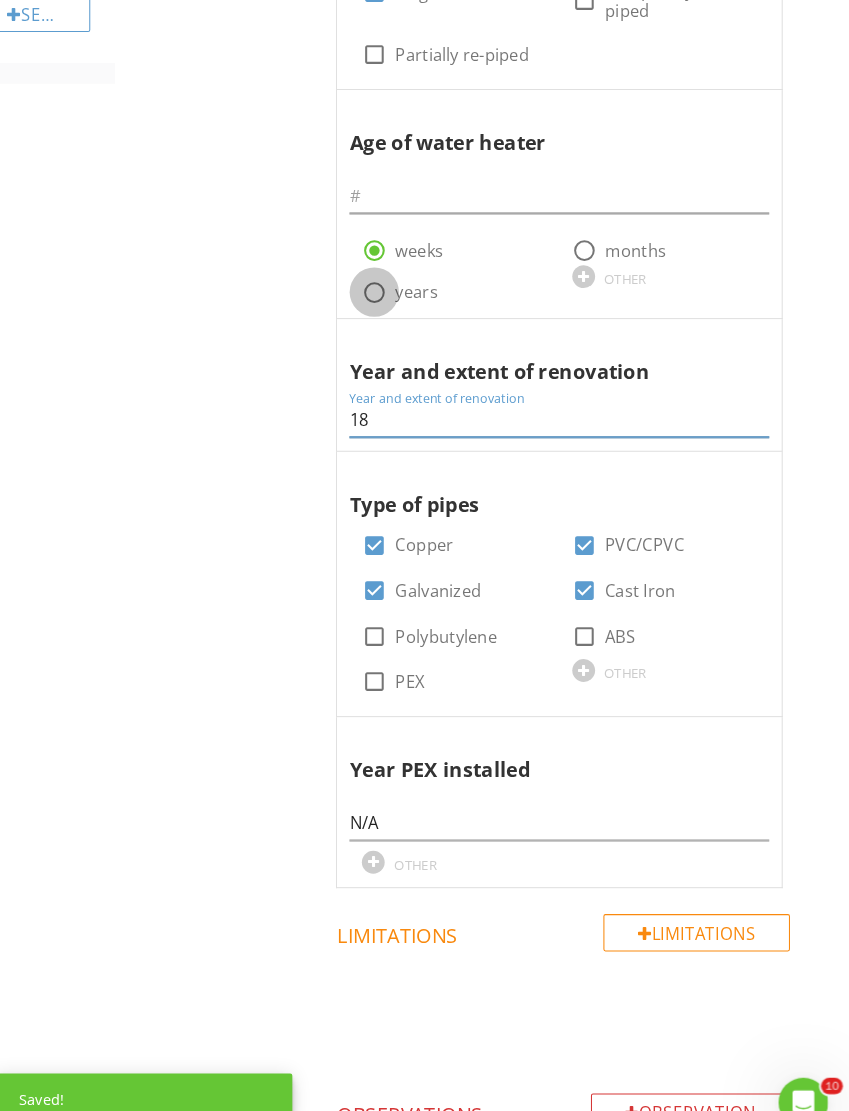 click at bounding box center [391, 285] 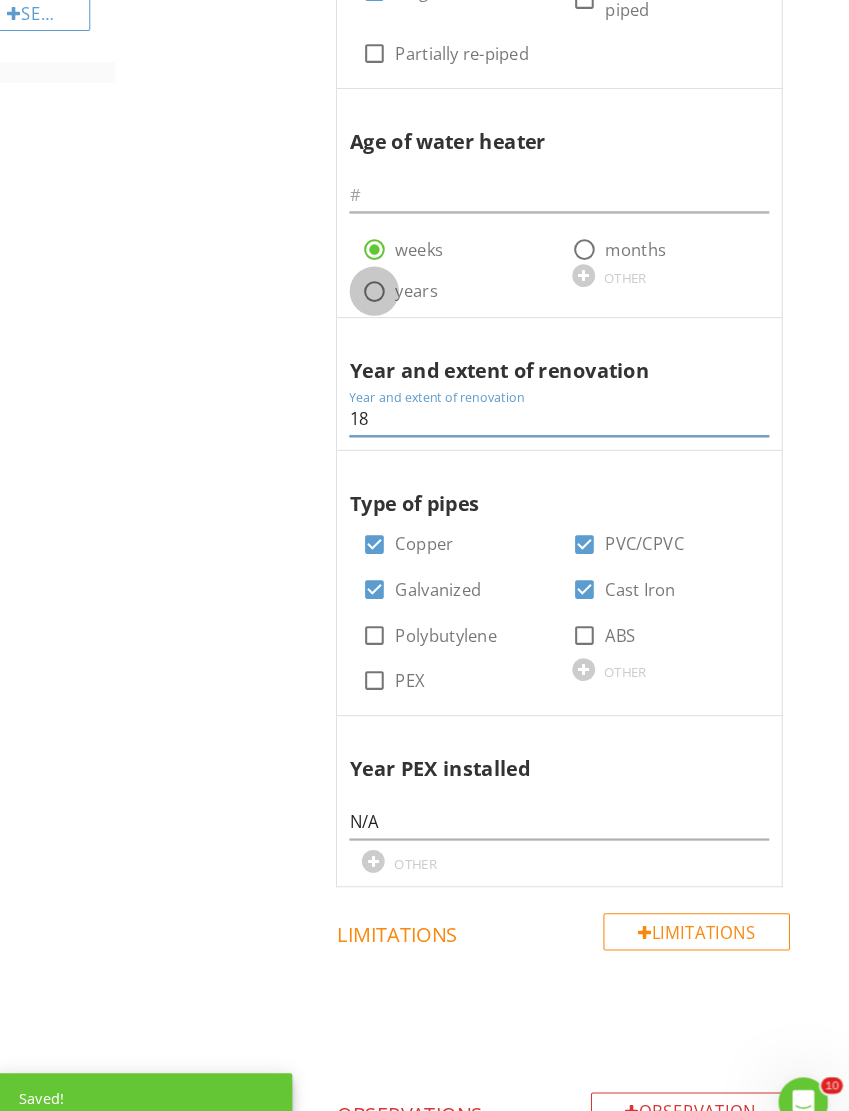 scroll, scrollTop: 785, scrollLeft: 1, axis: both 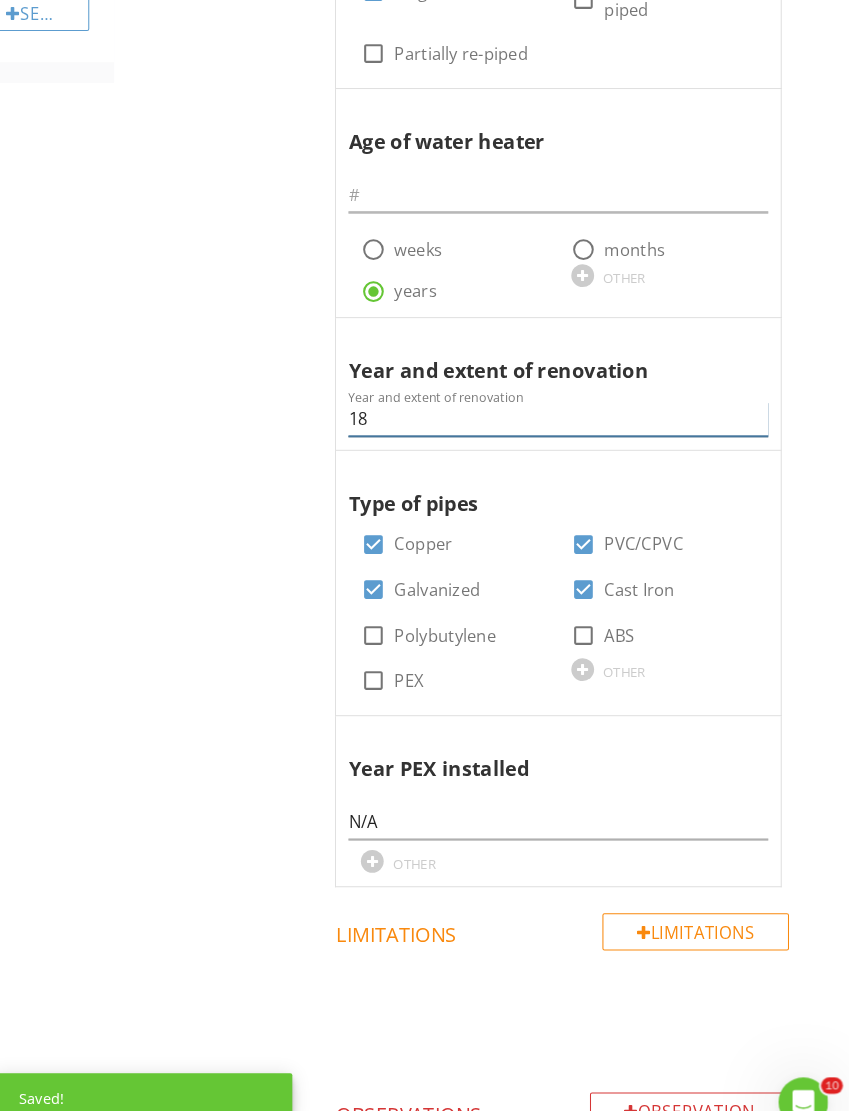 click on "18" at bounding box center [568, 408] 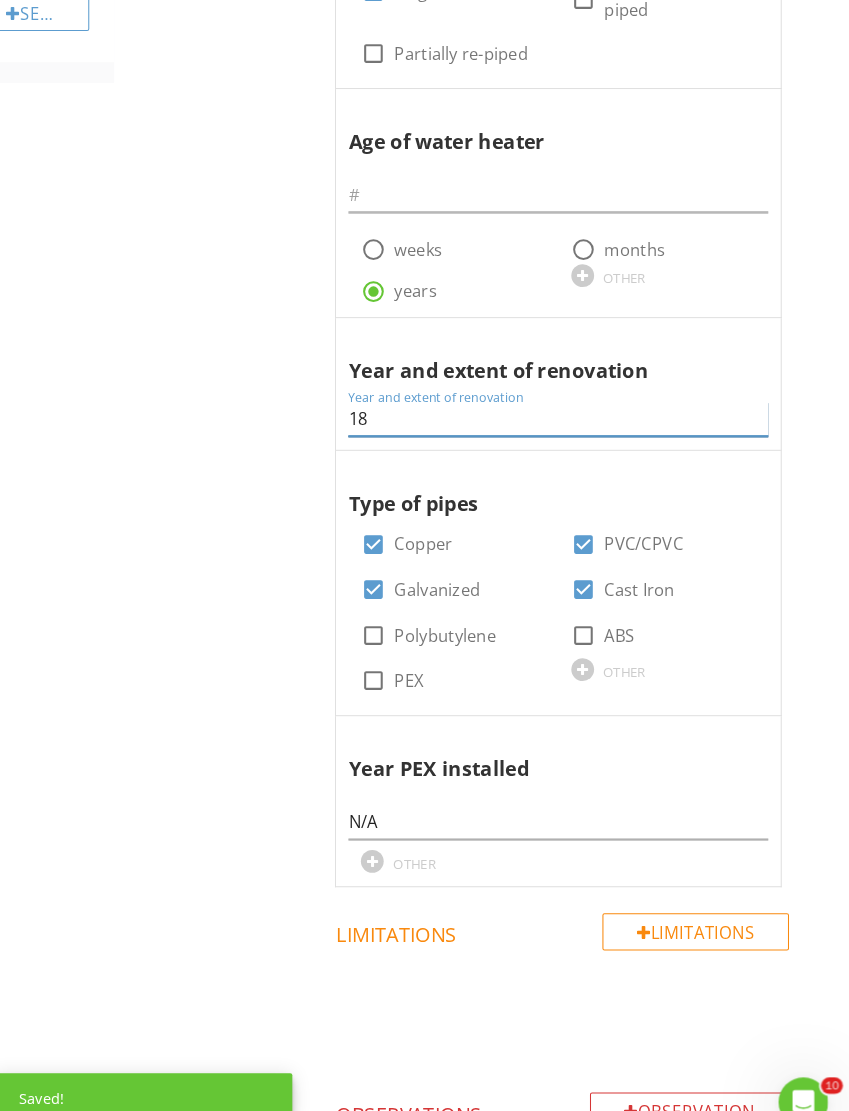 scroll, scrollTop: 785, scrollLeft: 0, axis: vertical 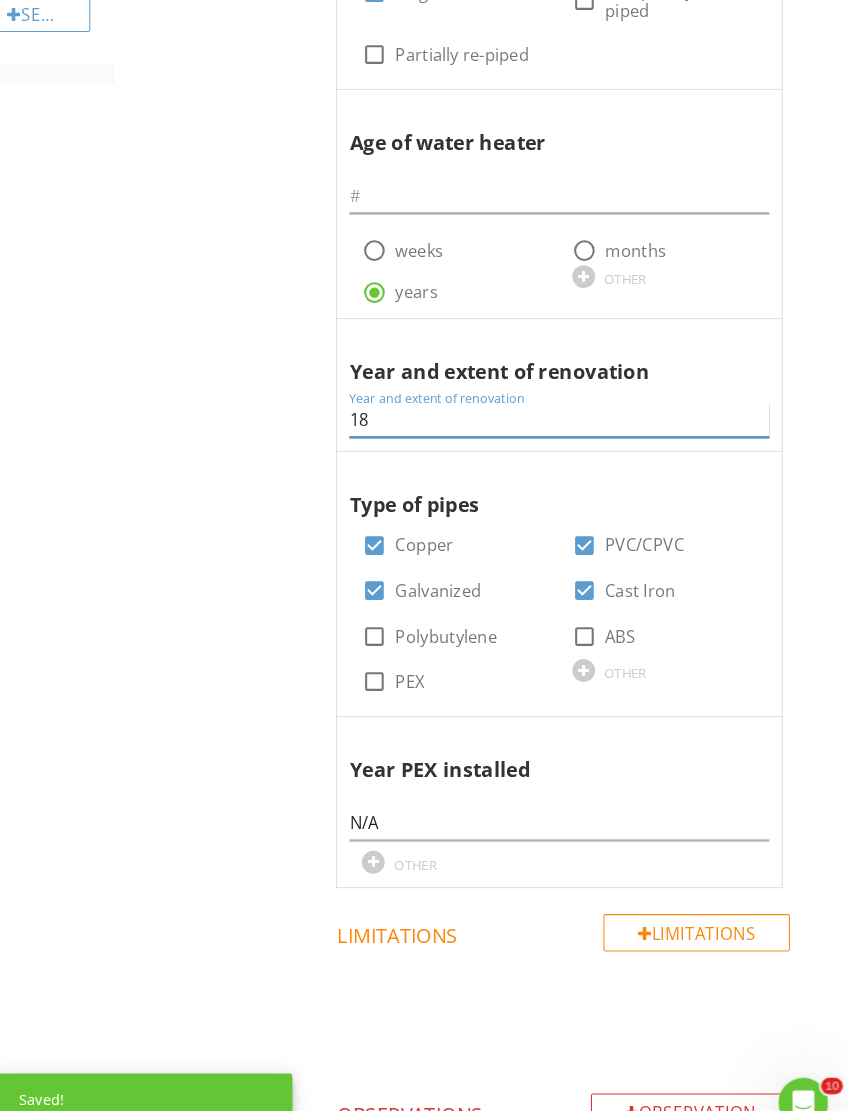 type on "1" 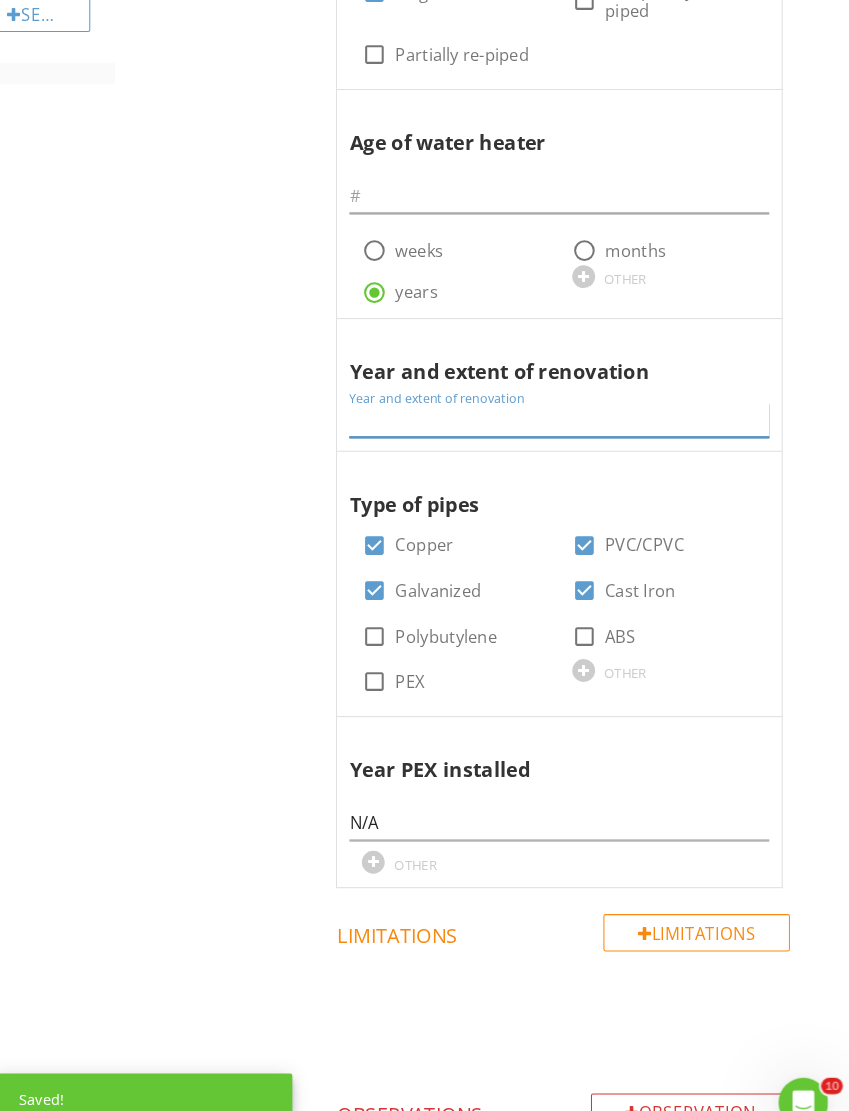 type 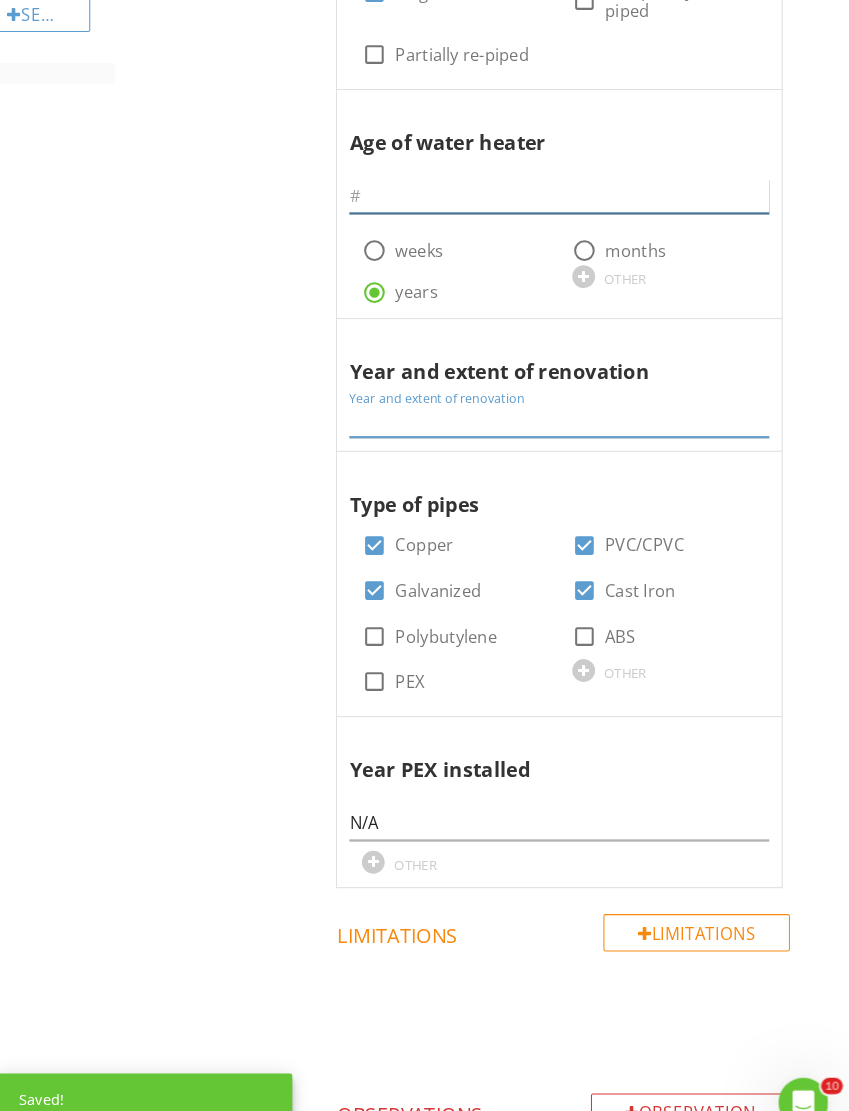 click at bounding box center (569, 192) 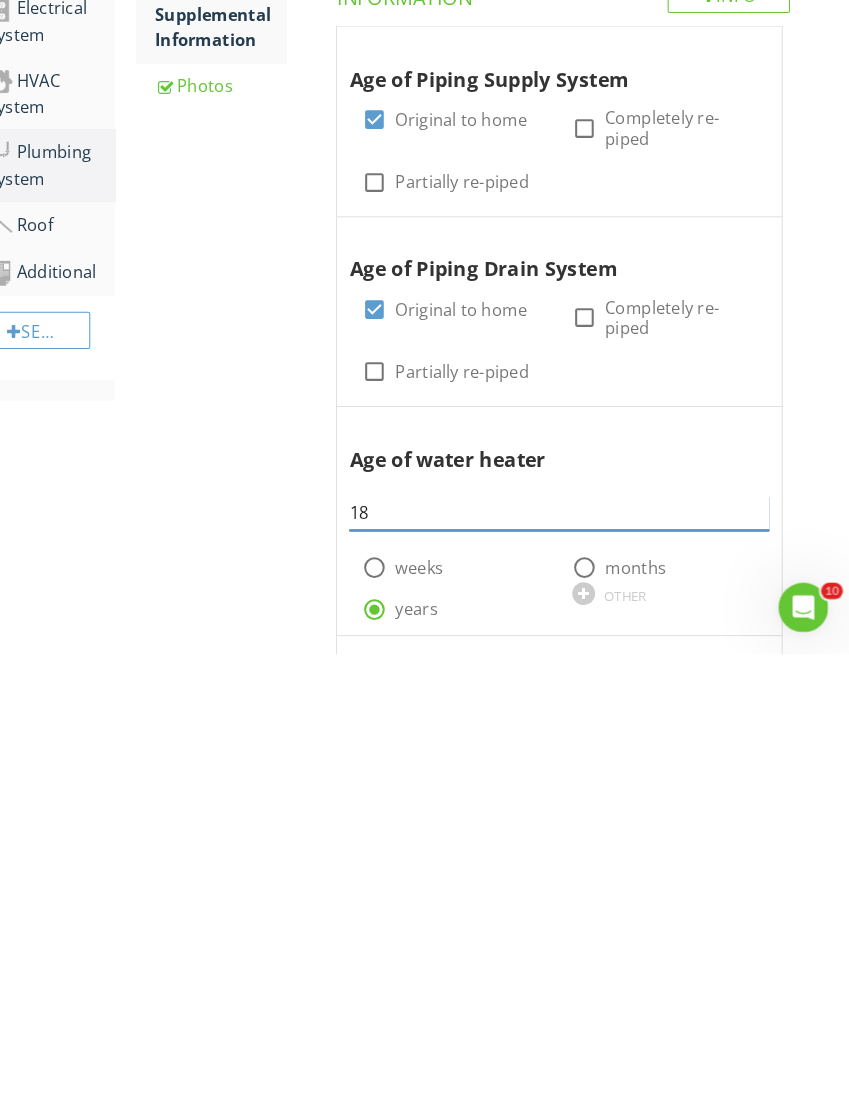 scroll, scrollTop: 0, scrollLeft: 0, axis: both 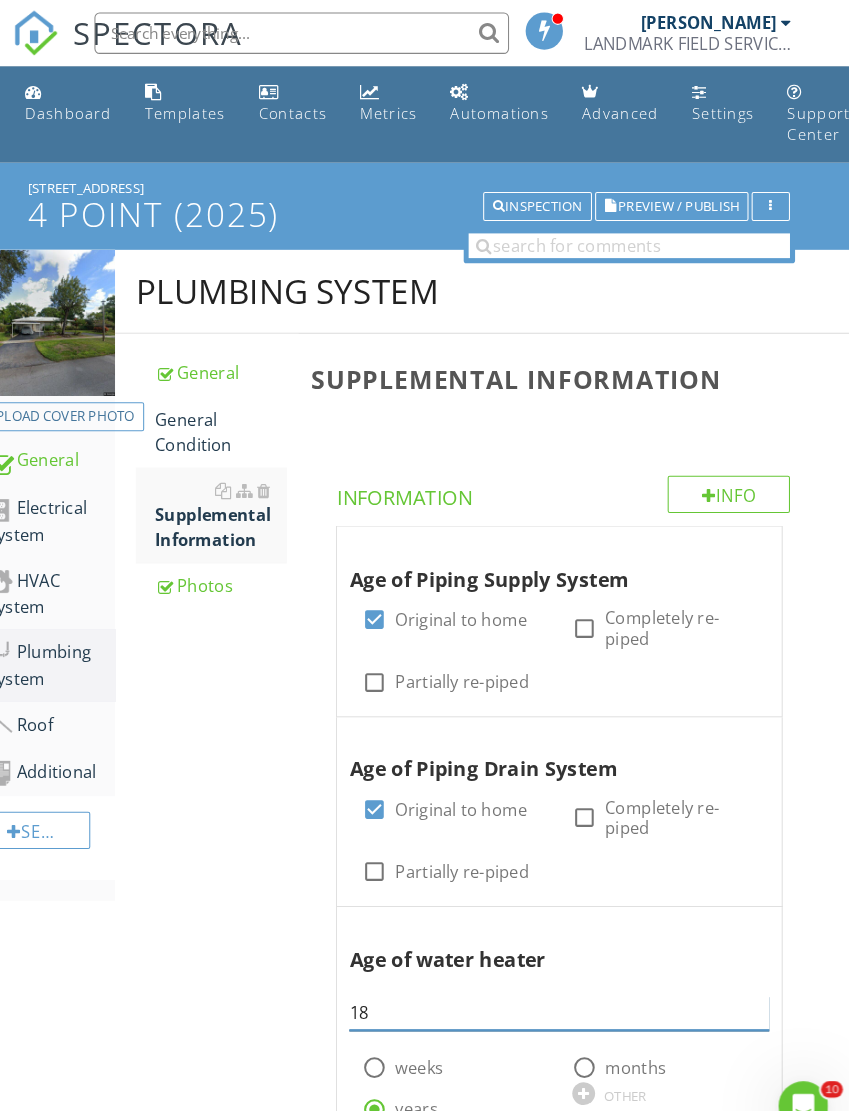 type on "18" 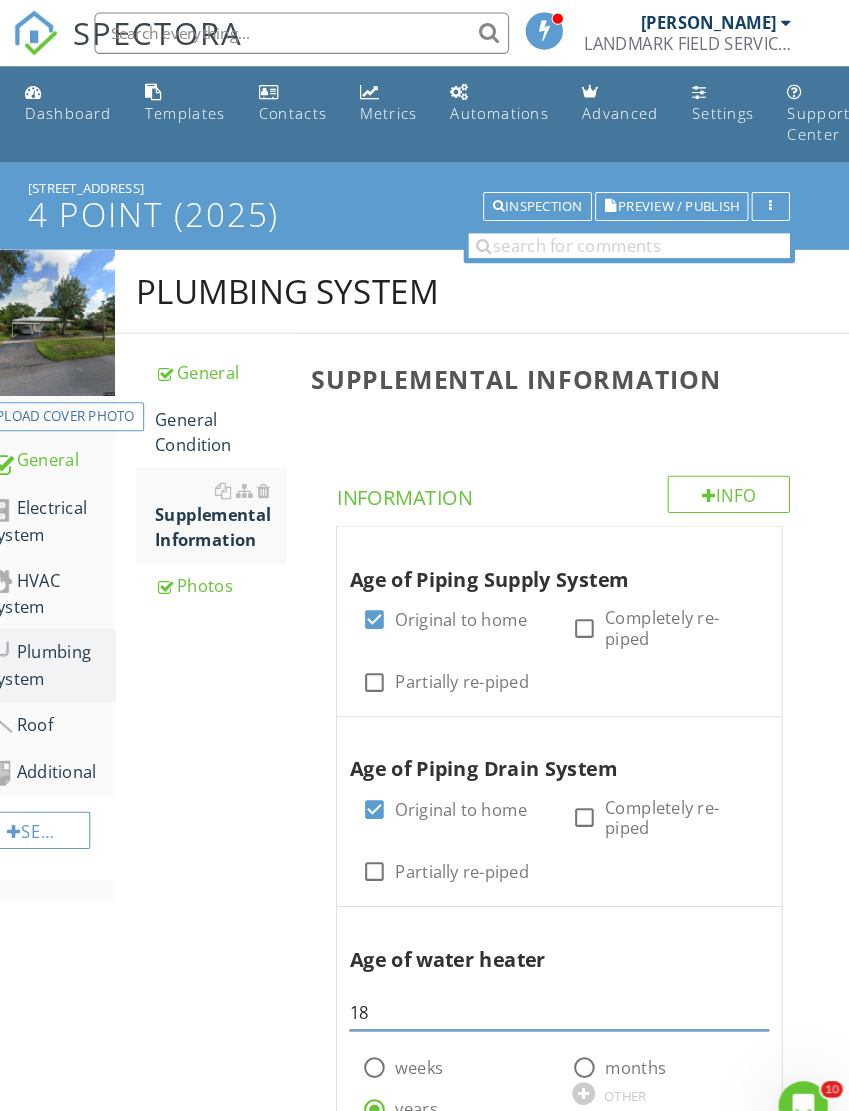 click on "General Condition" at bounding box center [242, 417] 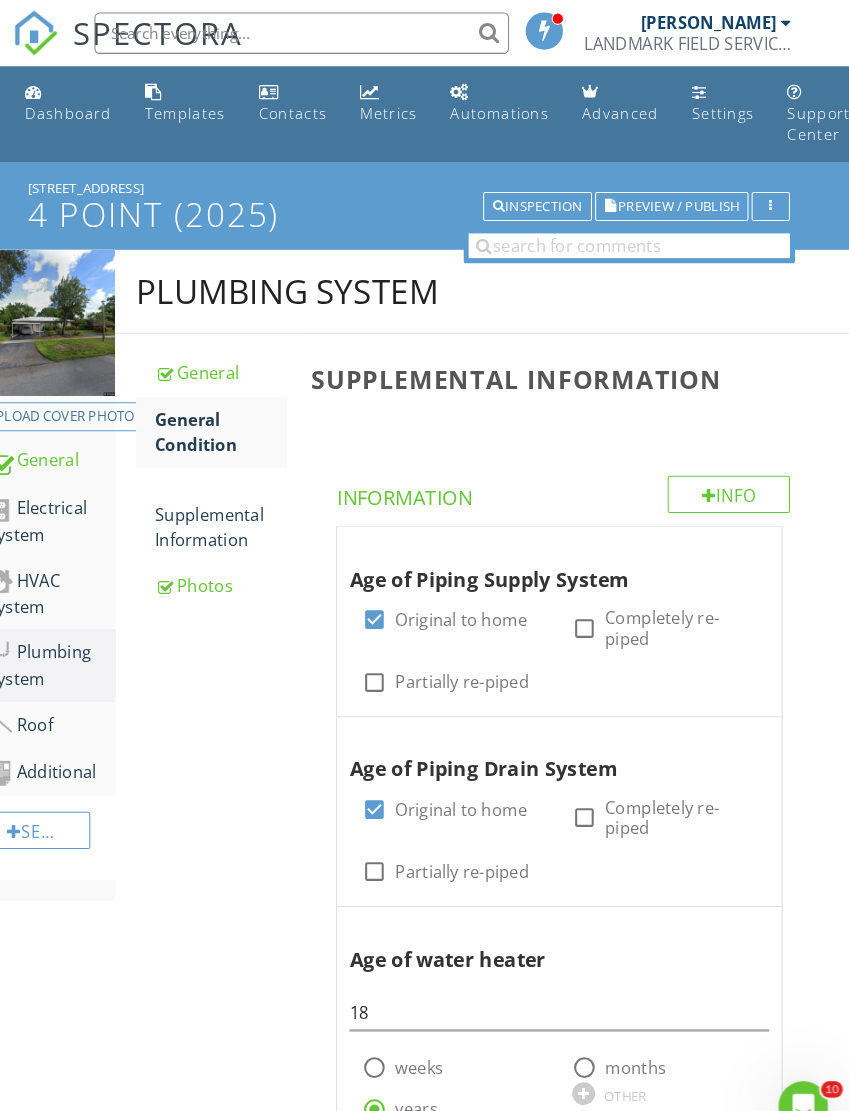 scroll, scrollTop: 0, scrollLeft: 1, axis: horizontal 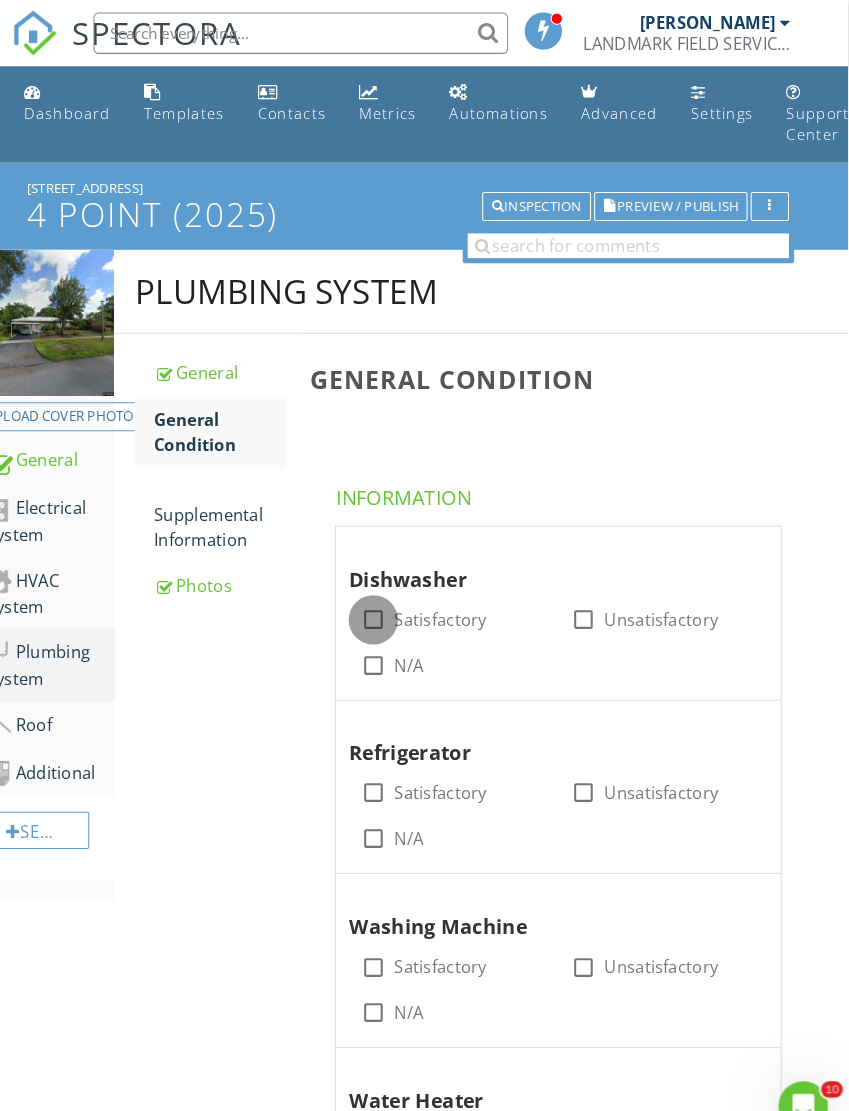 click at bounding box center (390, 598) 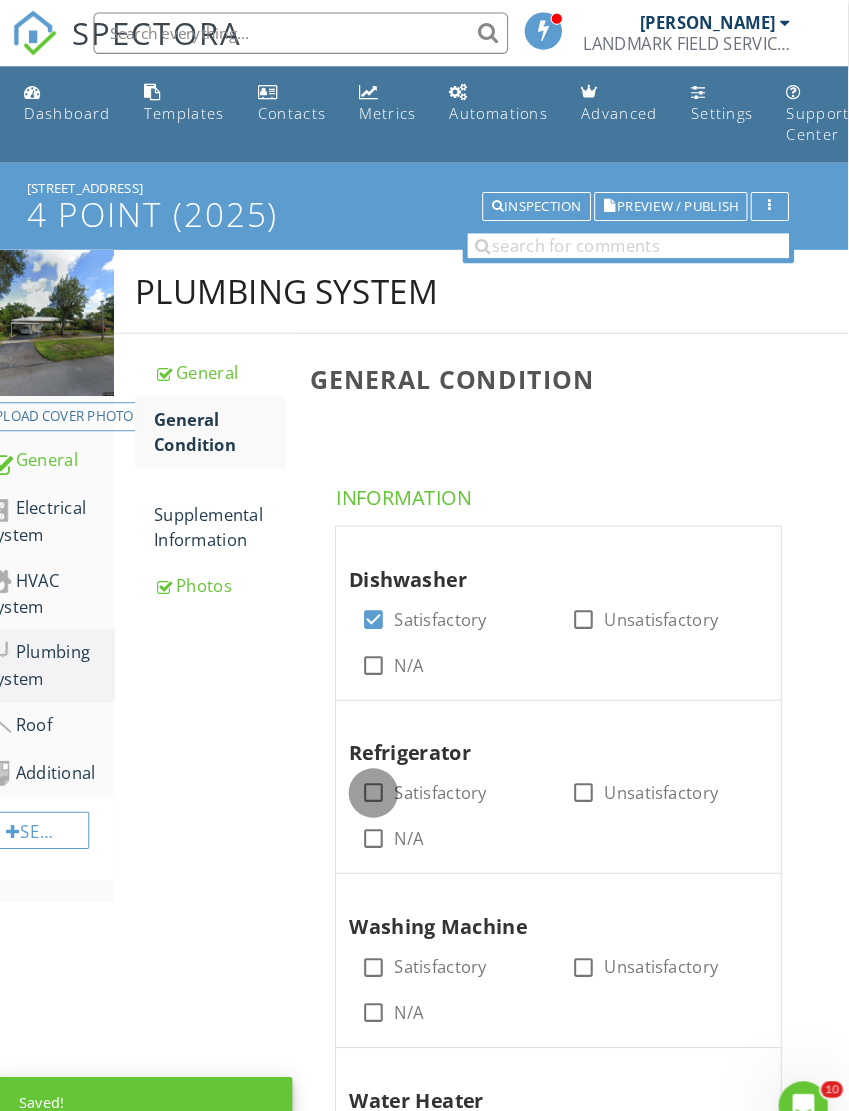 click at bounding box center (390, 765) 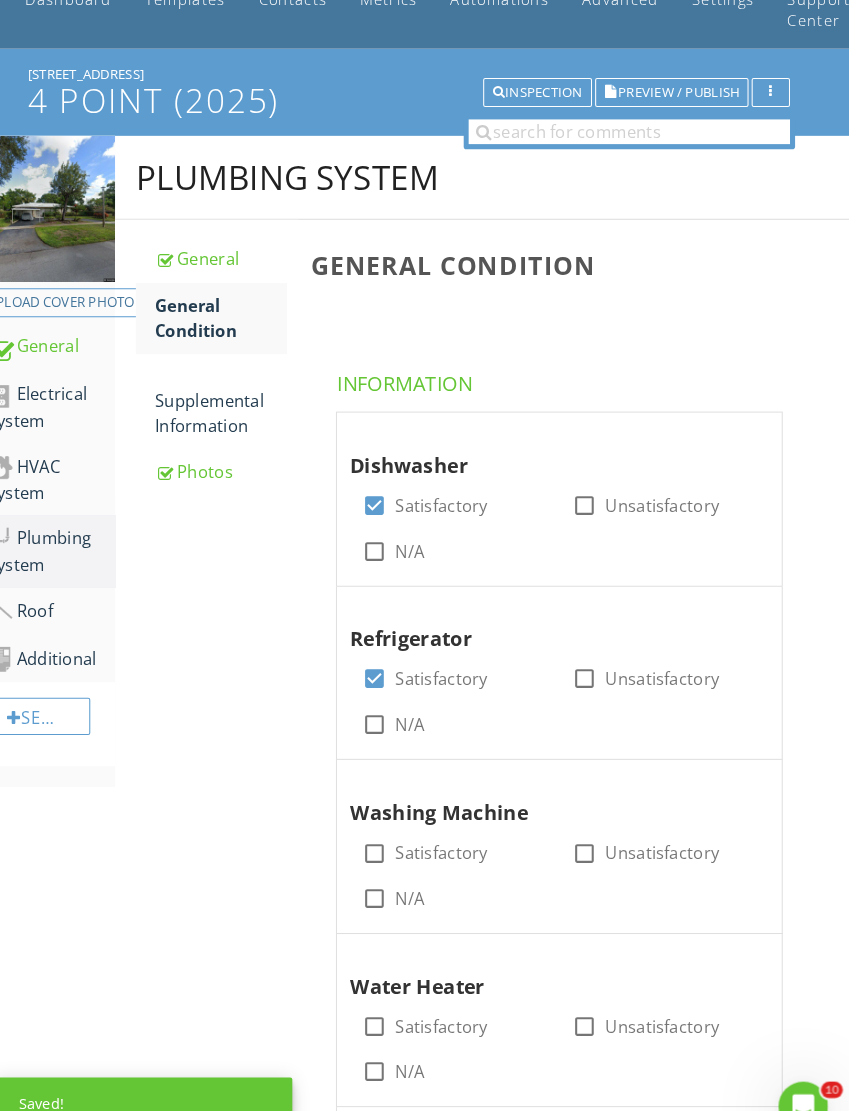 scroll, scrollTop: 112, scrollLeft: 1, axis: both 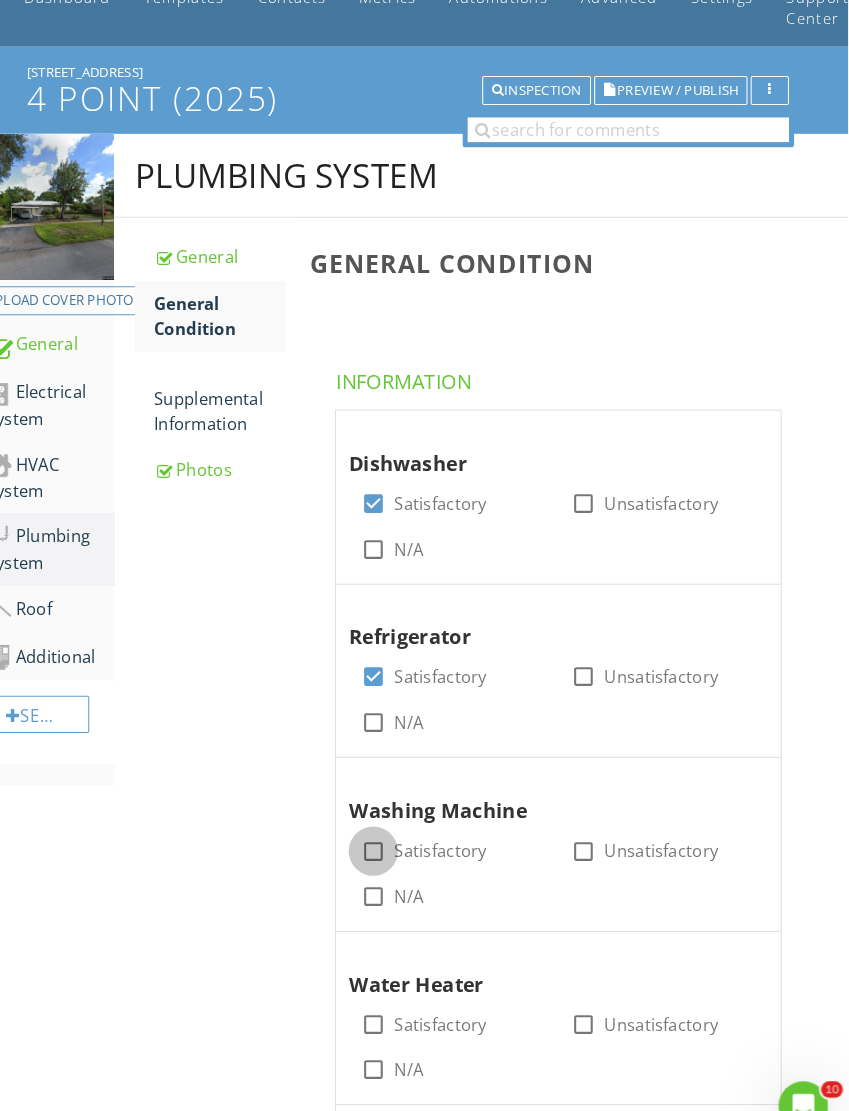 click at bounding box center [390, 821] 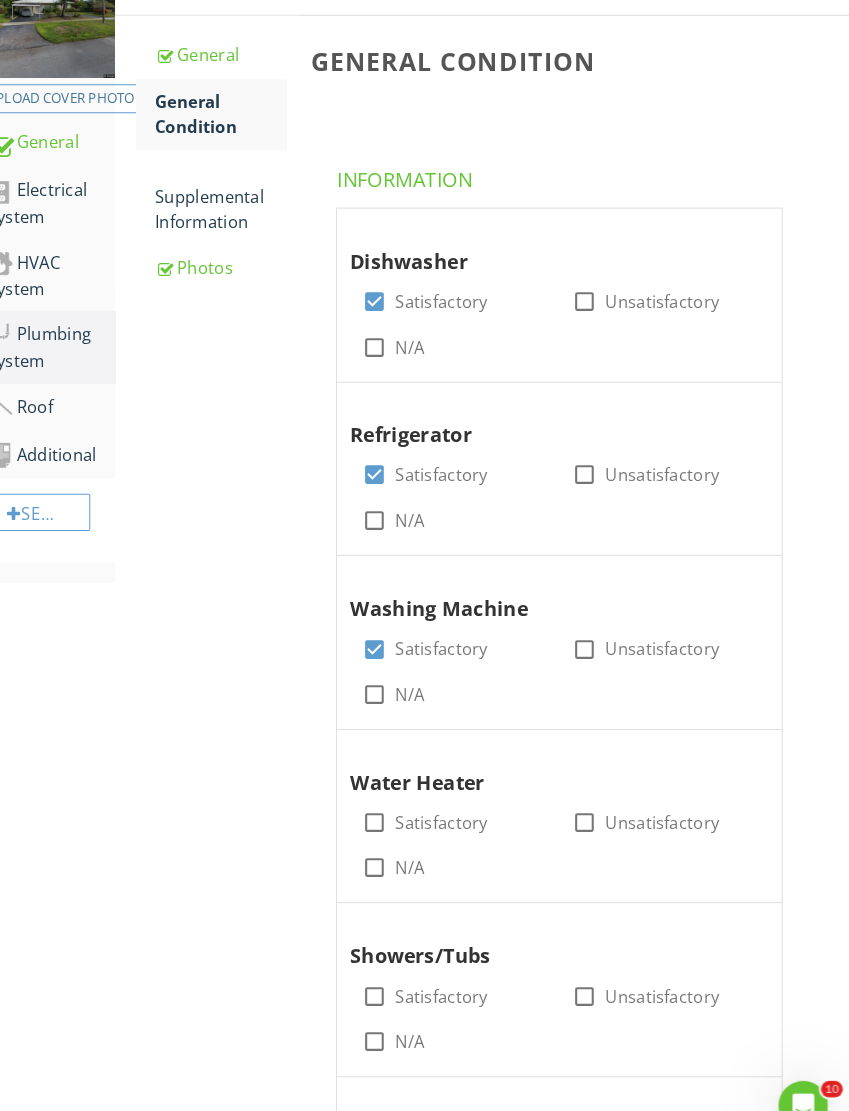 scroll, scrollTop: 310, scrollLeft: 1, axis: both 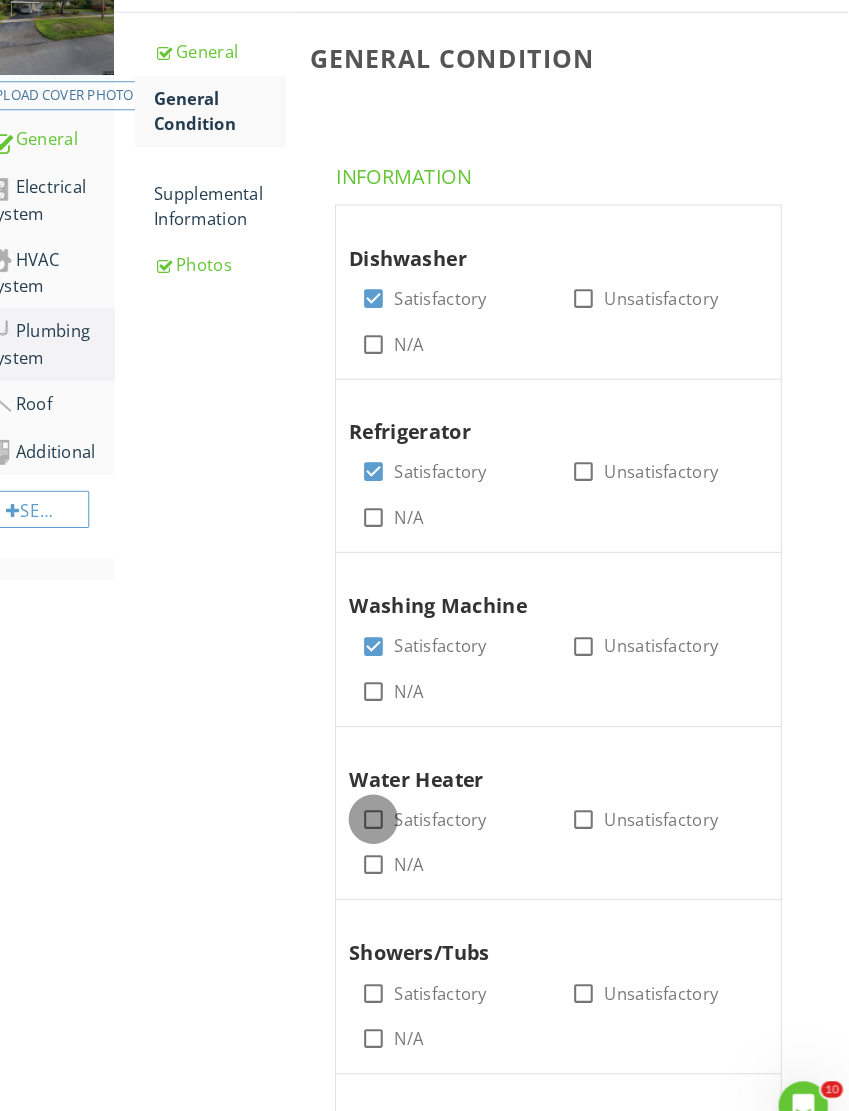 click at bounding box center (390, 790) 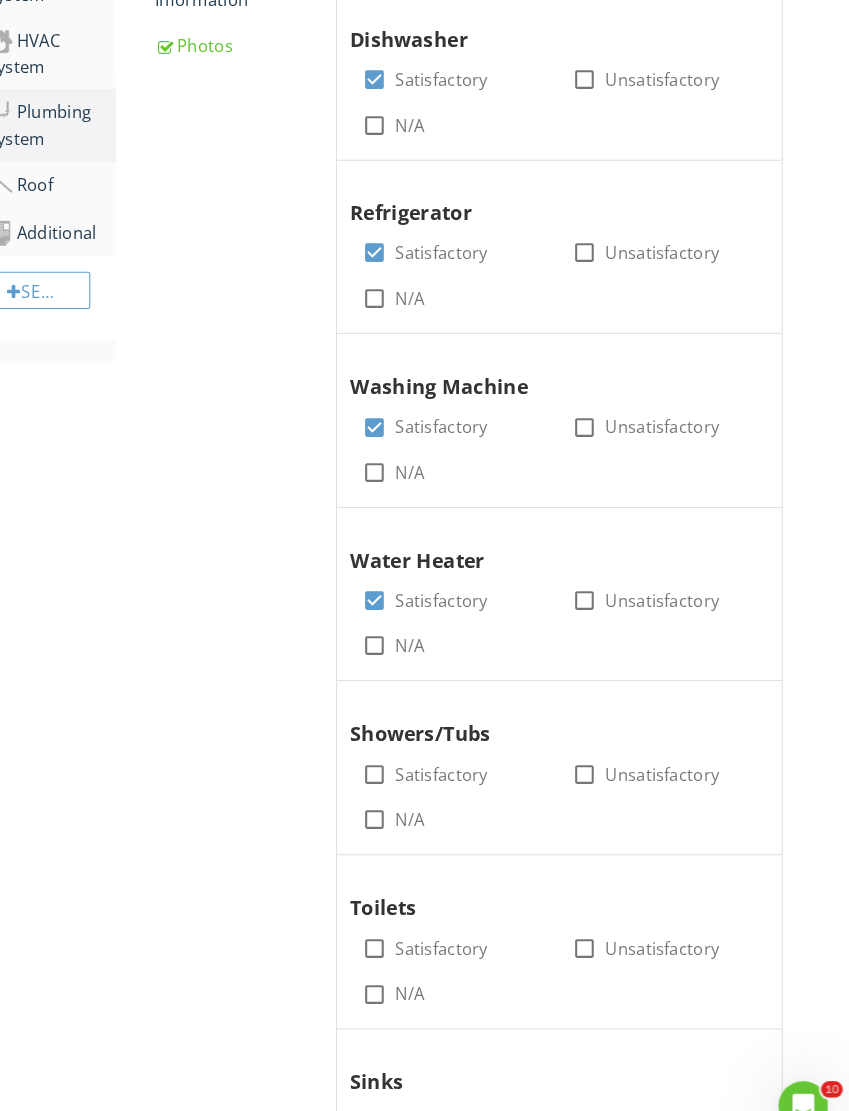 scroll, scrollTop: 522, scrollLeft: 1, axis: both 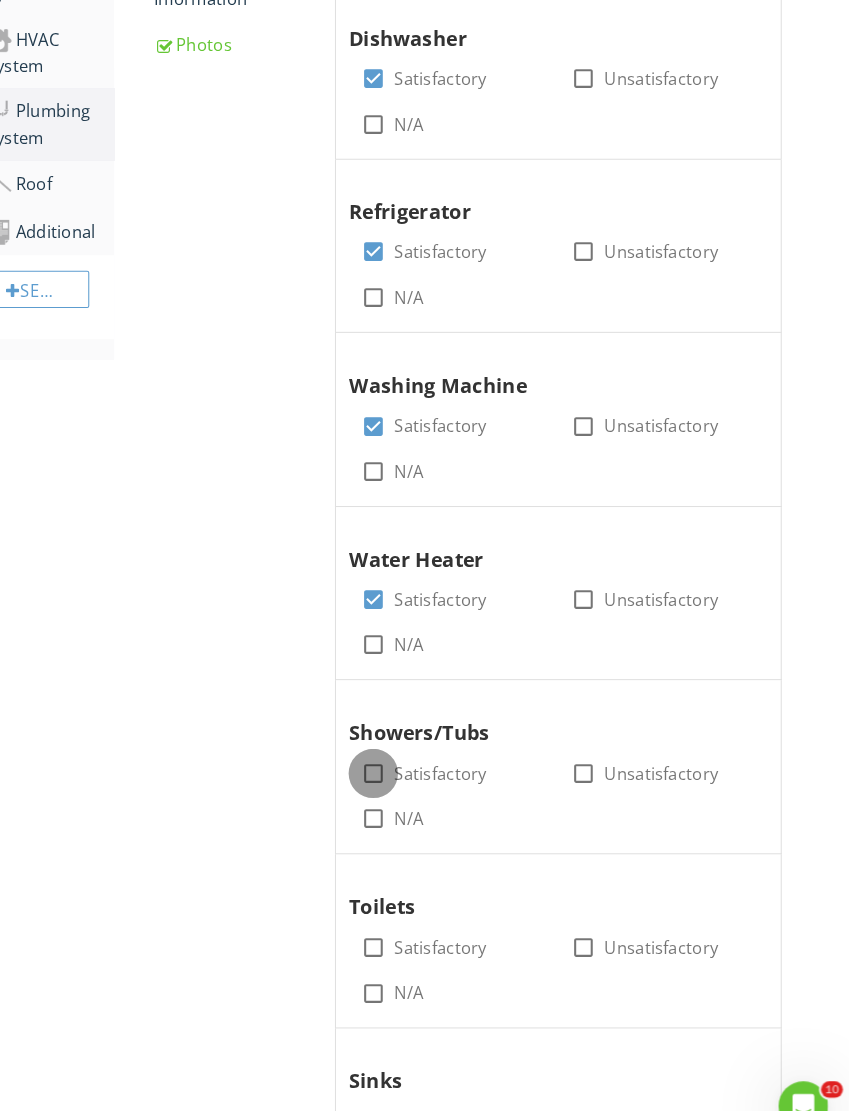 click at bounding box center [390, 746] 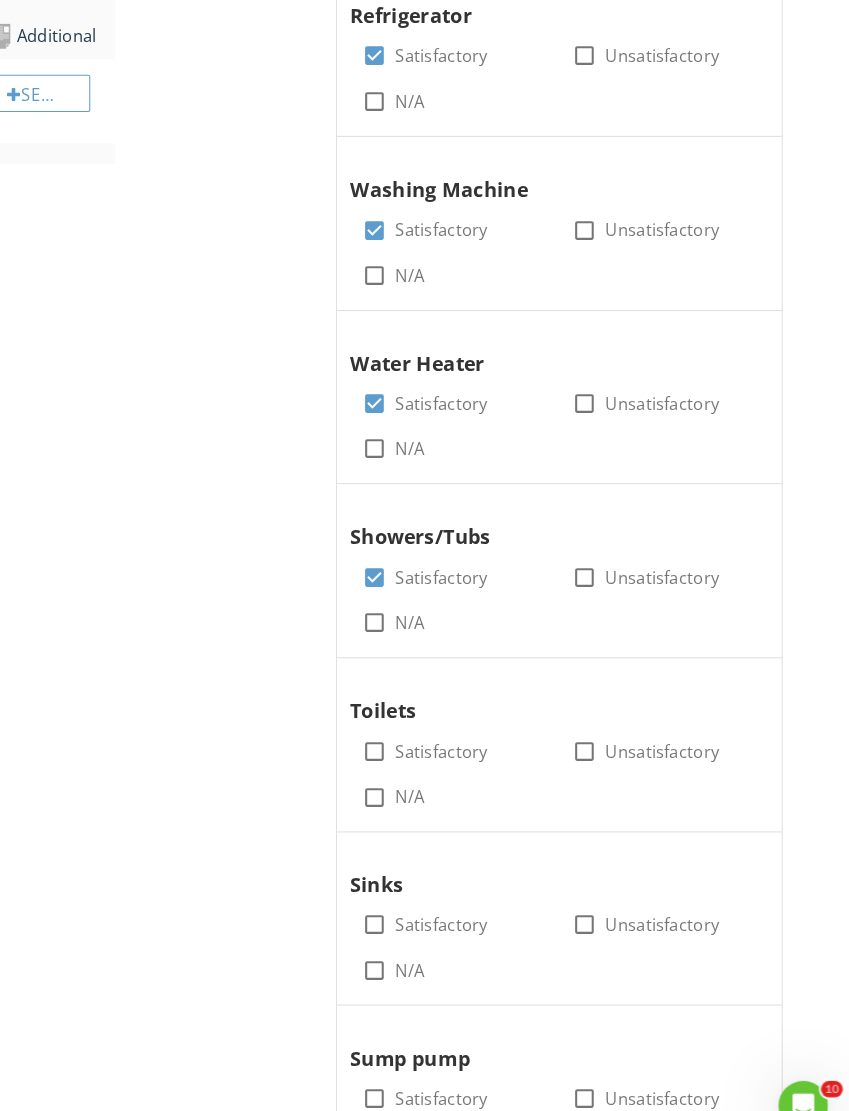 scroll, scrollTop: 714, scrollLeft: 1, axis: both 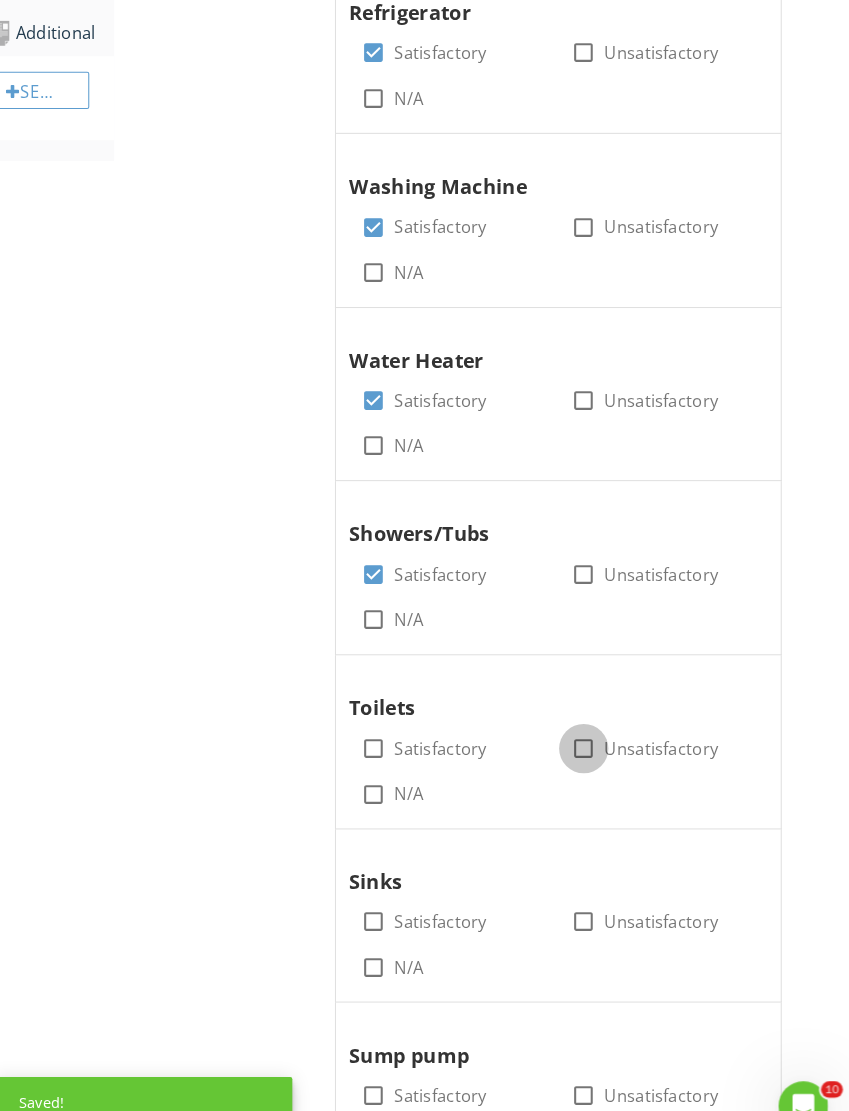 click at bounding box center (593, 722) 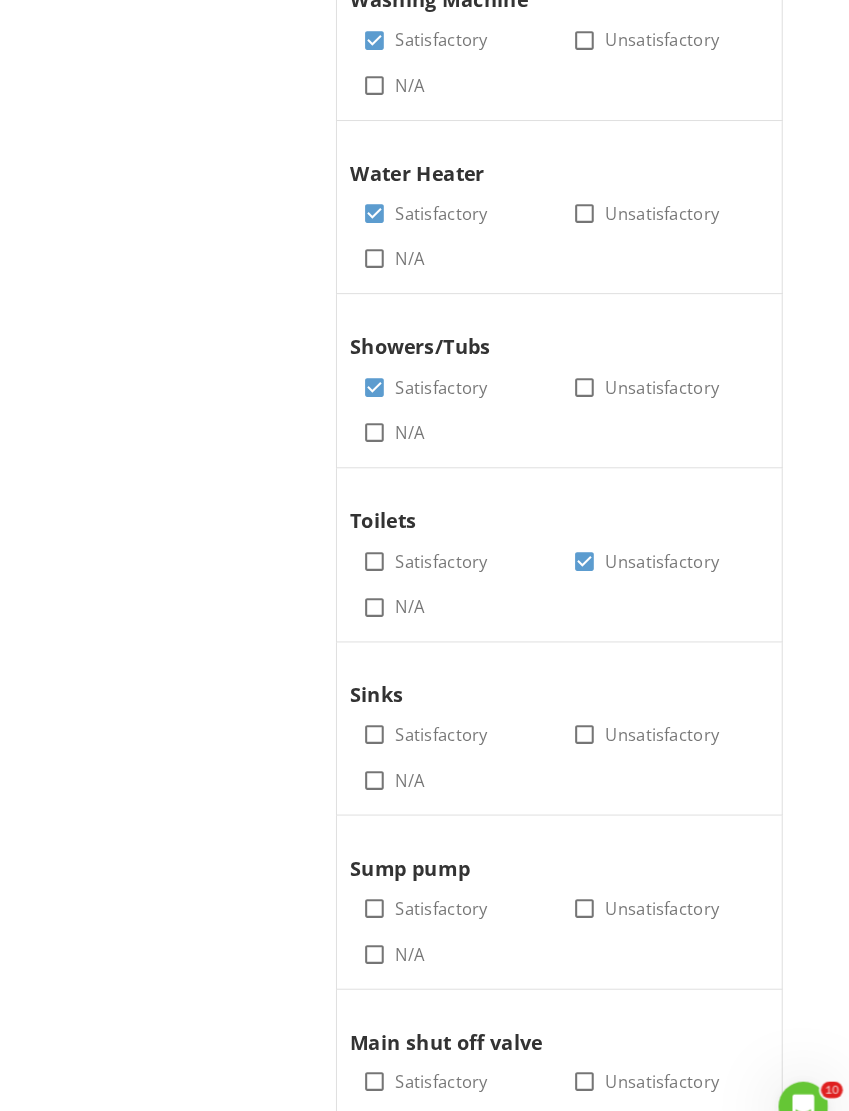 scroll, scrollTop: 900, scrollLeft: 1, axis: both 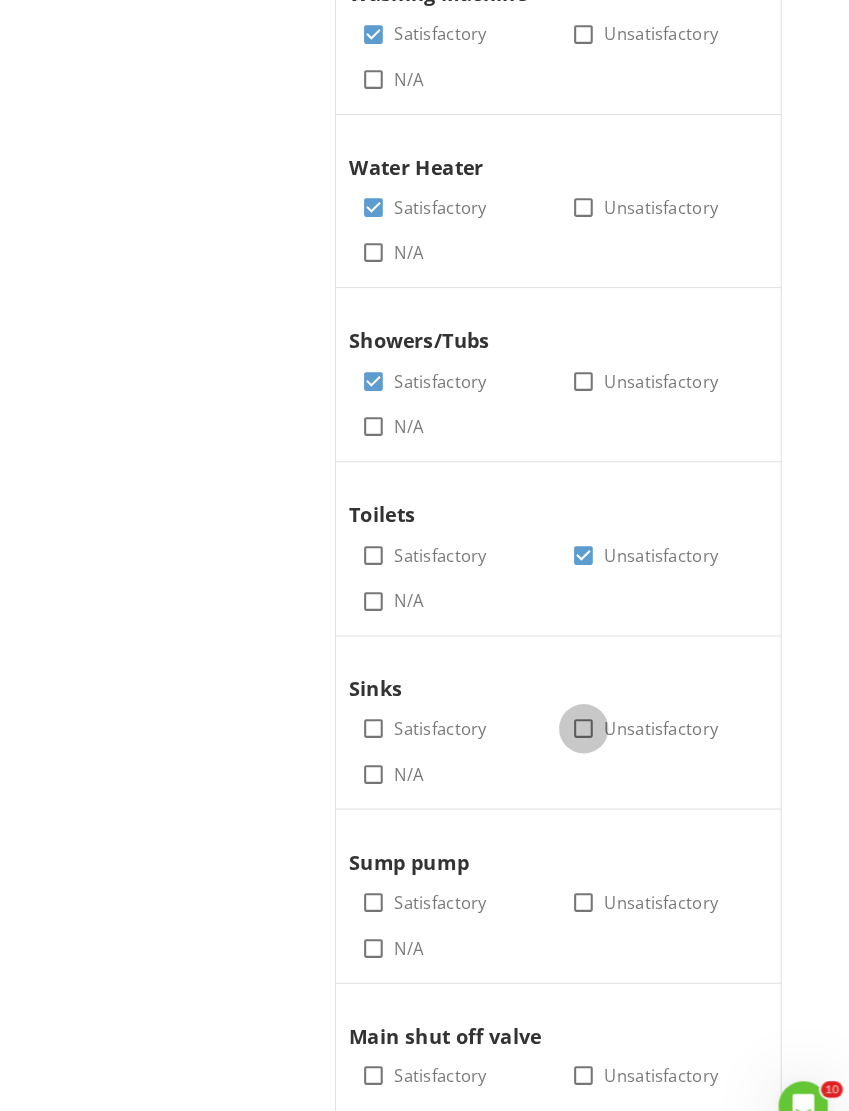 click at bounding box center (593, 703) 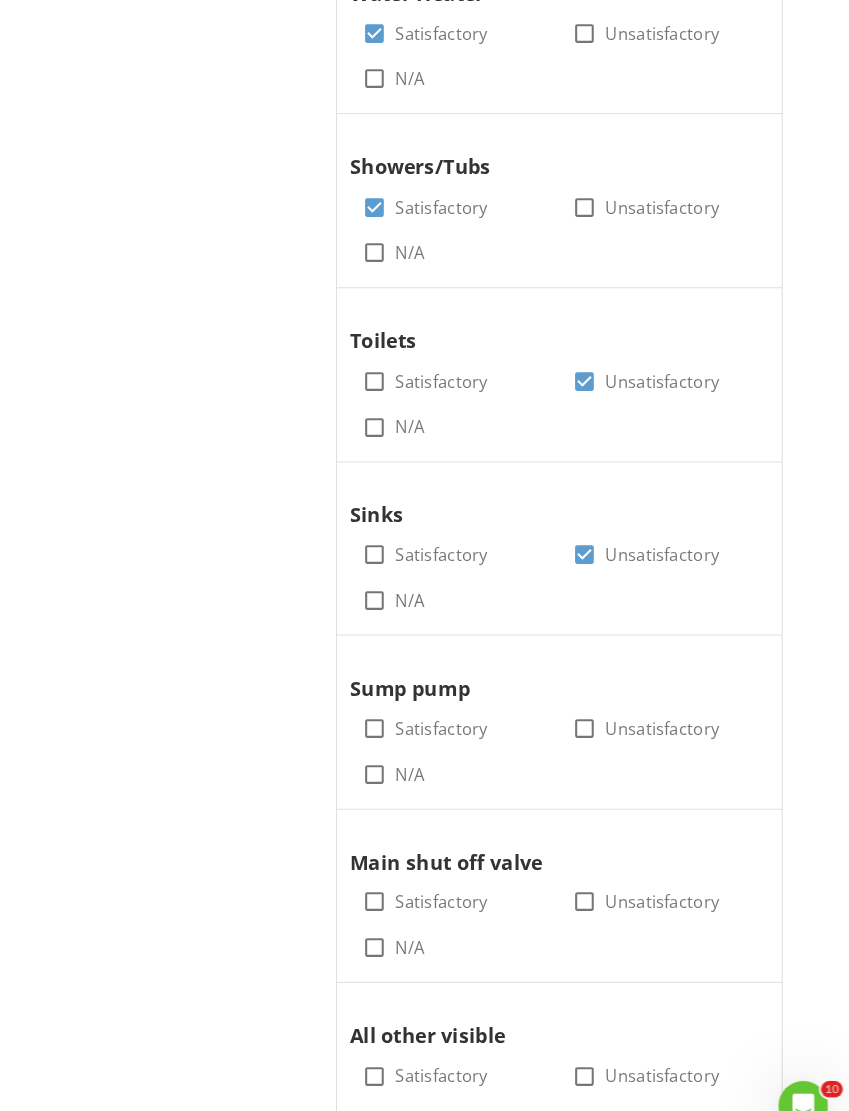 scroll, scrollTop: 1070, scrollLeft: 1, axis: both 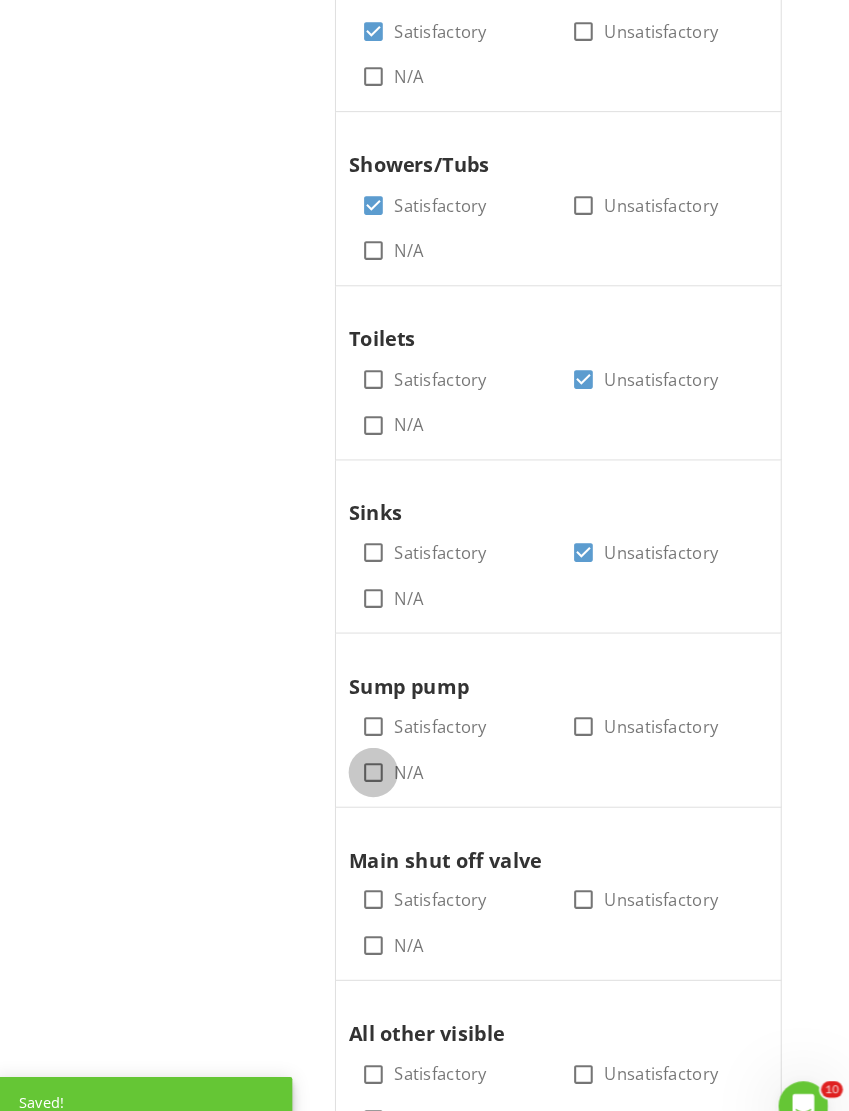 click at bounding box center [390, 745] 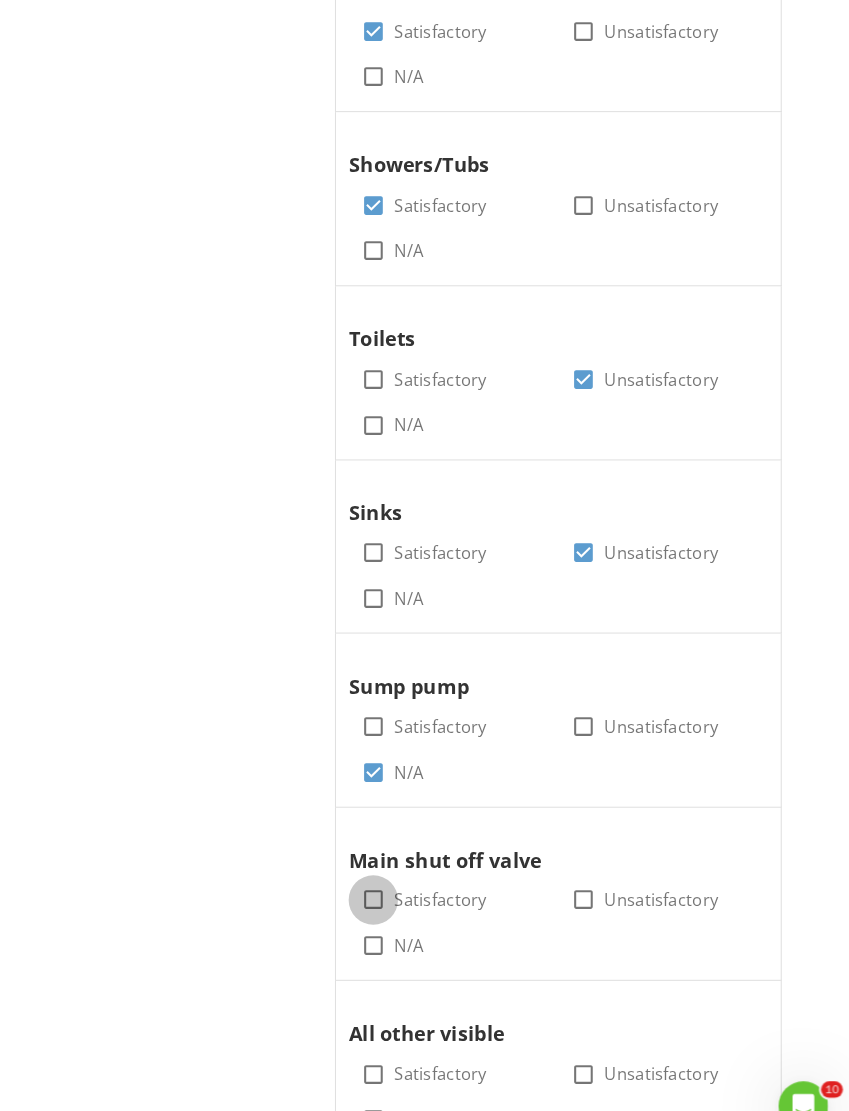 click at bounding box center (390, 868) 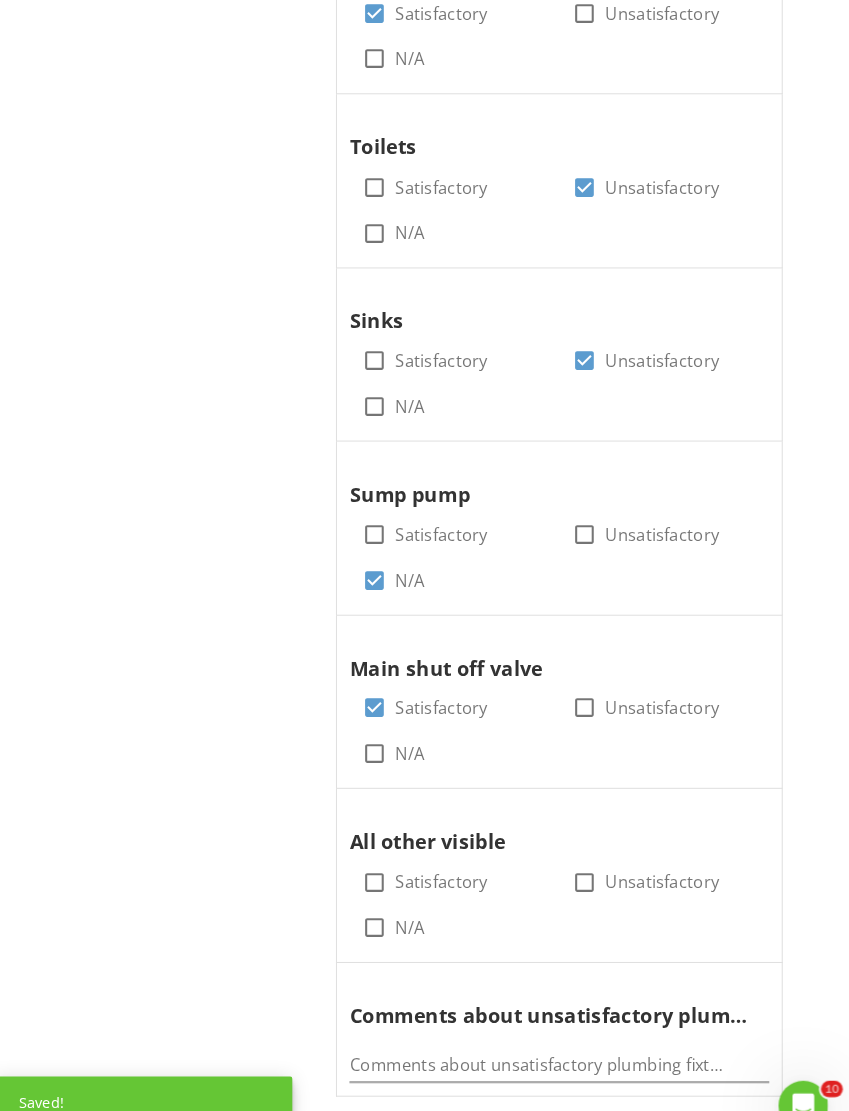 scroll, scrollTop: 1265, scrollLeft: 1, axis: both 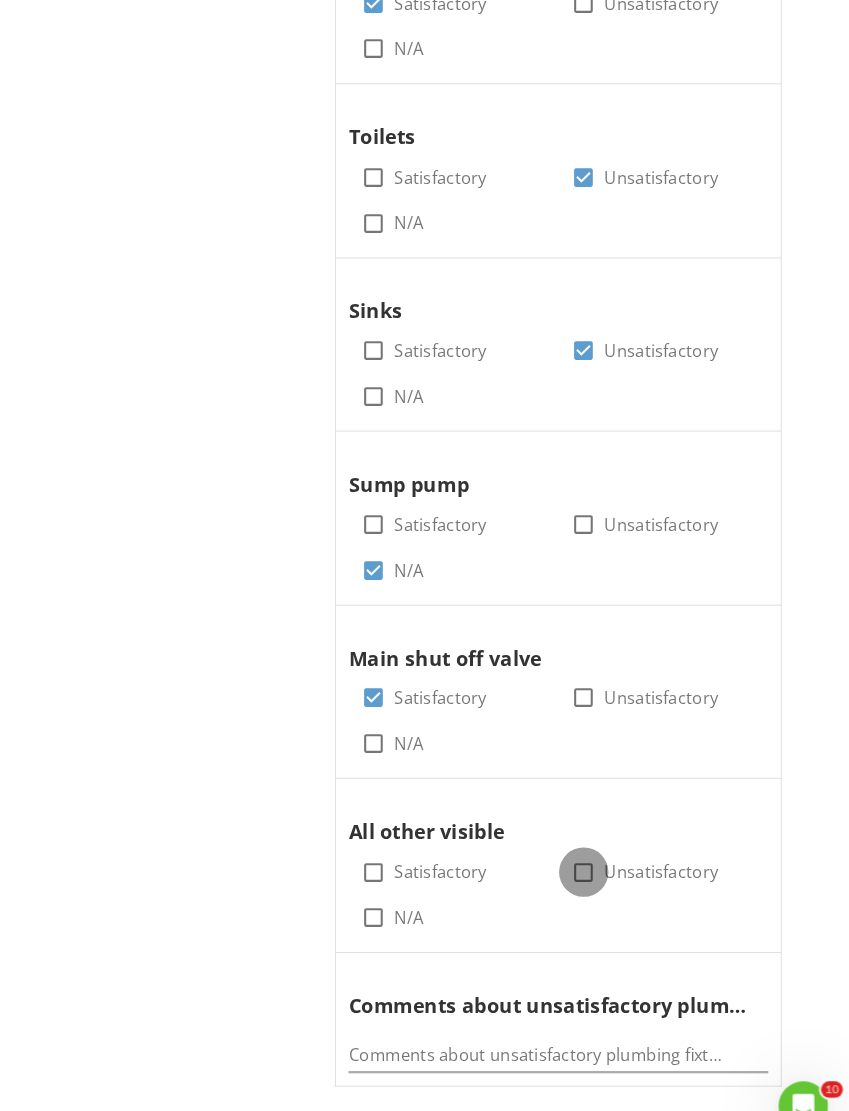 click at bounding box center [593, 841] 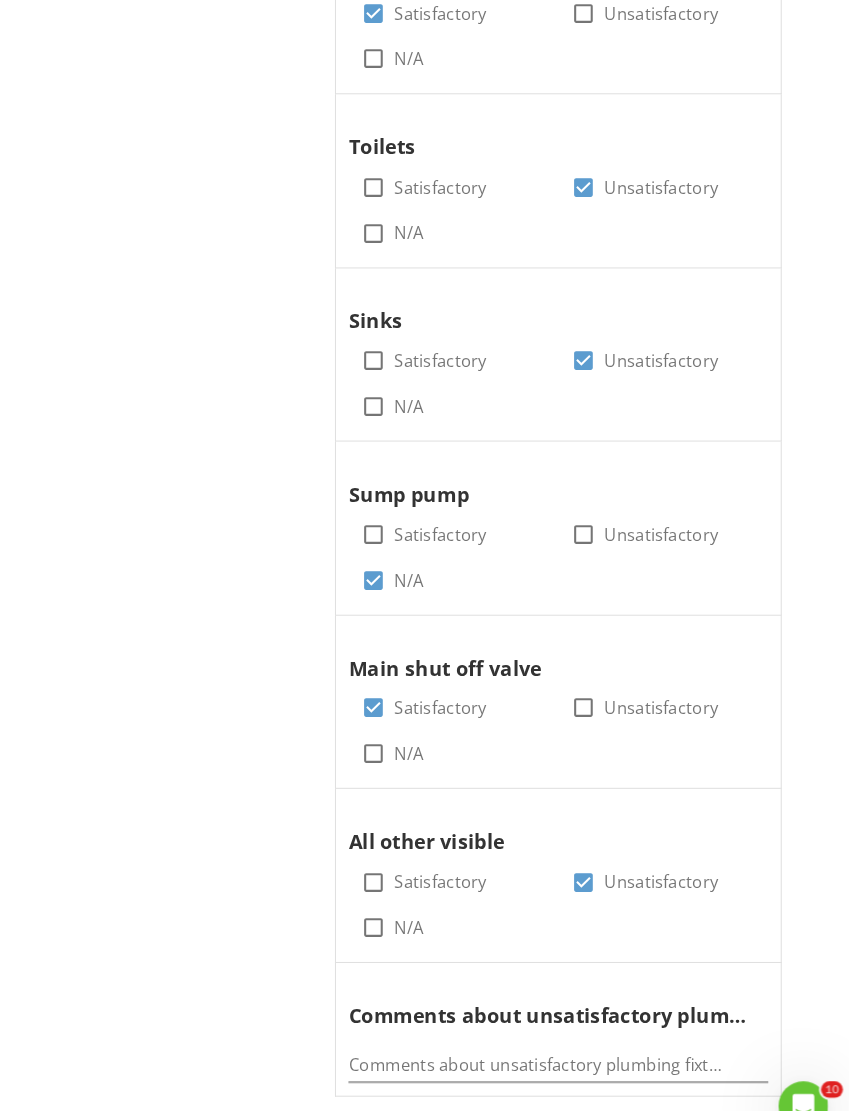 scroll, scrollTop: 1511, scrollLeft: 1, axis: both 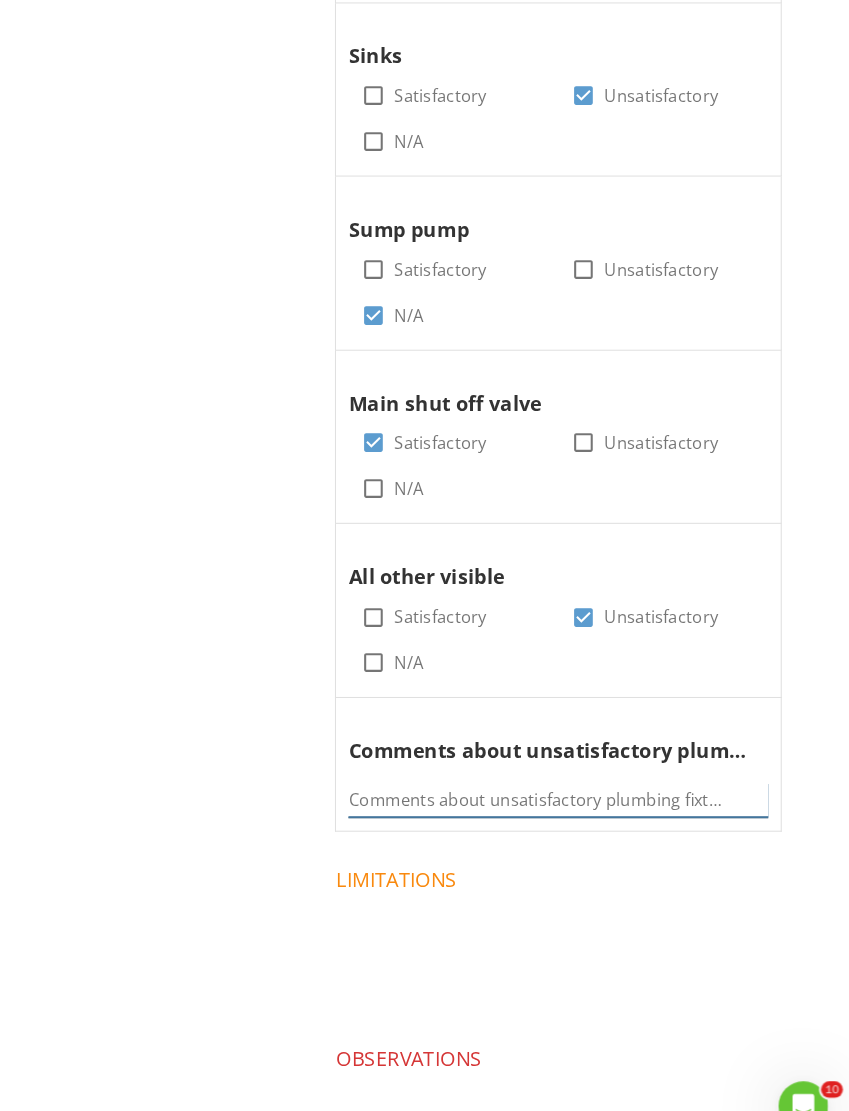 click at bounding box center [568, 771] 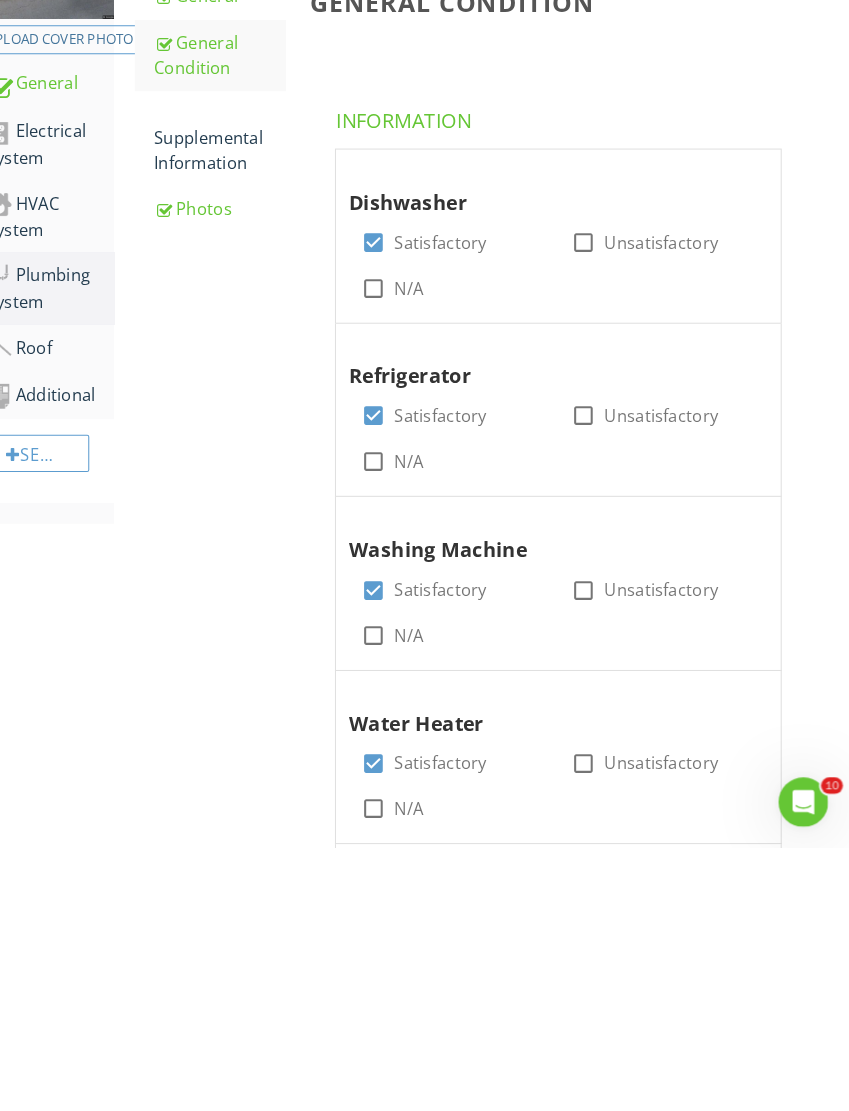 scroll, scrollTop: 70, scrollLeft: 1, axis: both 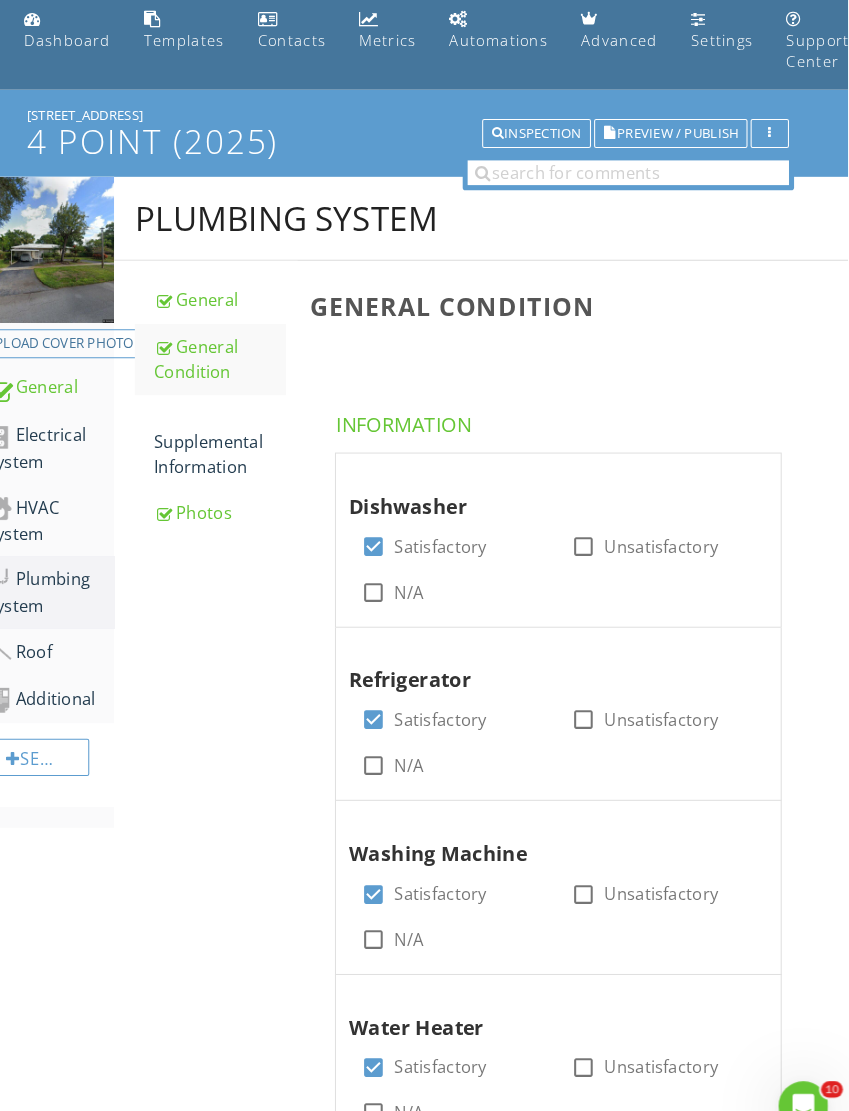 type on "LEAKING TOILET, WATER LEAK UNDER KITCHEN SINK, INNOPERABLE WATER VALVES UNDER SINK KITCHEN & NORTH SIDE BATHROOM SINK" 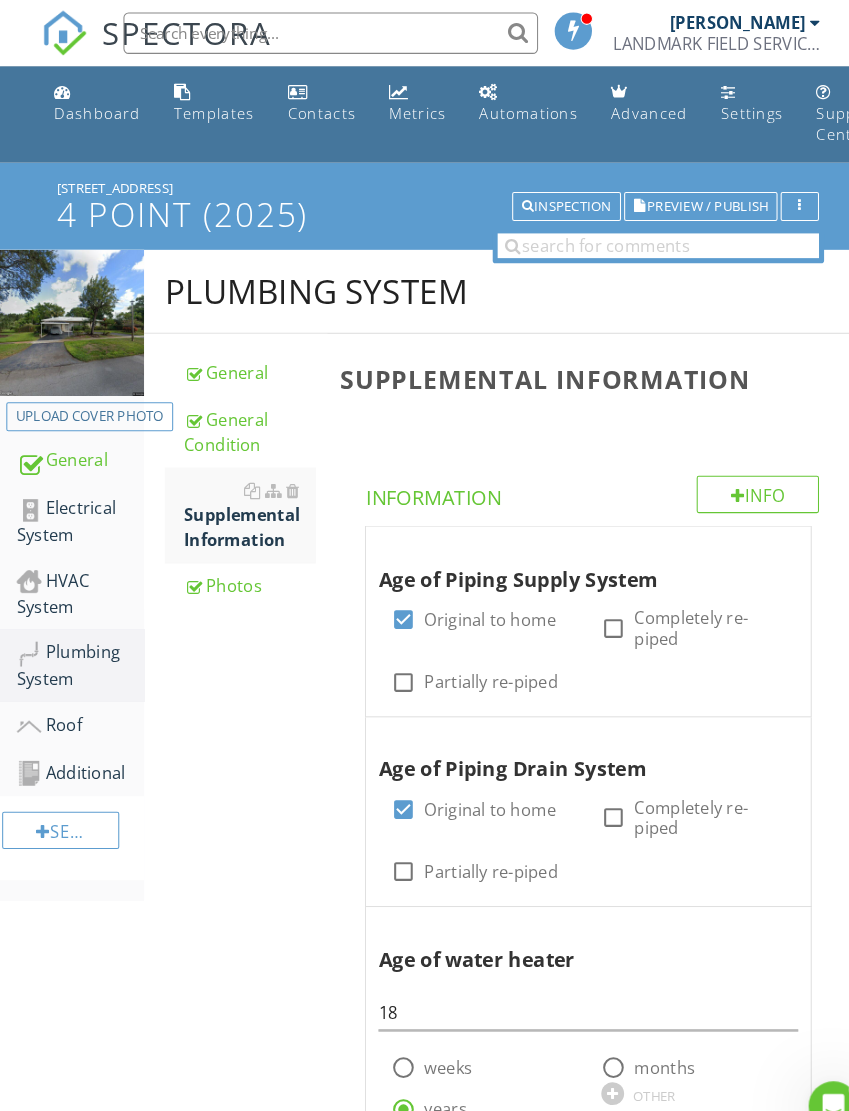 scroll, scrollTop: 0, scrollLeft: 0, axis: both 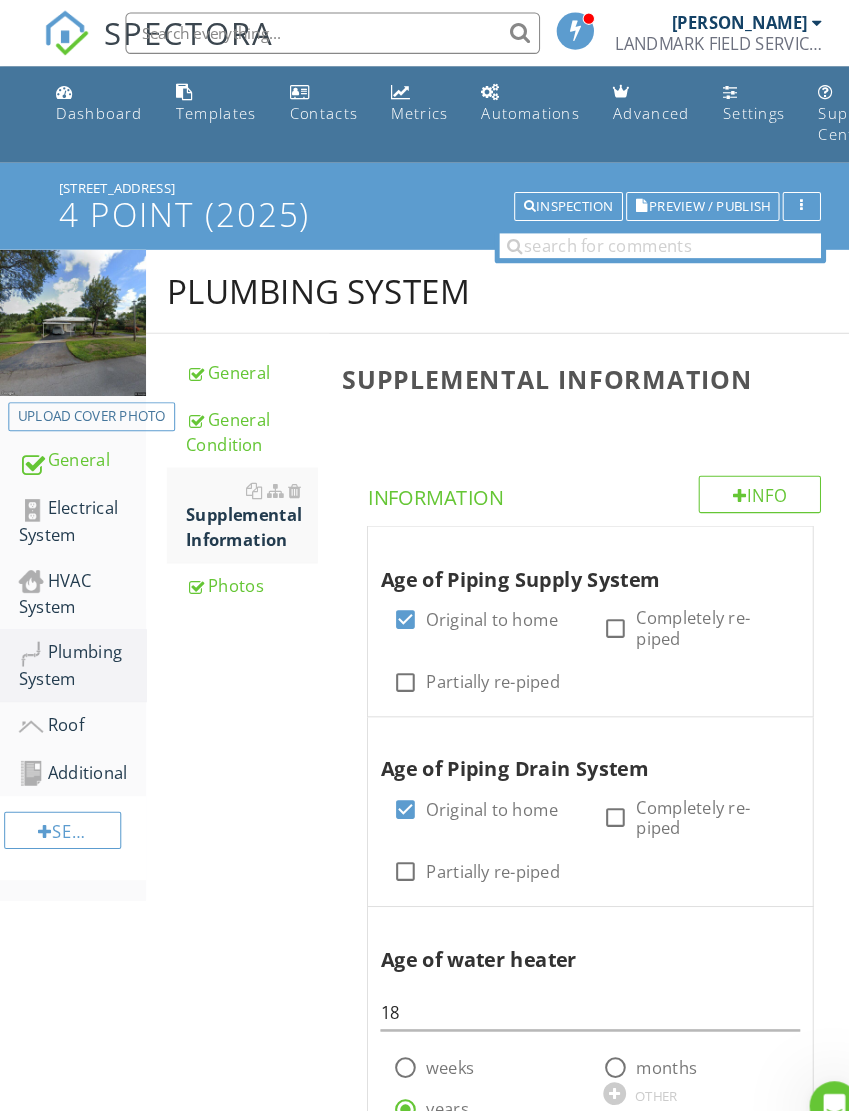 click on "HVAC System" at bounding box center (79, 573) 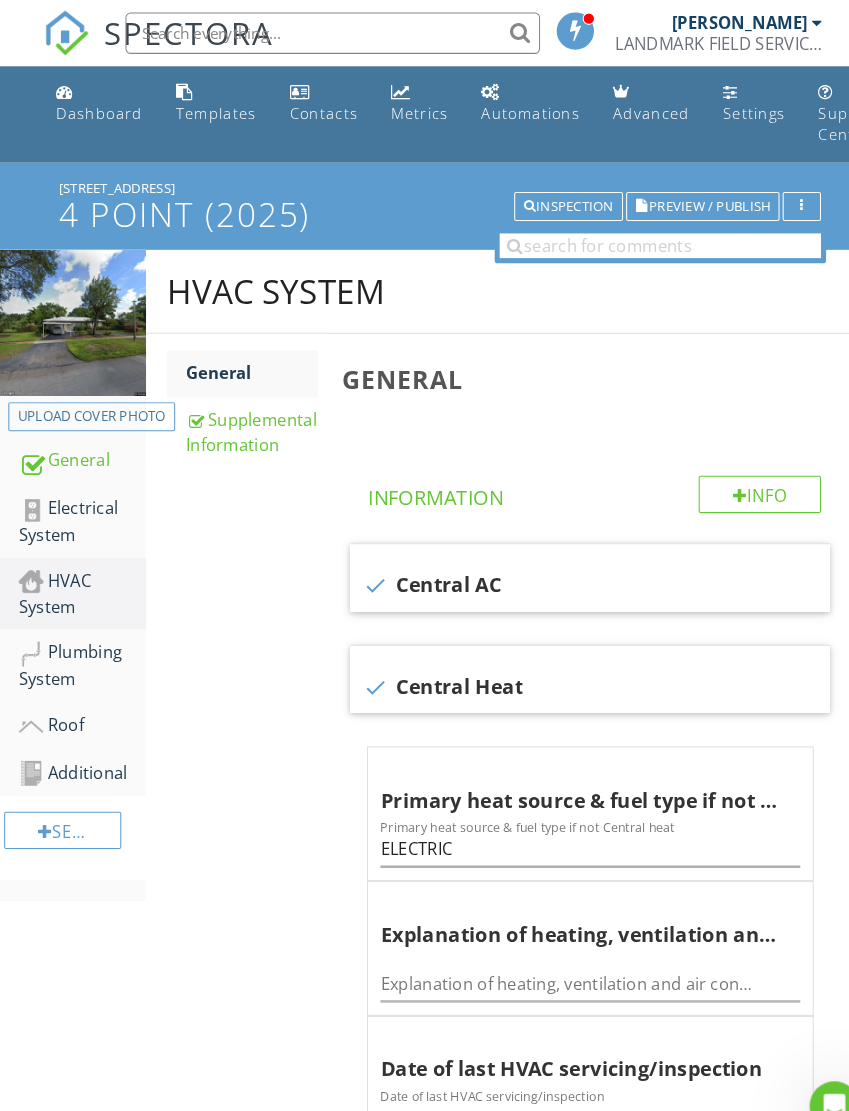 click on "Electrical System" at bounding box center (79, 503) 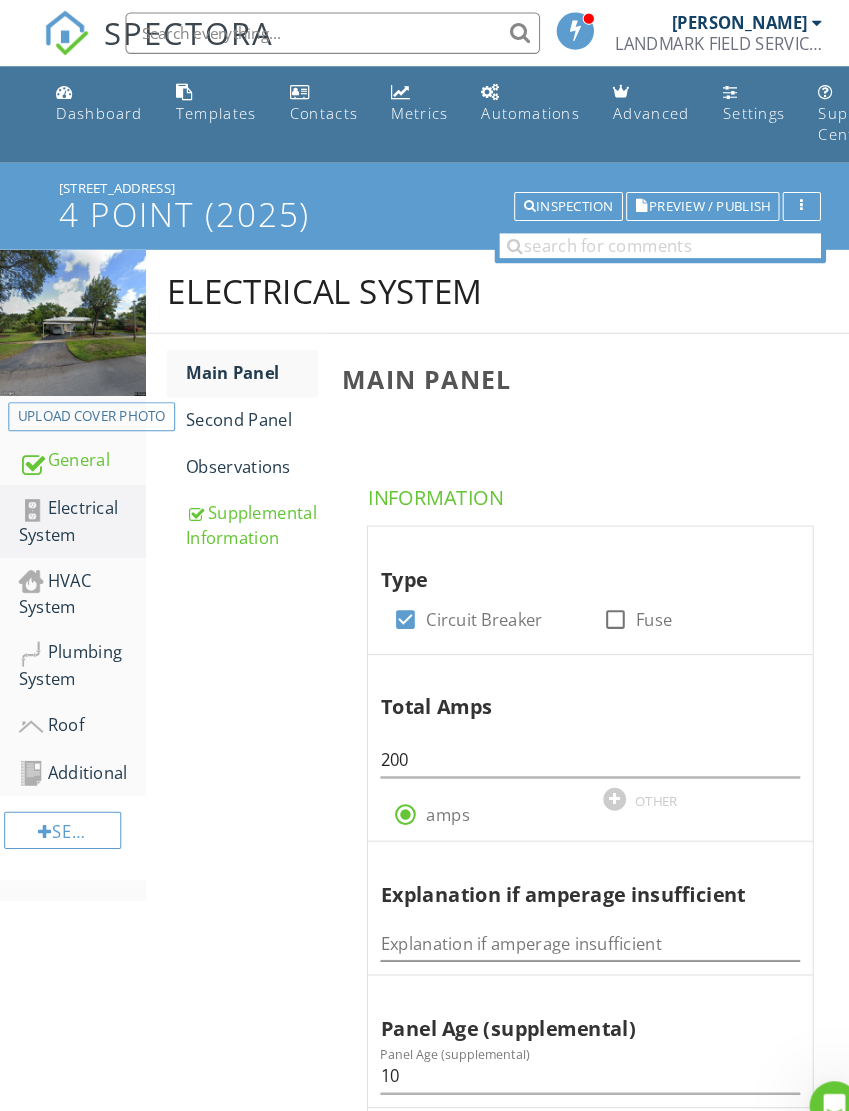 click on "Preview / Publish" at bounding box center [684, 199] 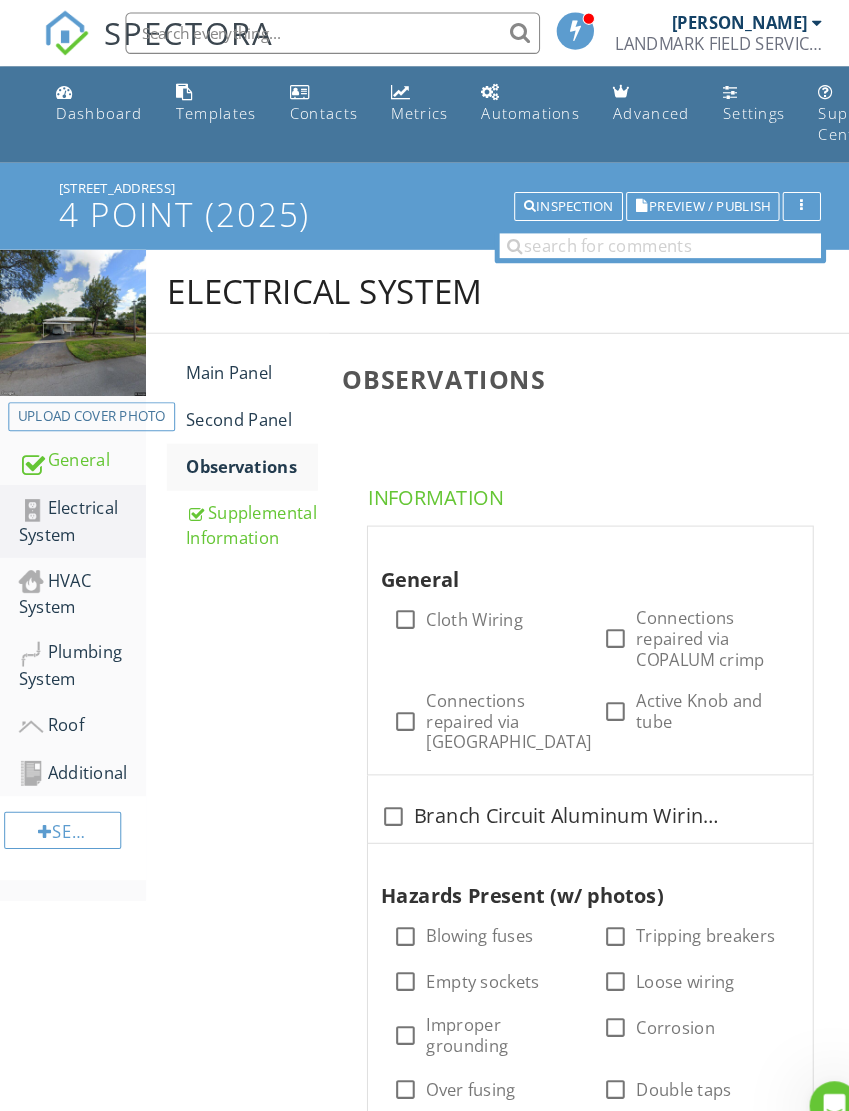click on "Plumbing System" at bounding box center [79, 642] 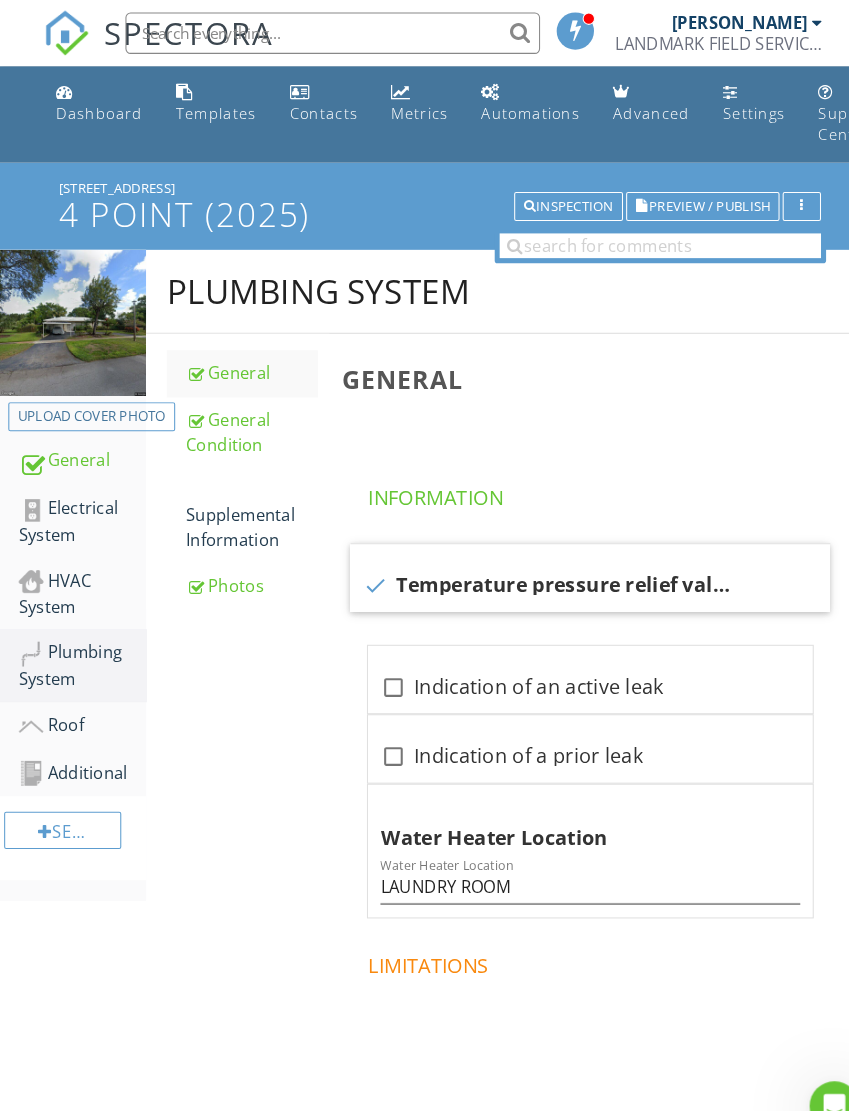 click on "General Condition" at bounding box center [242, 417] 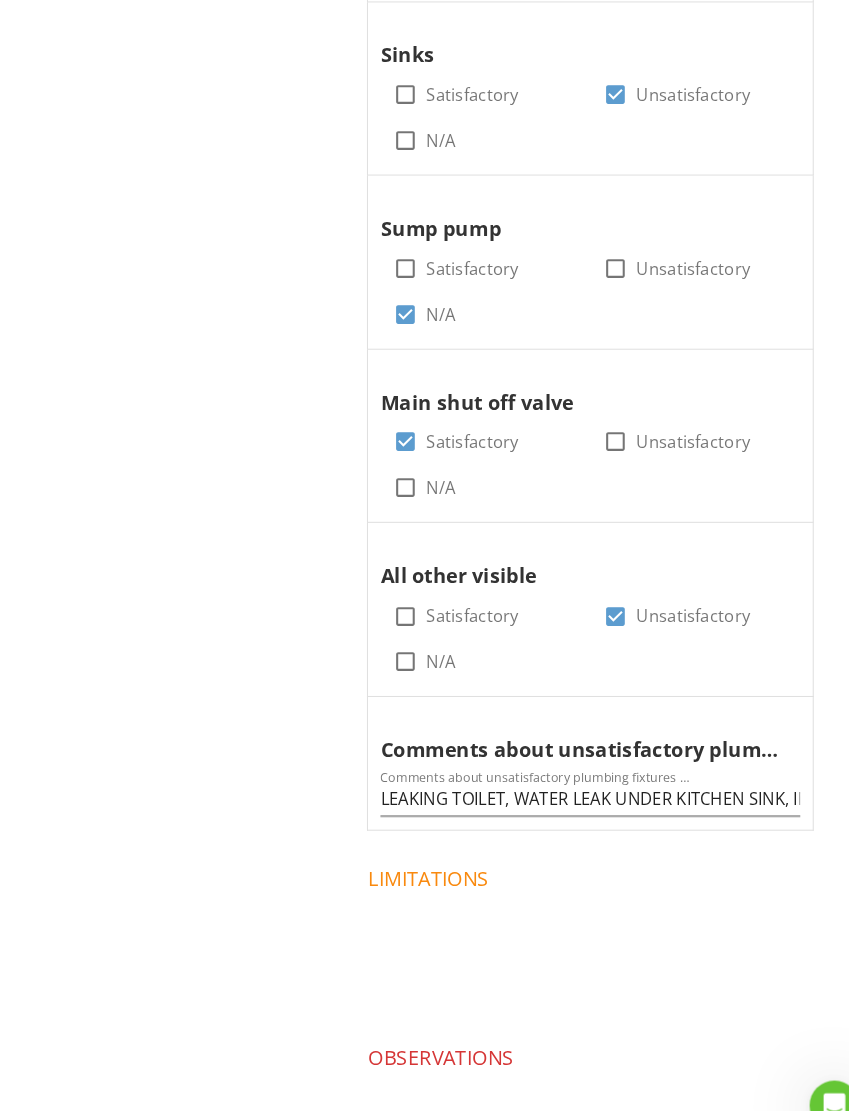 scroll, scrollTop: 1511, scrollLeft: 0, axis: vertical 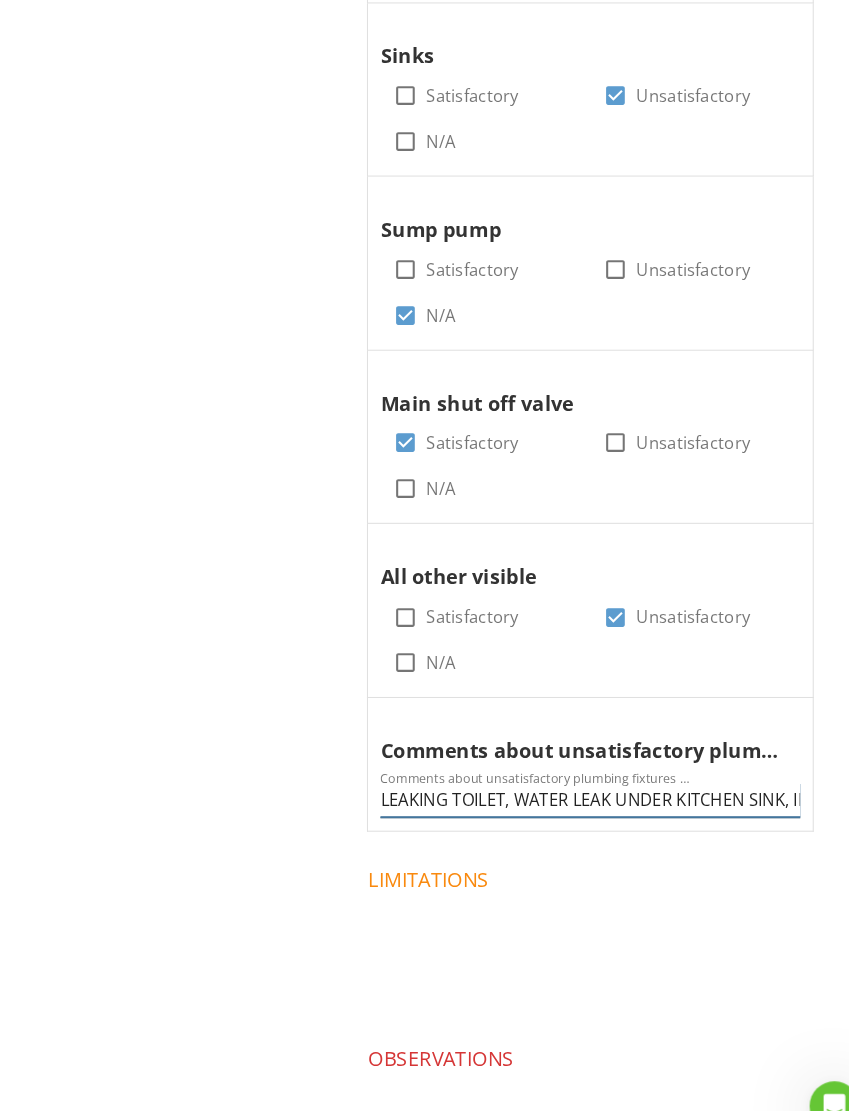 click on "LEAKING TOILET, WATER LEAK UNDER KITCHEN SINK, INNOPERABLE WATER VALVES UNDER SINK KITCHEN & NORTH SIDE BATHROOM SINK" at bounding box center [569, 771] 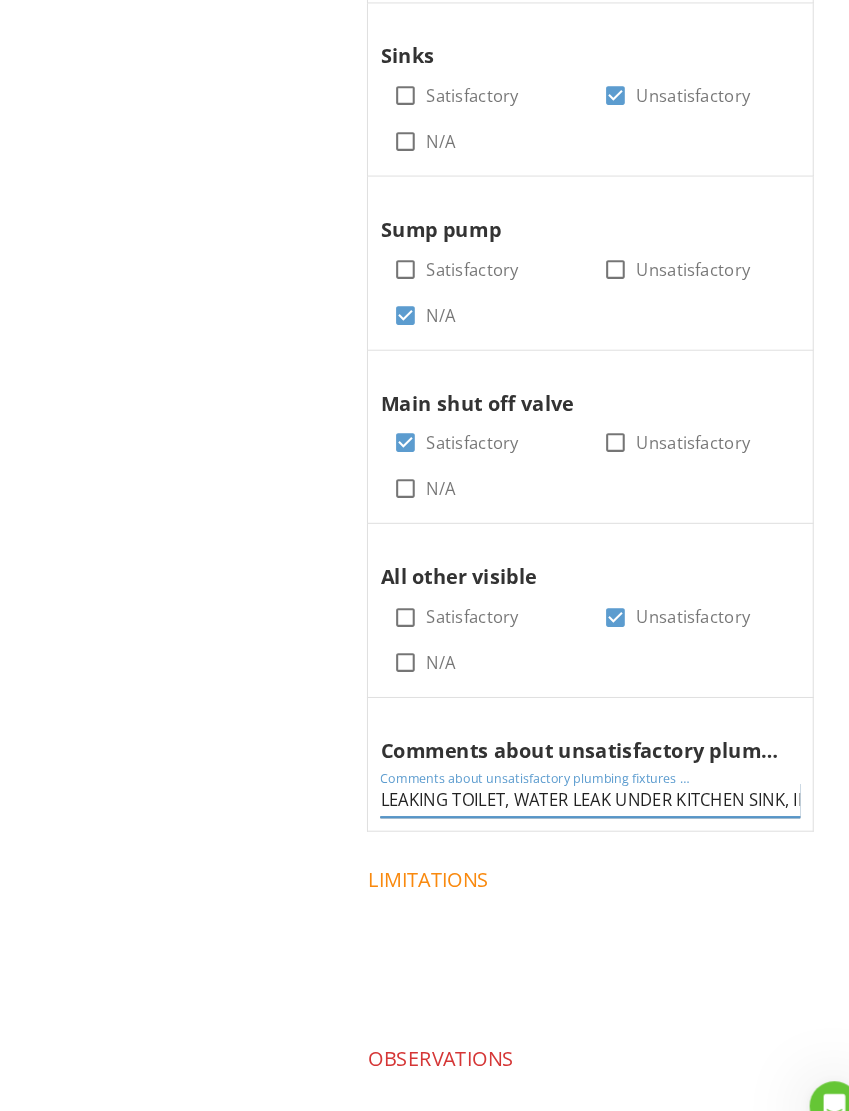 scroll, scrollTop: 1511, scrollLeft: 0, axis: vertical 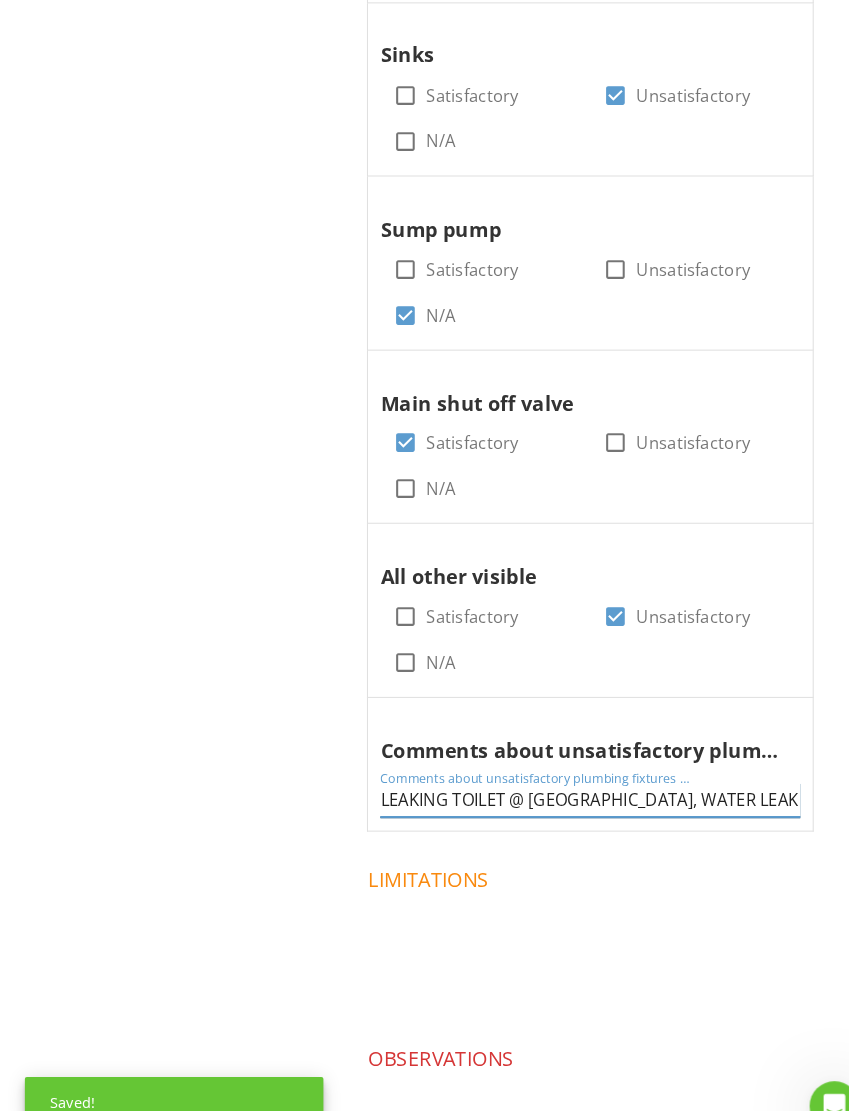 click on "LEAKING TOILET @ NORTH SIDE BATH, WATER LEAK UNDER KITCHEN SINK, INNOPERABLE WATER VALVES UNDER SINK KITCHEN & NORTH SIDE BATHROOM SINK" at bounding box center (569, 771) 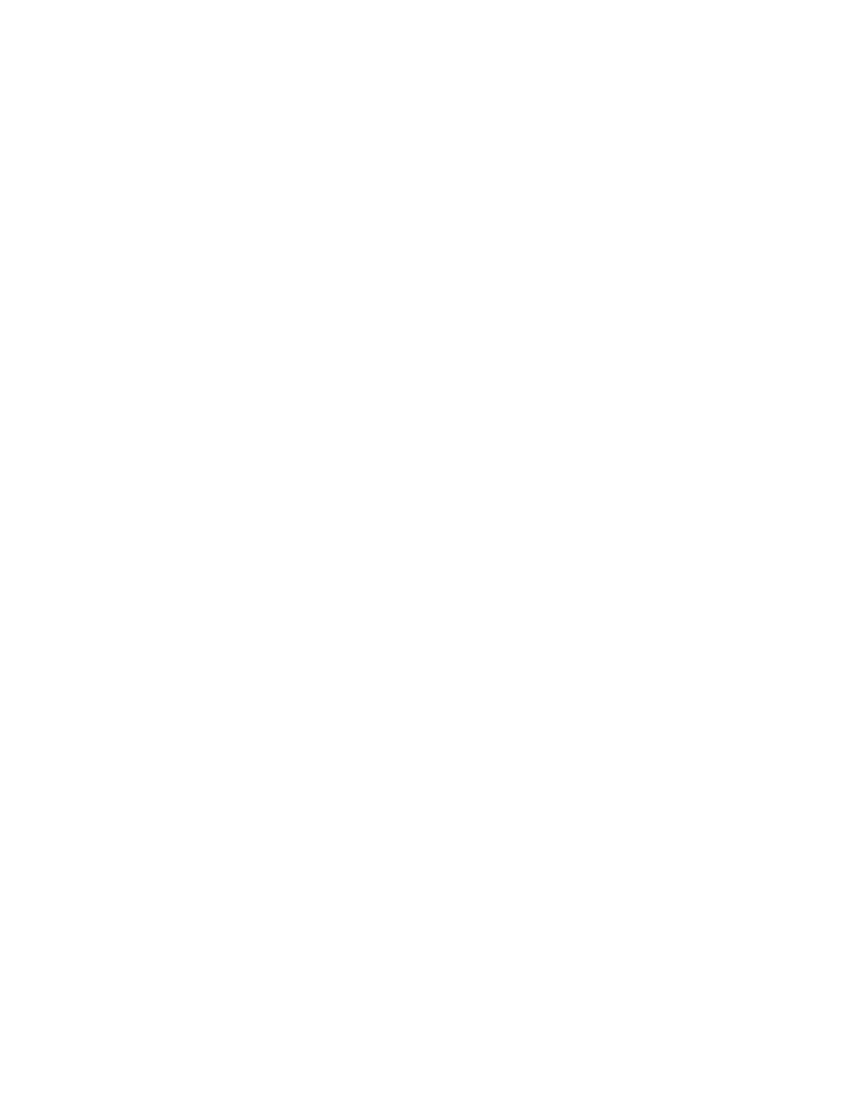 scroll, scrollTop: 0, scrollLeft: 0, axis: both 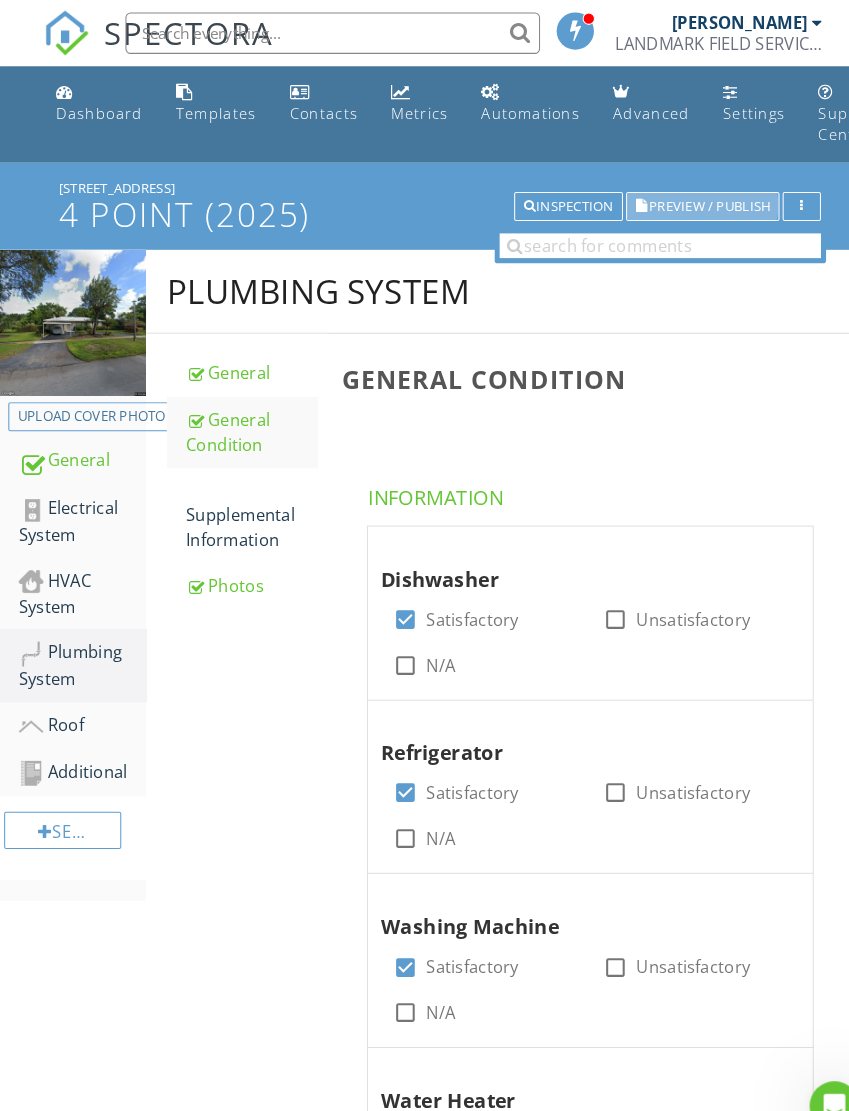 type on "LEAKING TOILET @ NORTH SIDE BATH, WATER LEAK UNDER KITCHEN SINK, INNOPERABLE WATER VALVES UNDER KITCHEN SINK & NORTH SIDE BATHROOM SINK" 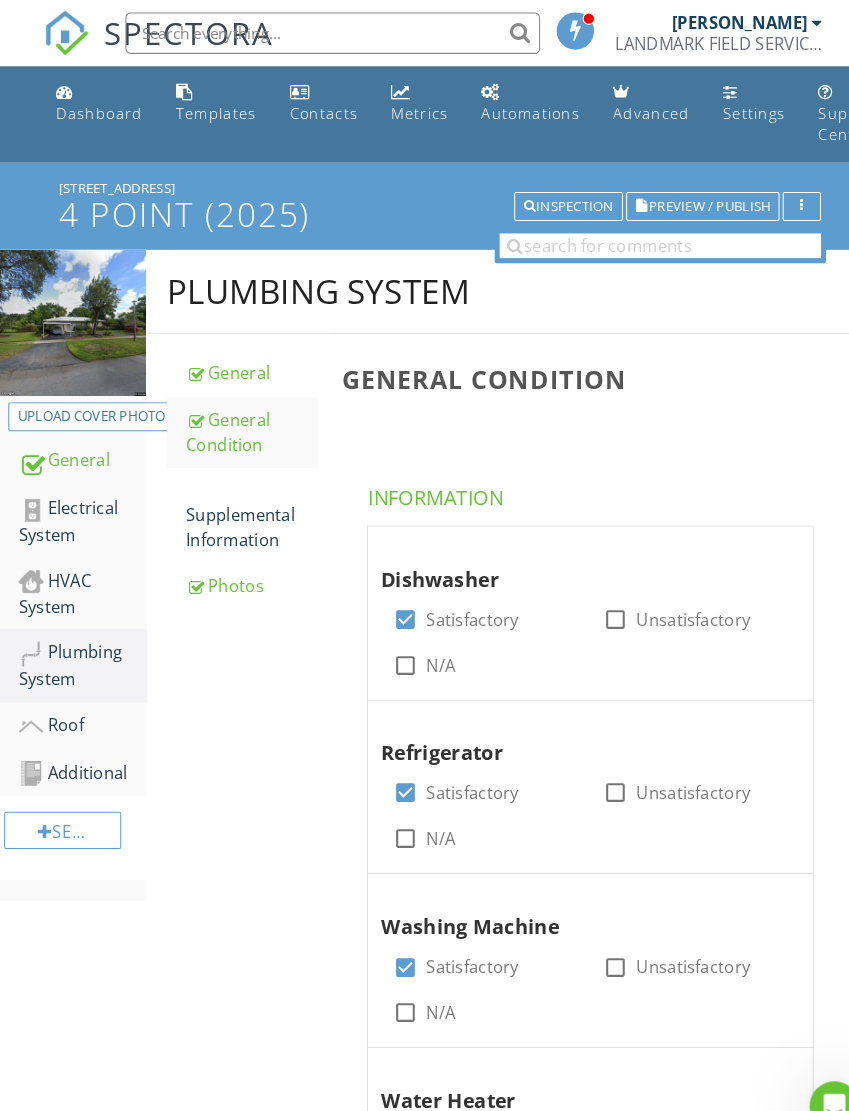 click on "Roof" at bounding box center (79, 700) 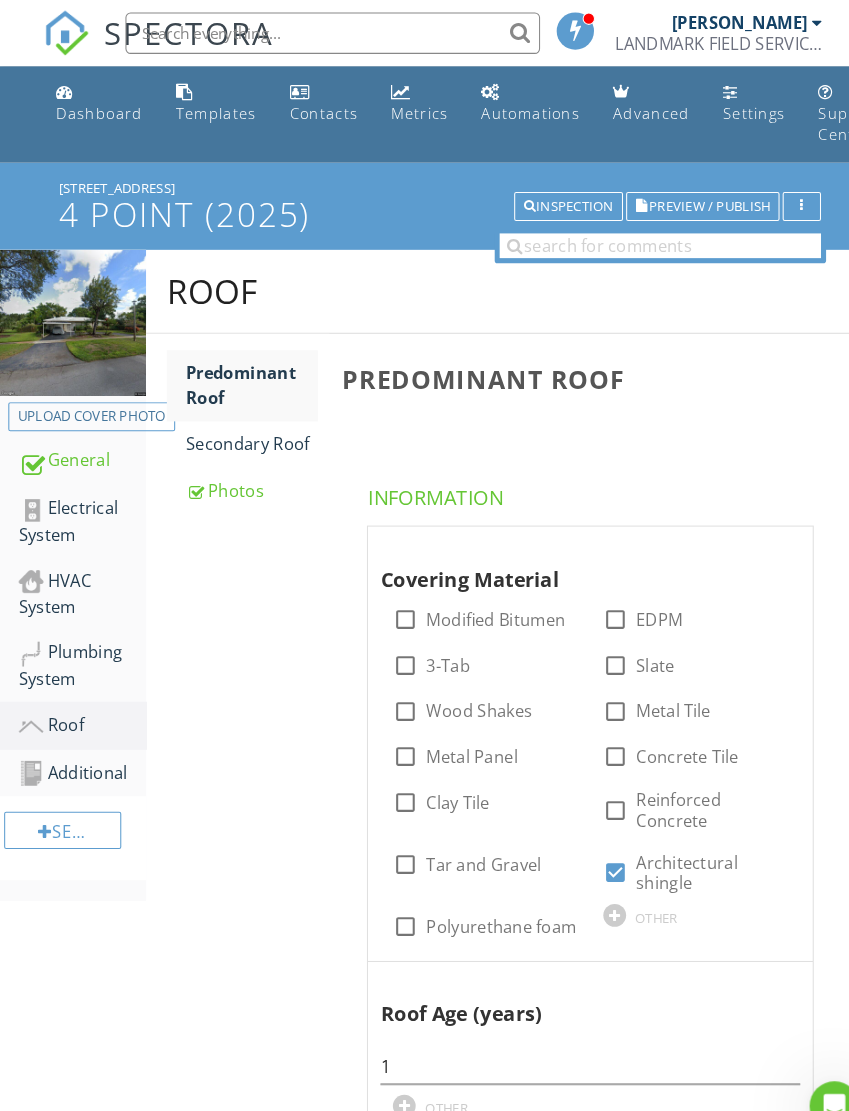 click on "Secondary Roof" at bounding box center (242, 428) 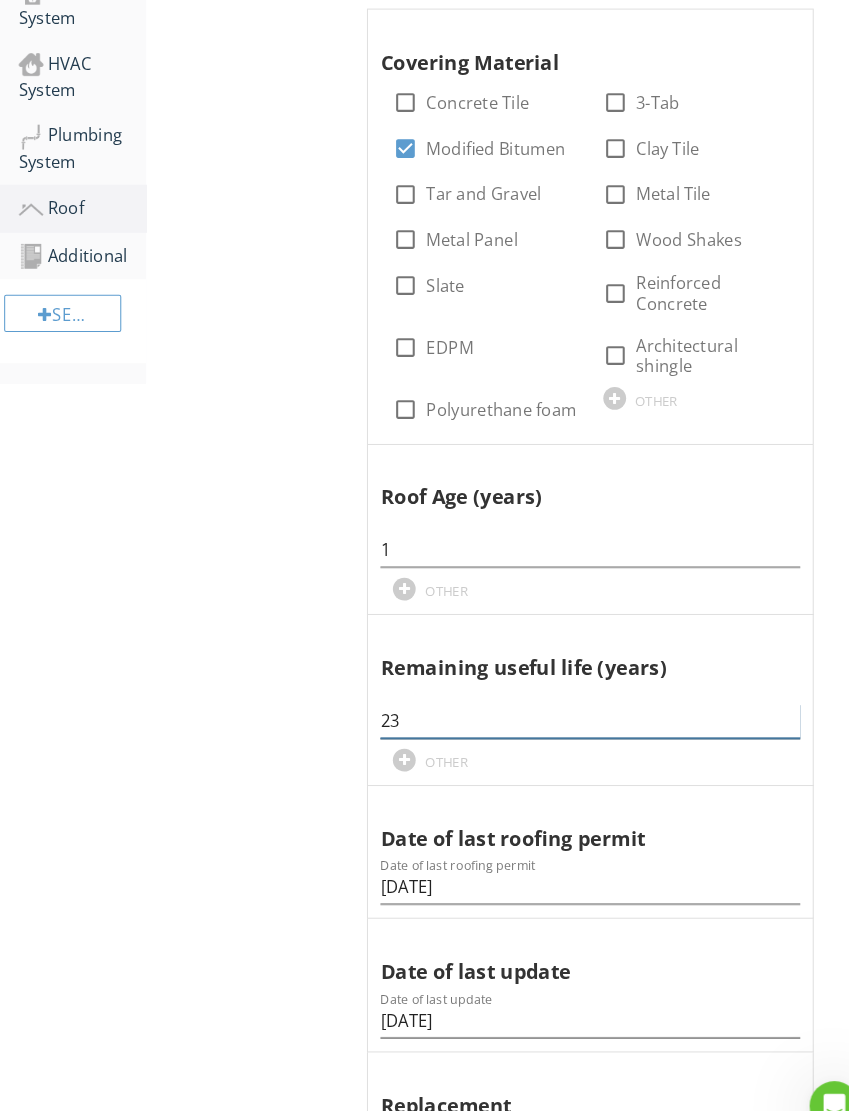 click on "23" at bounding box center (569, 695) 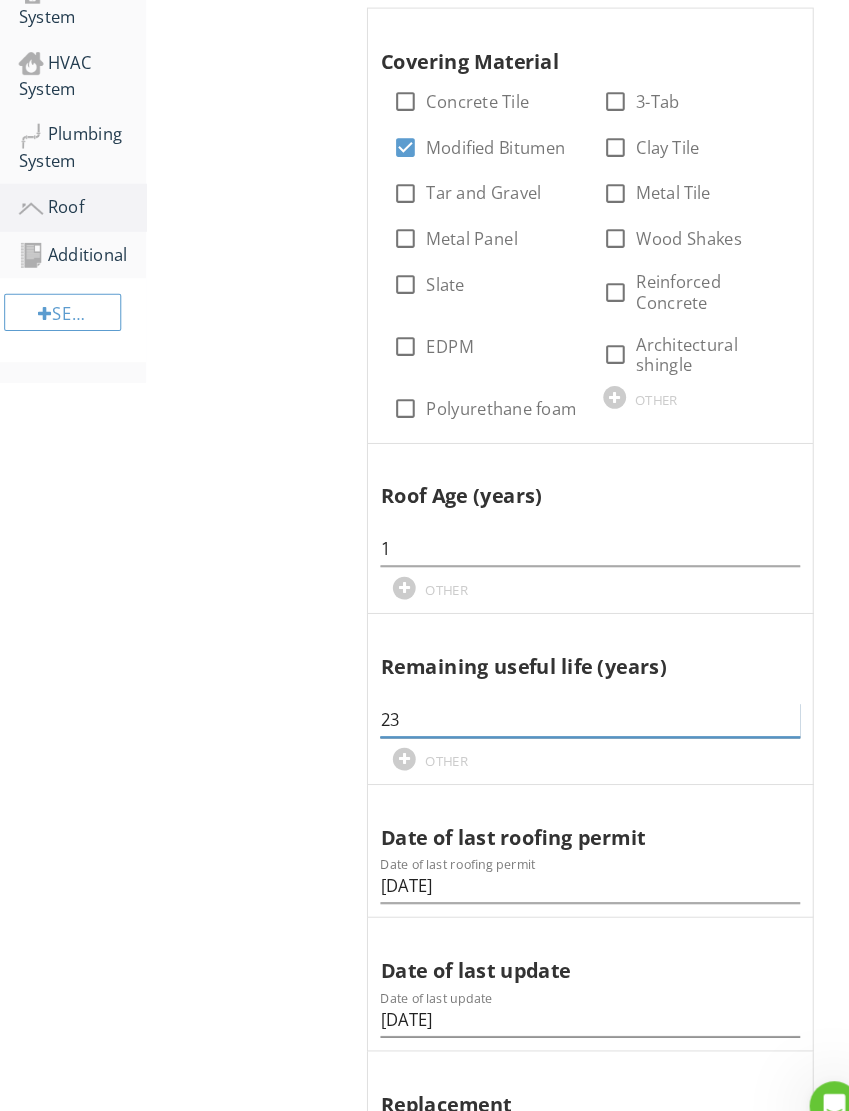 scroll, scrollTop: 499, scrollLeft: 0, axis: vertical 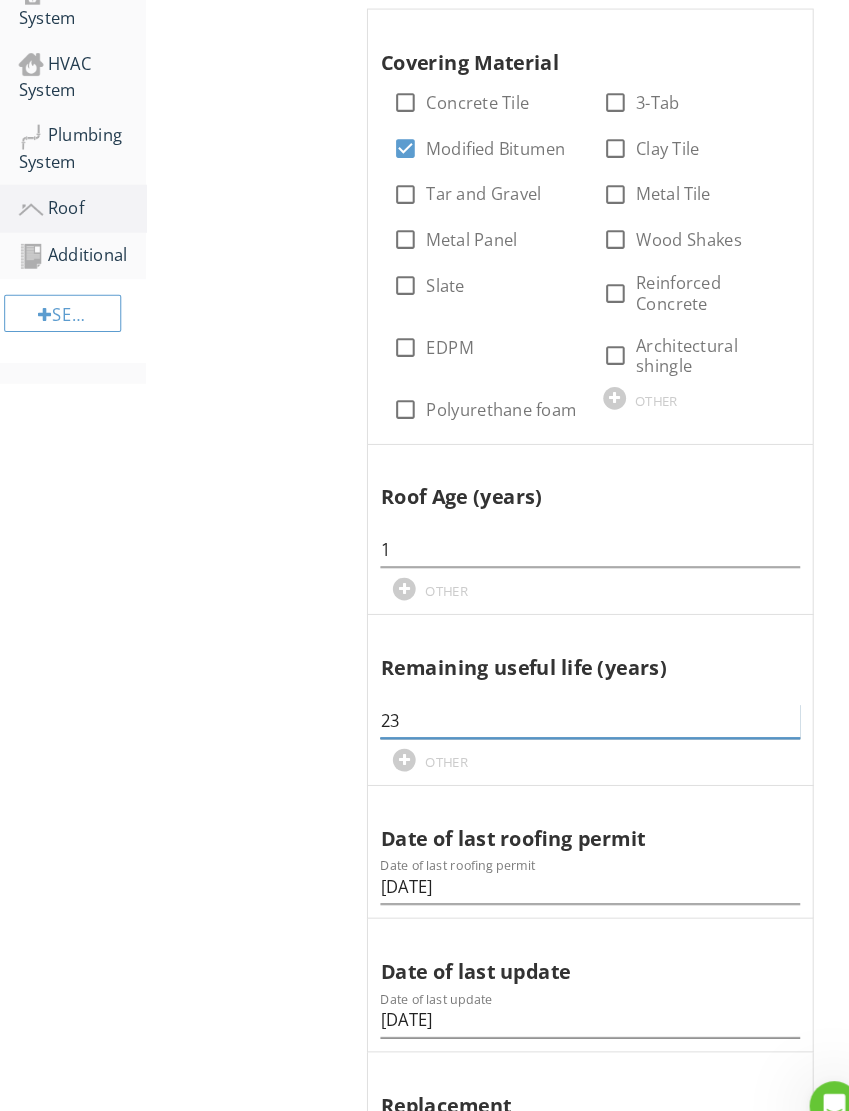 type on "2" 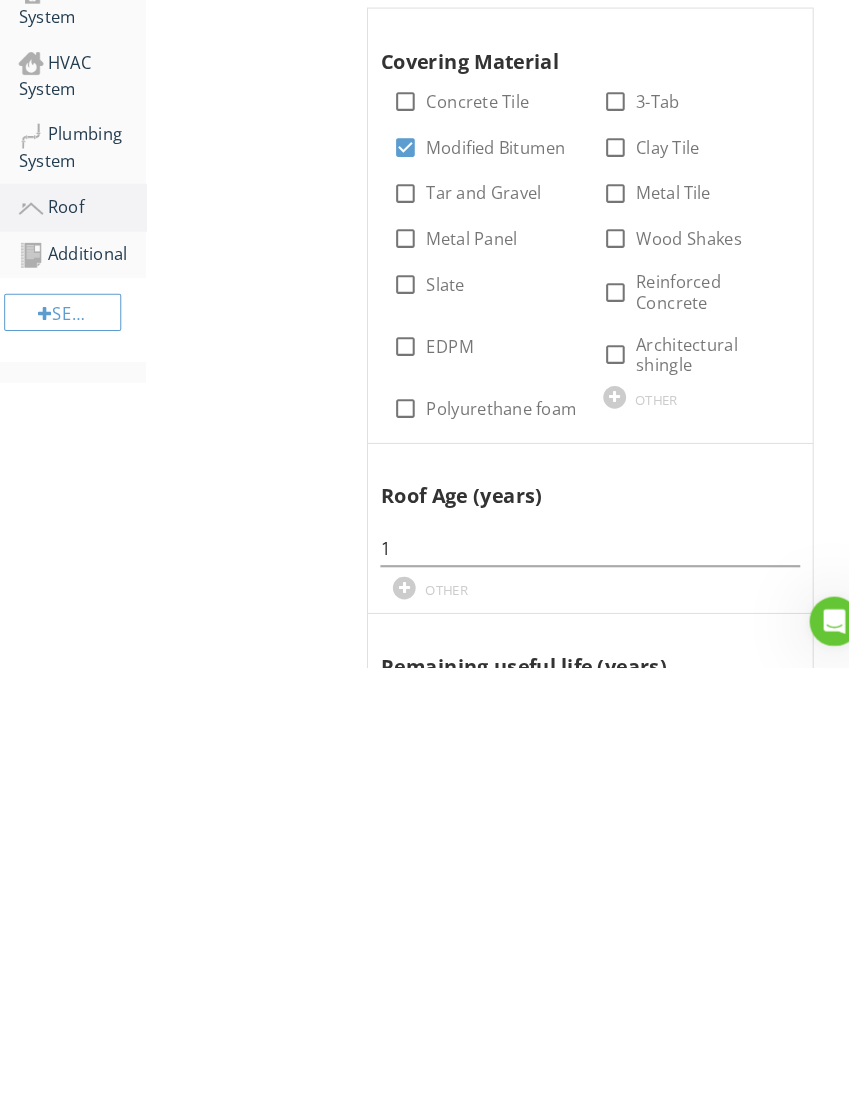 scroll, scrollTop: 31, scrollLeft: 0, axis: vertical 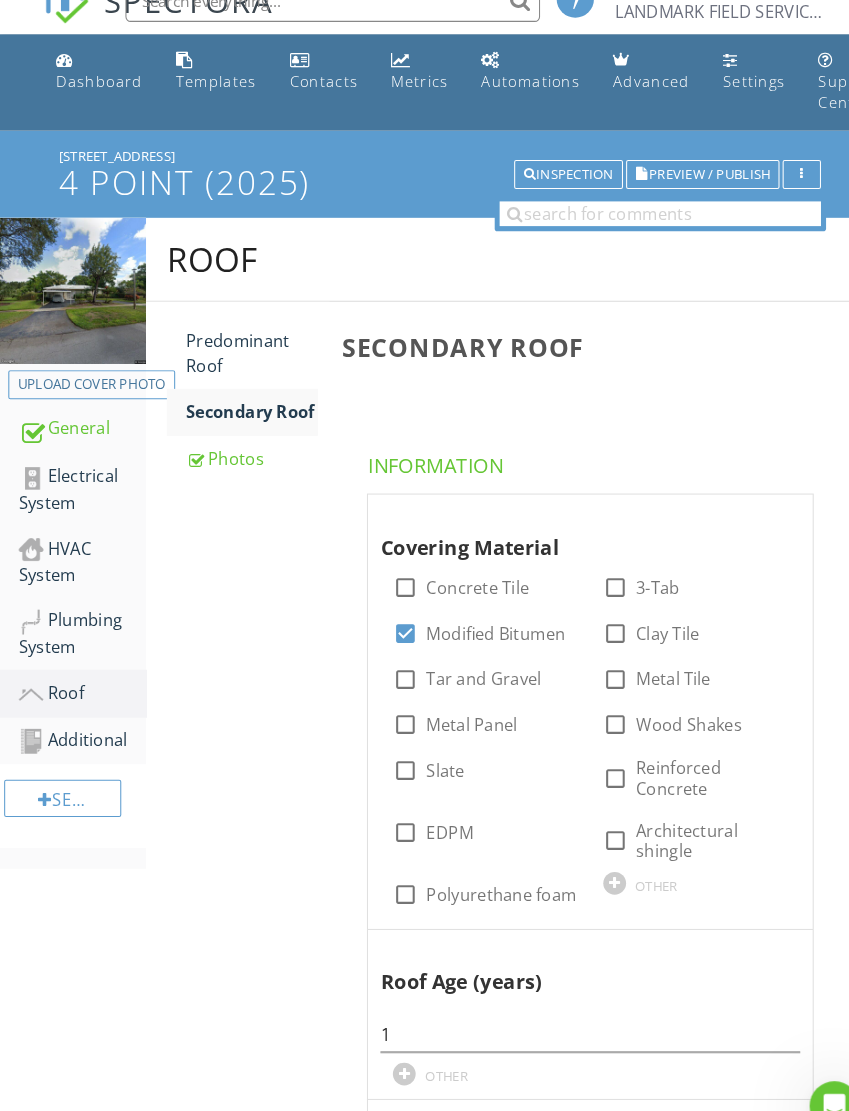 type on "18" 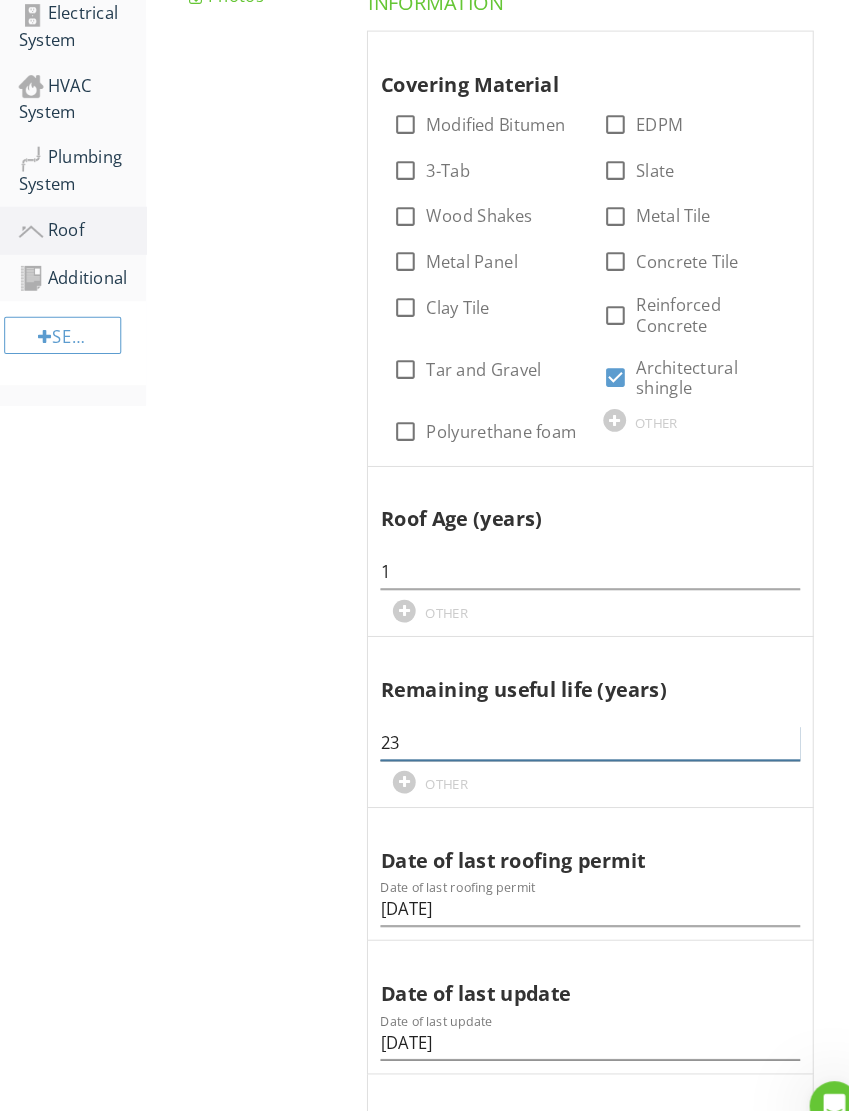 click on "23" at bounding box center [569, 717] 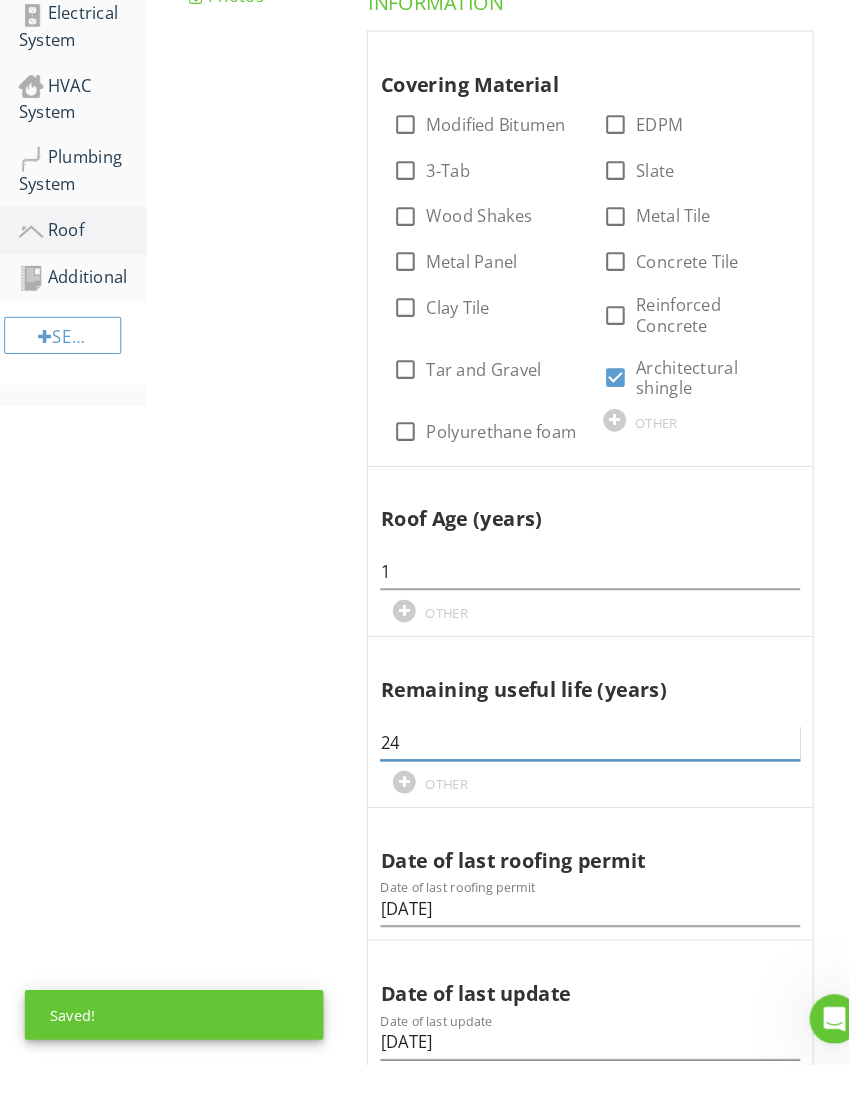 scroll, scrollTop: 0, scrollLeft: 0, axis: both 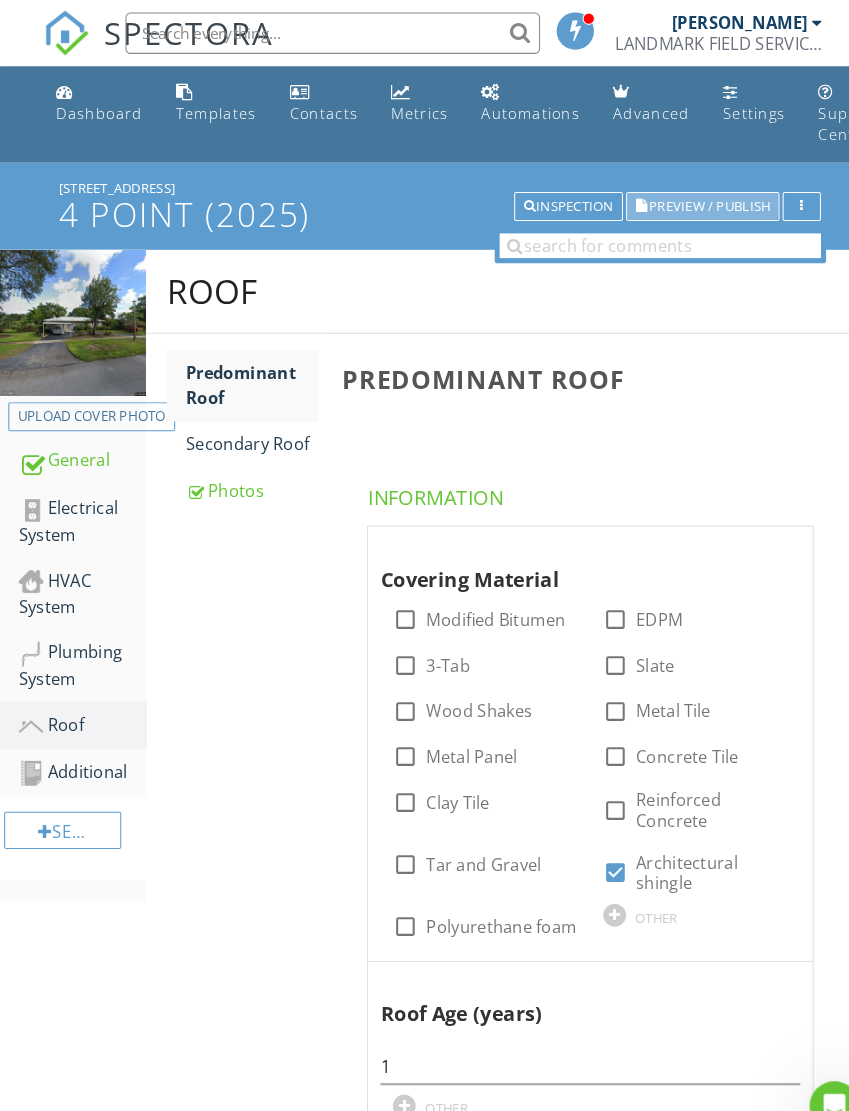 type on "24" 